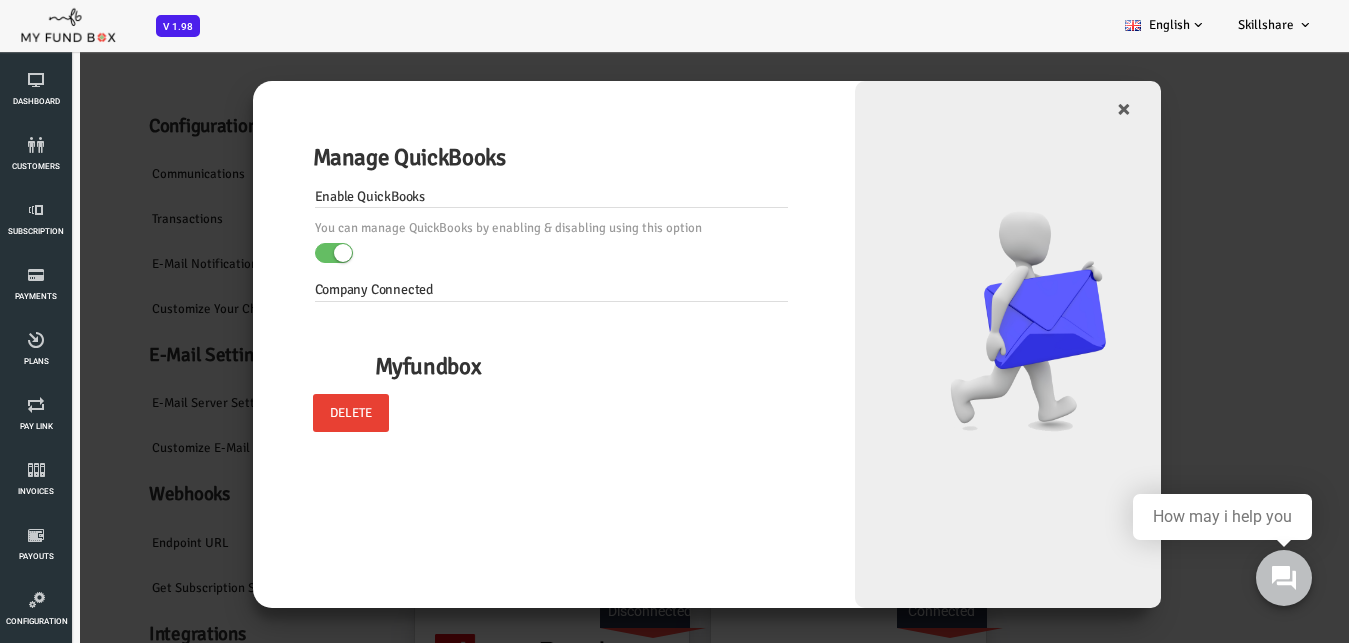 scroll, scrollTop: 30, scrollLeft: 0, axis: vertical 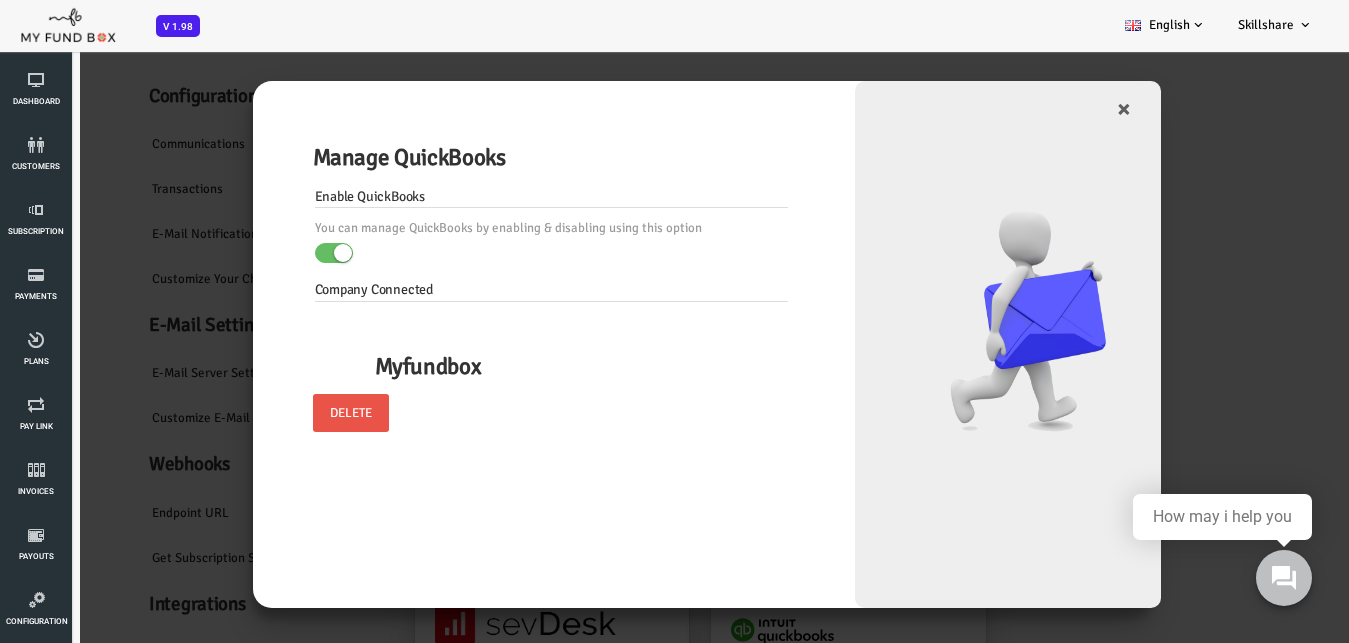 click on "Delete" at bounding box center (297, 413) 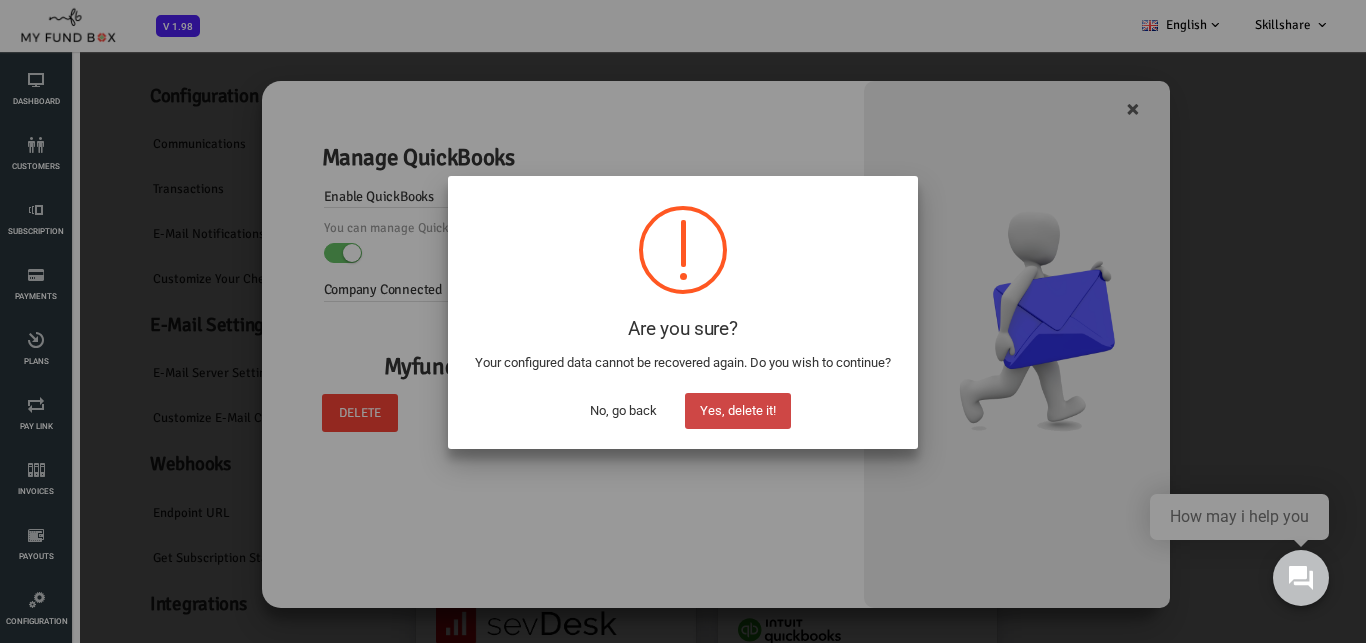 click on "Yes, delete it!" at bounding box center (738, 411) 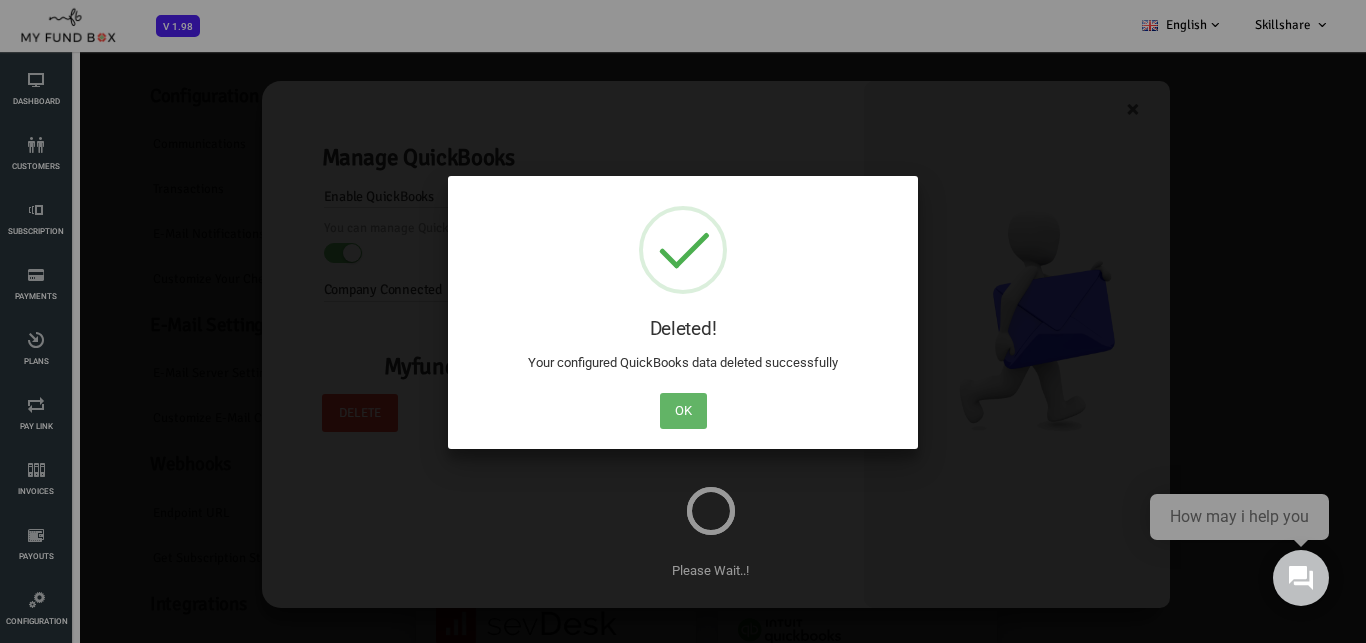 click on "OK" at bounding box center (683, 411) 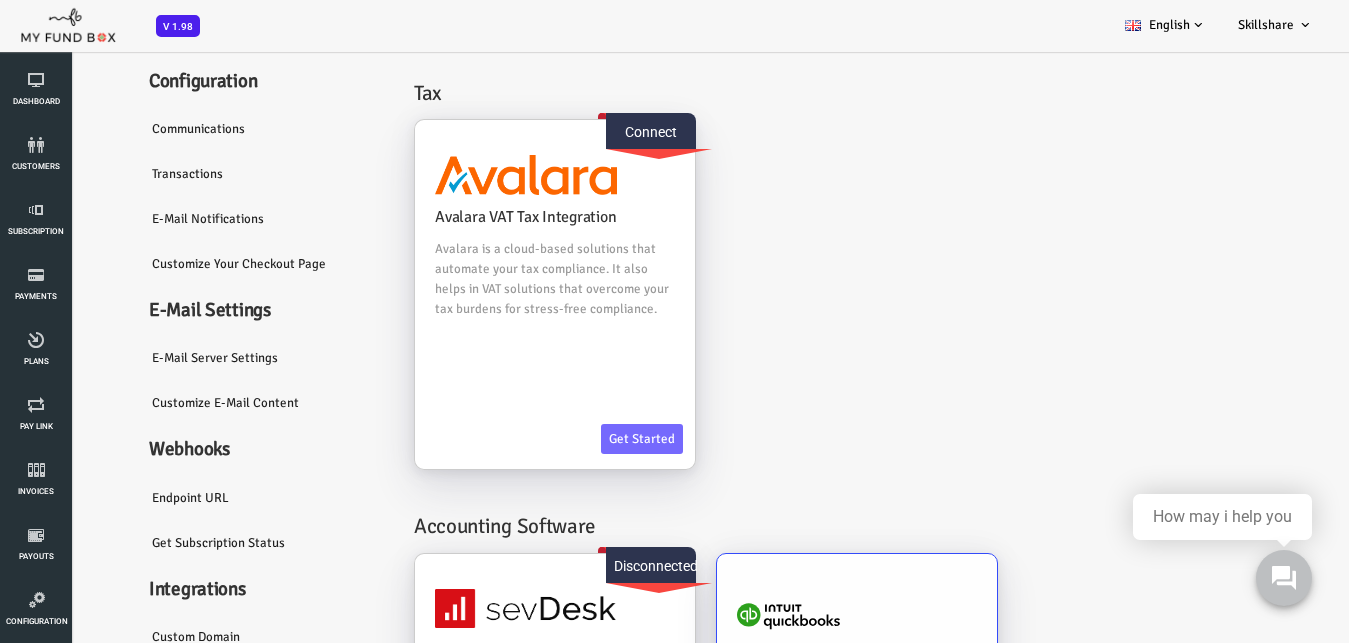 scroll, scrollTop: 341, scrollLeft: 0, axis: vertical 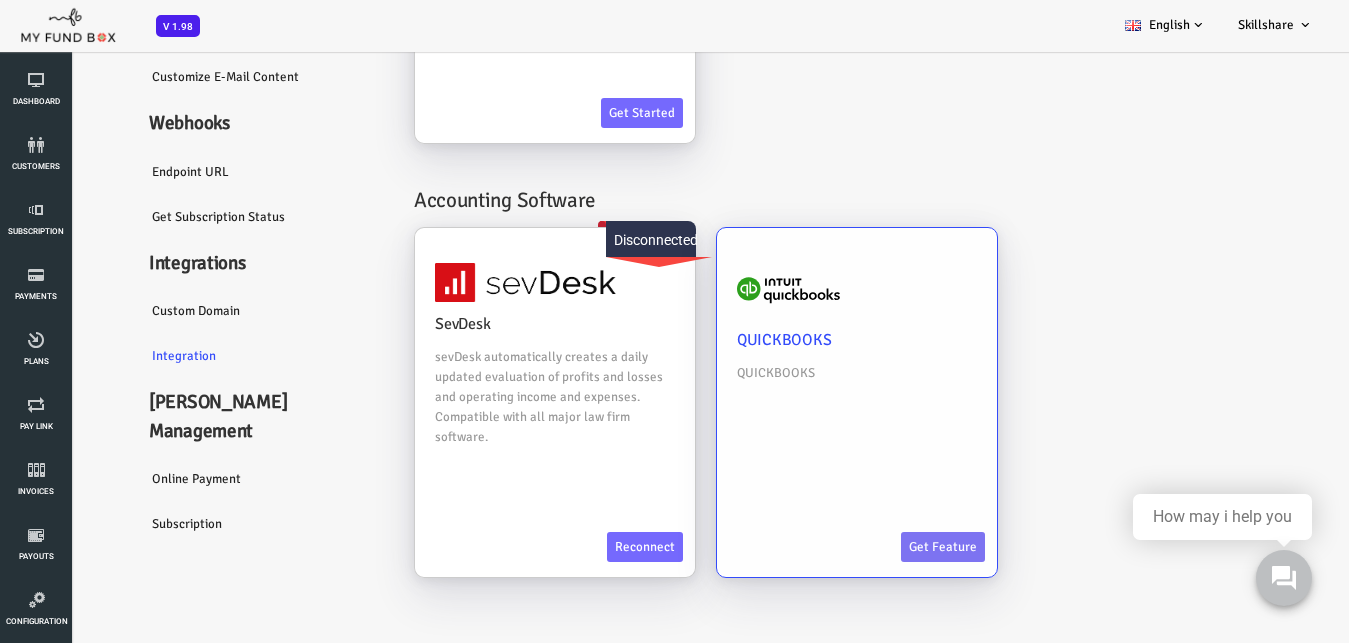 click on "Get feature" at bounding box center [889, 547] 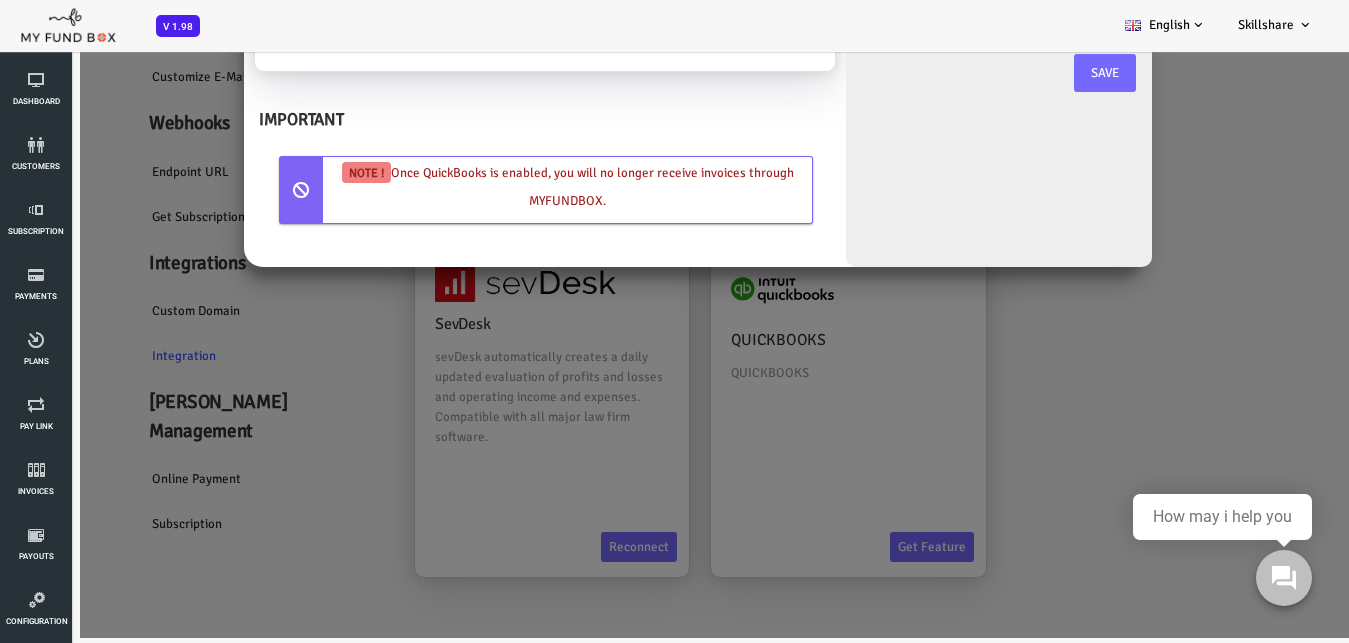 scroll, scrollTop: 0, scrollLeft: 0, axis: both 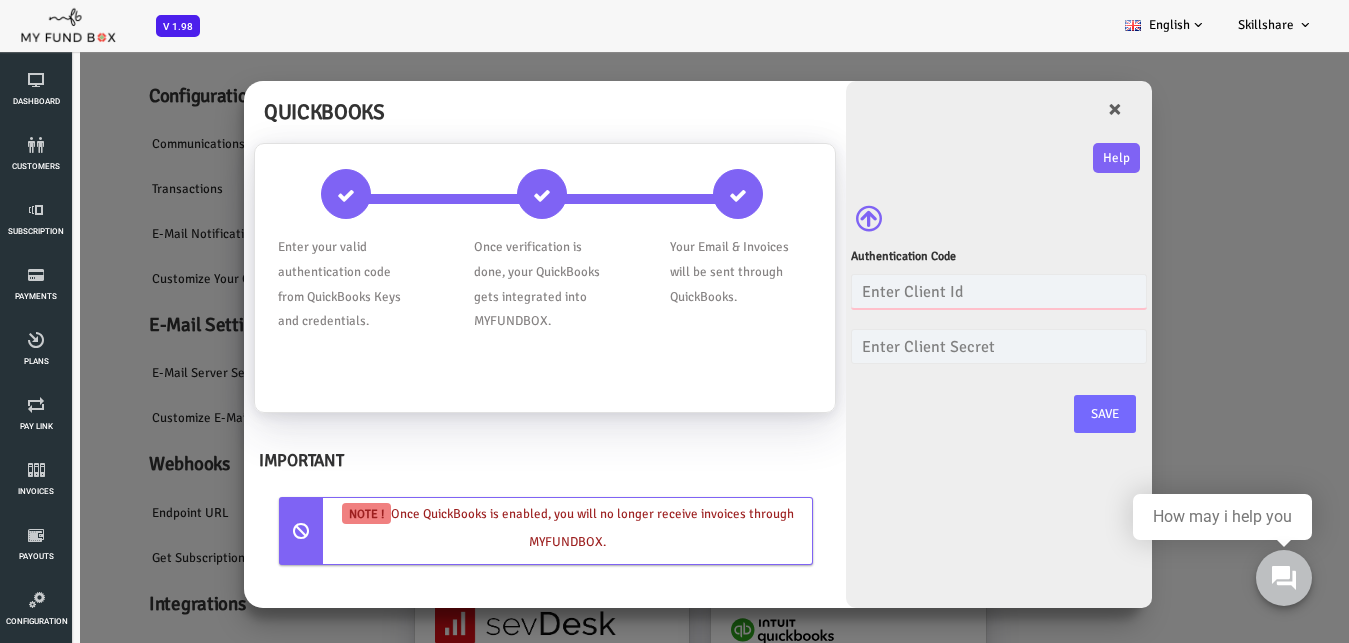 click at bounding box center [945, 291] 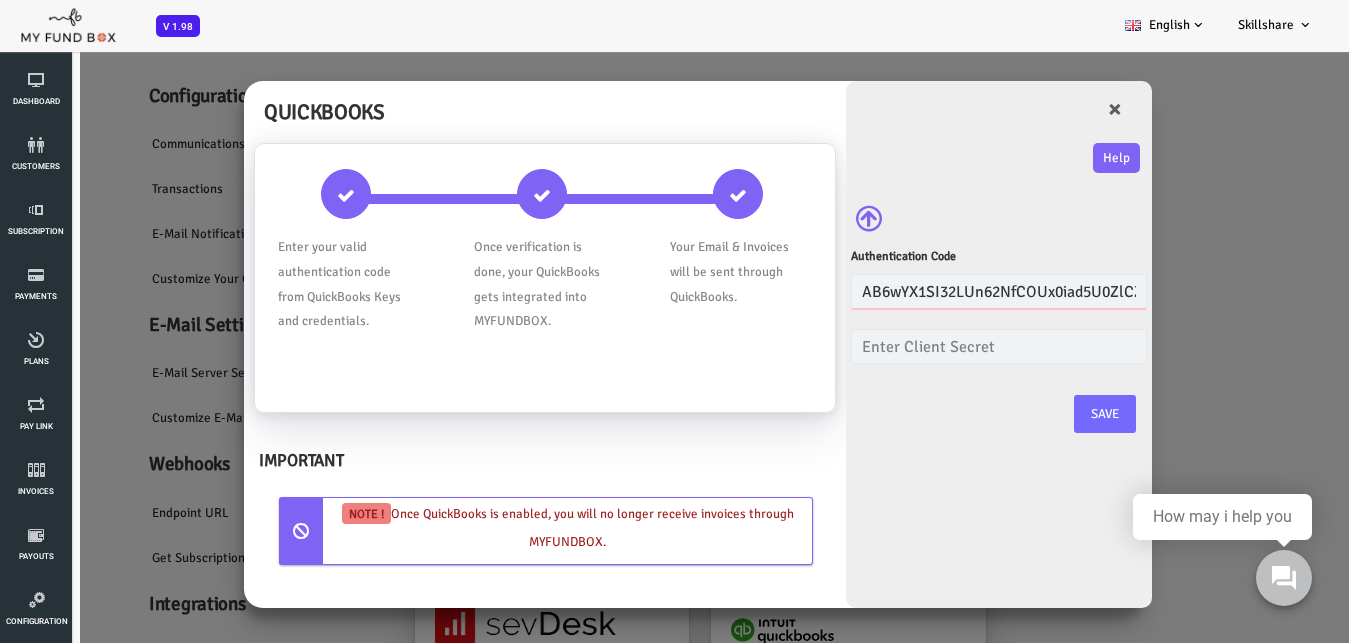 scroll, scrollTop: 0, scrollLeft: 150, axis: horizontal 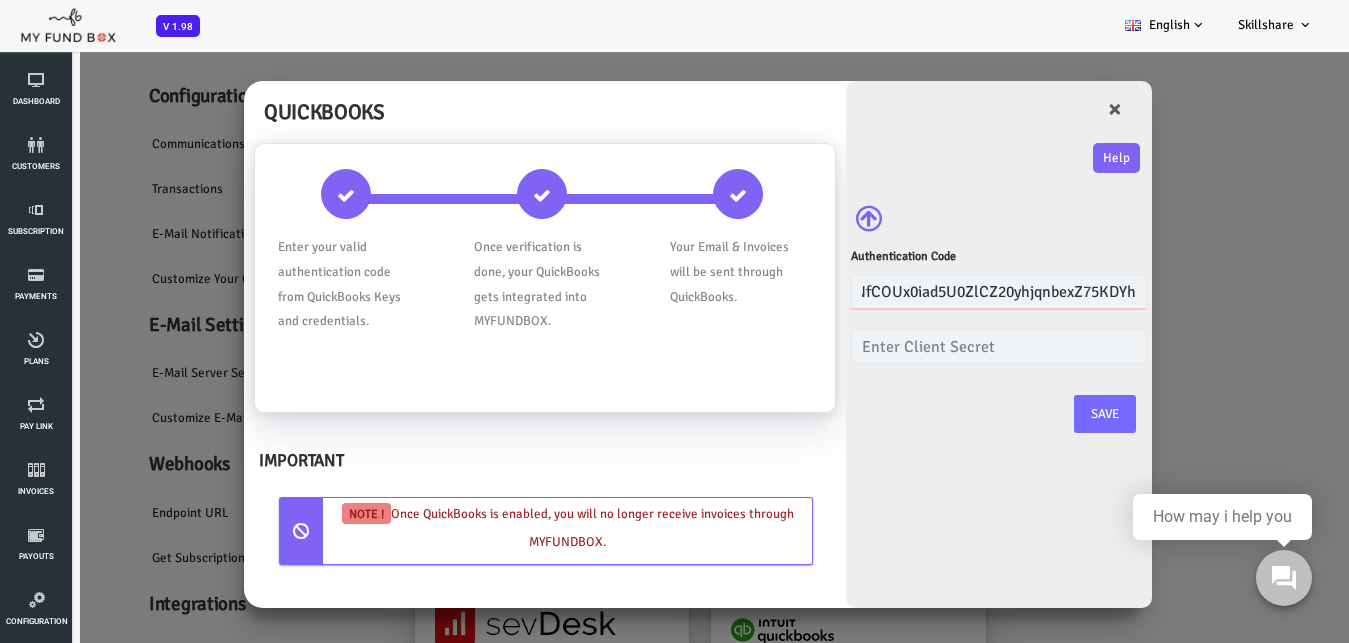type on "AB6wYX1SI32LUn62NfCOUx0iad5U0ZlCZ20yhjqnbexZ75KDYh" 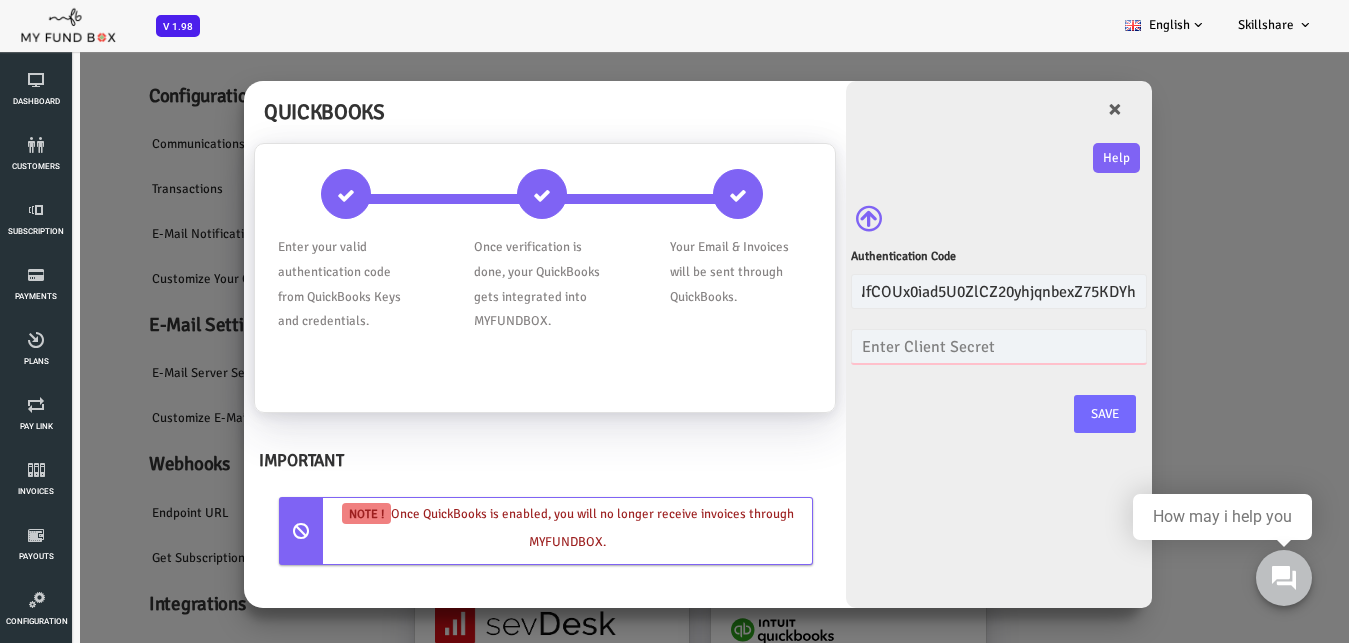 click at bounding box center (945, 346) 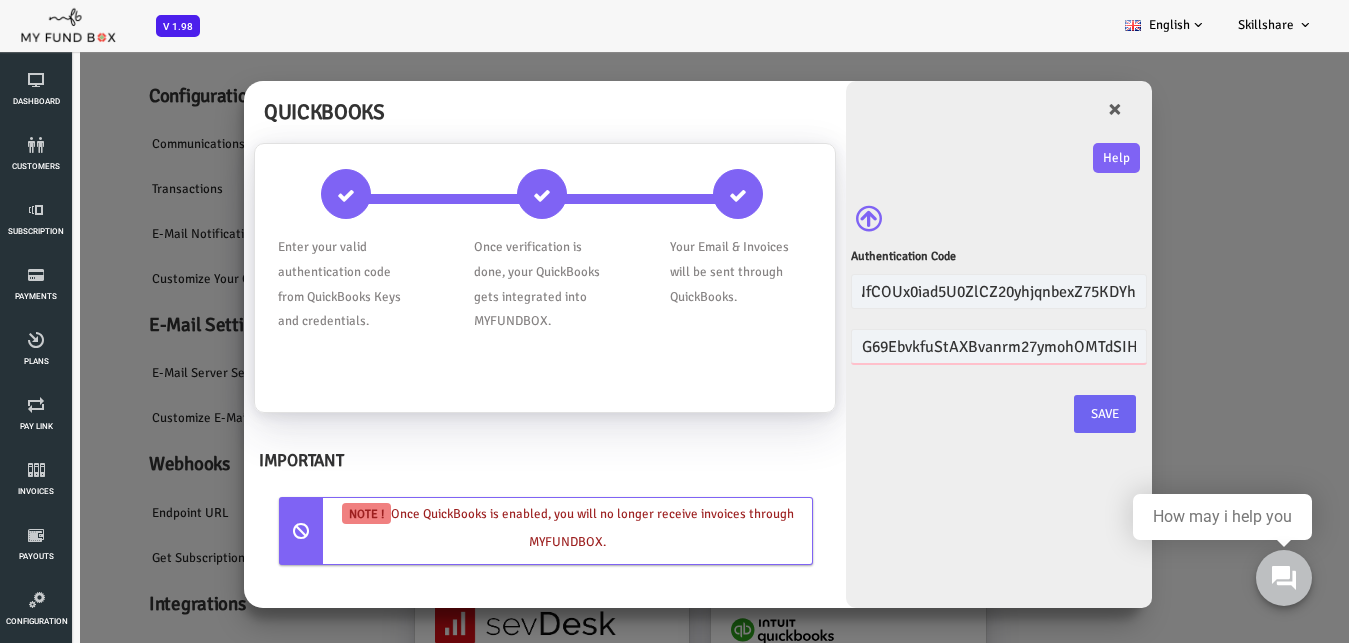 scroll, scrollTop: 0, scrollLeft: 74, axis: horizontal 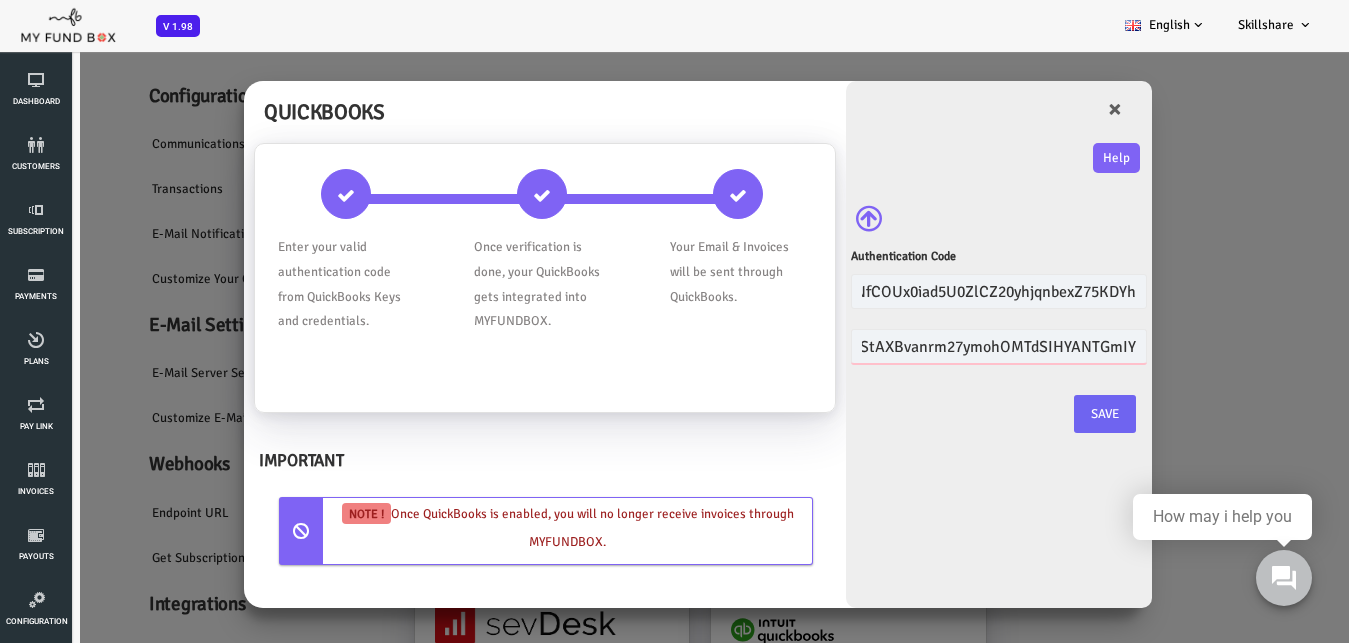type on "G69EbvkfuStAXBvanrm27ymohOMTdSIHYANTGmIY" 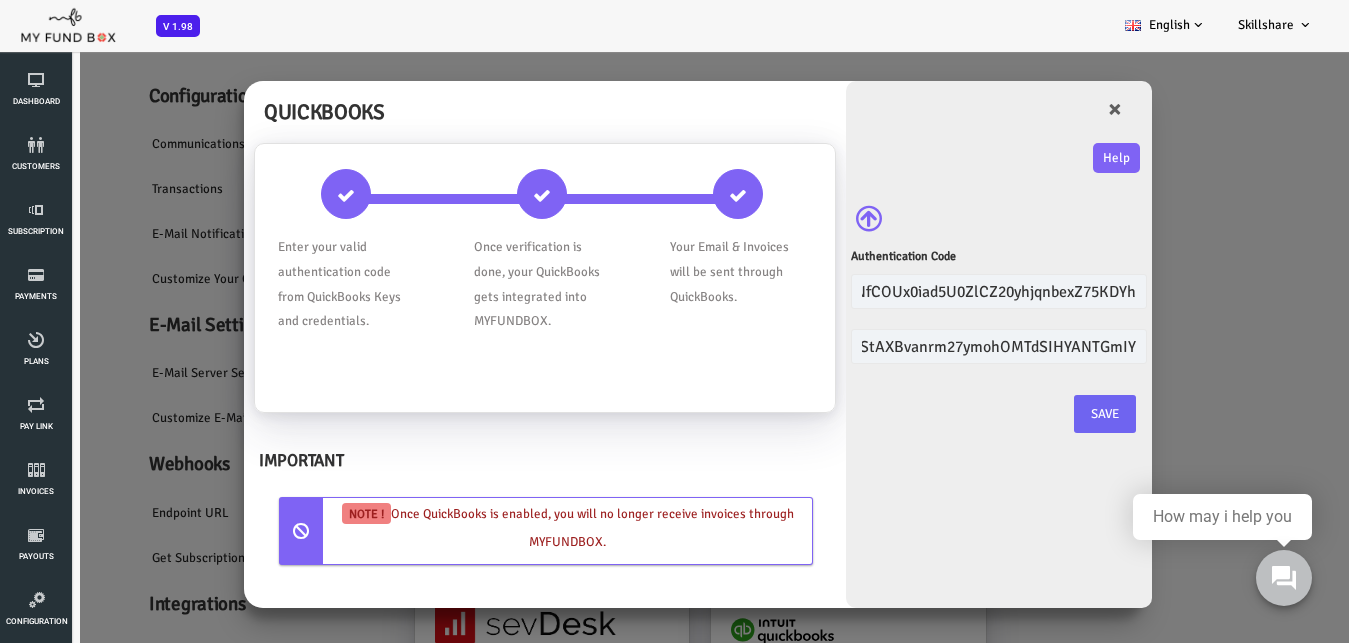 click on "Save" at bounding box center (1051, 414) 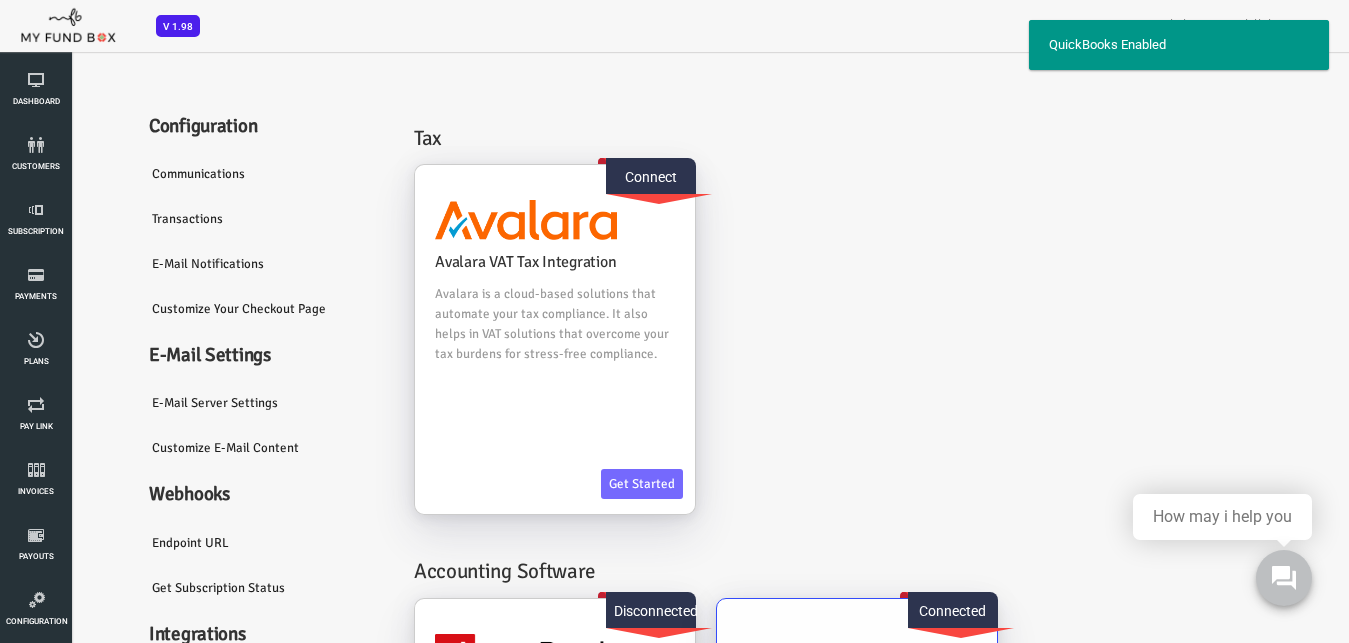 scroll, scrollTop: 30, scrollLeft: 0, axis: vertical 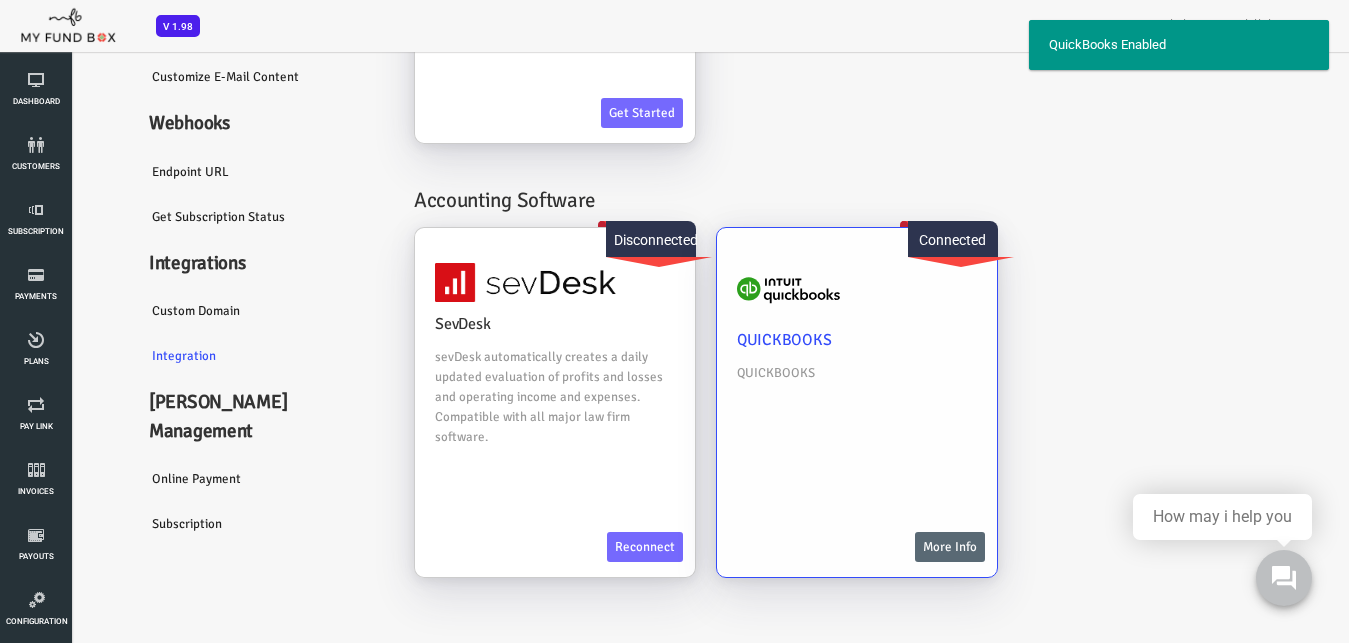 click on "More Info" at bounding box center [896, 547] 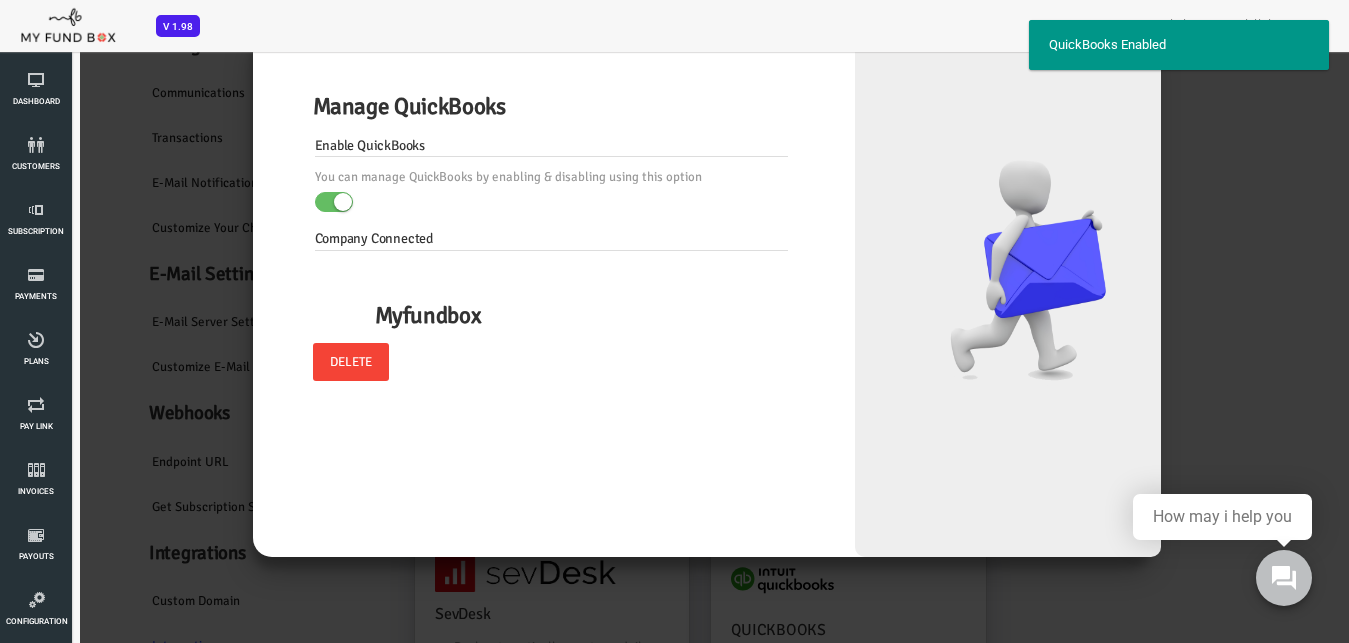 scroll, scrollTop: 0, scrollLeft: 0, axis: both 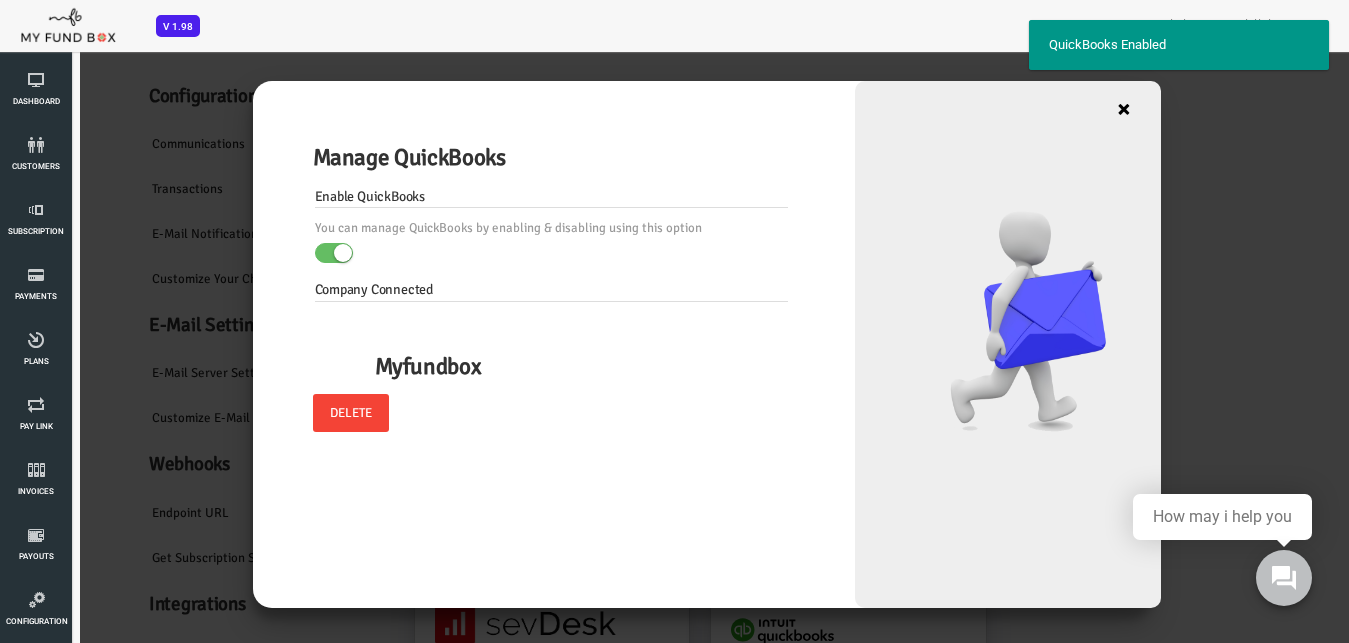 click on "×" at bounding box center [1070, 109] 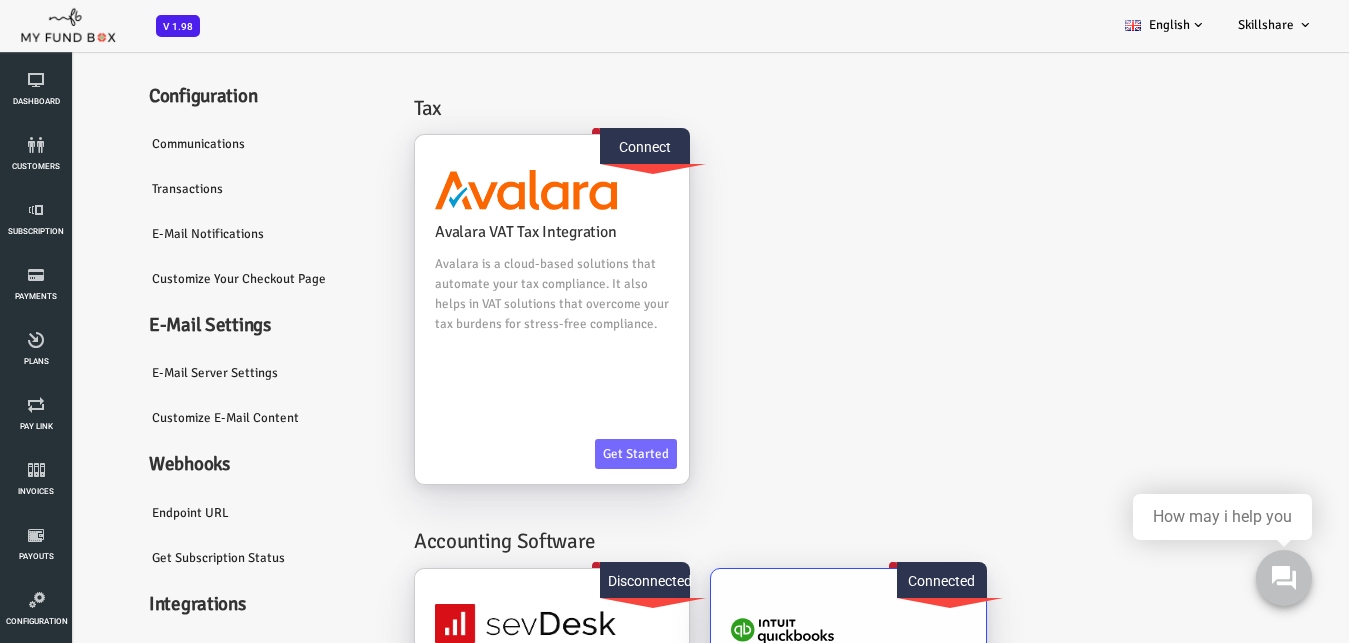 scroll, scrollTop: 341, scrollLeft: 0, axis: vertical 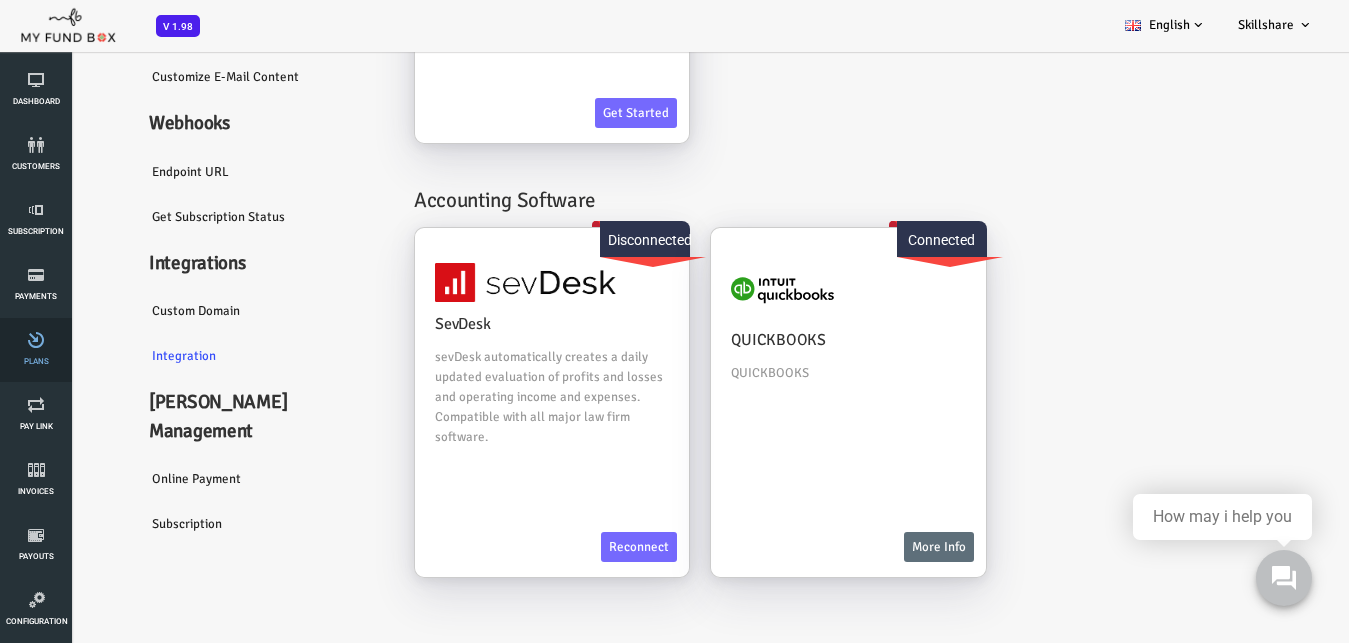 click at bounding box center (36, 340) 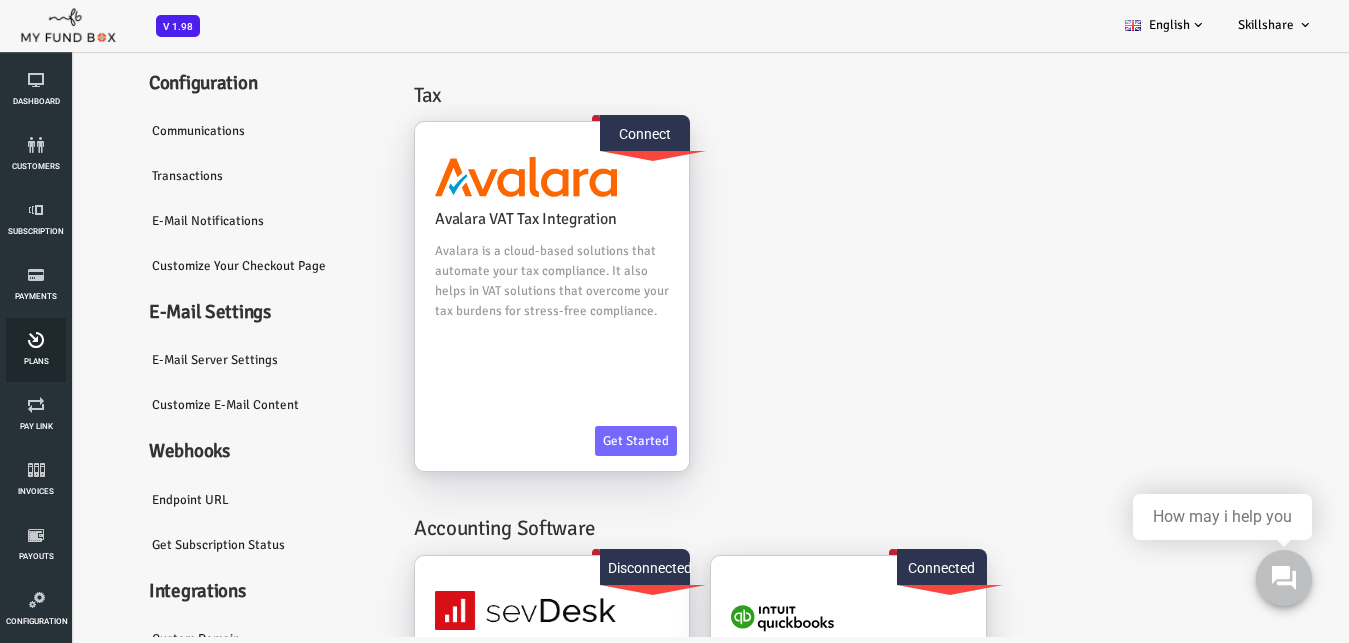 scroll, scrollTop: 13, scrollLeft: 0, axis: vertical 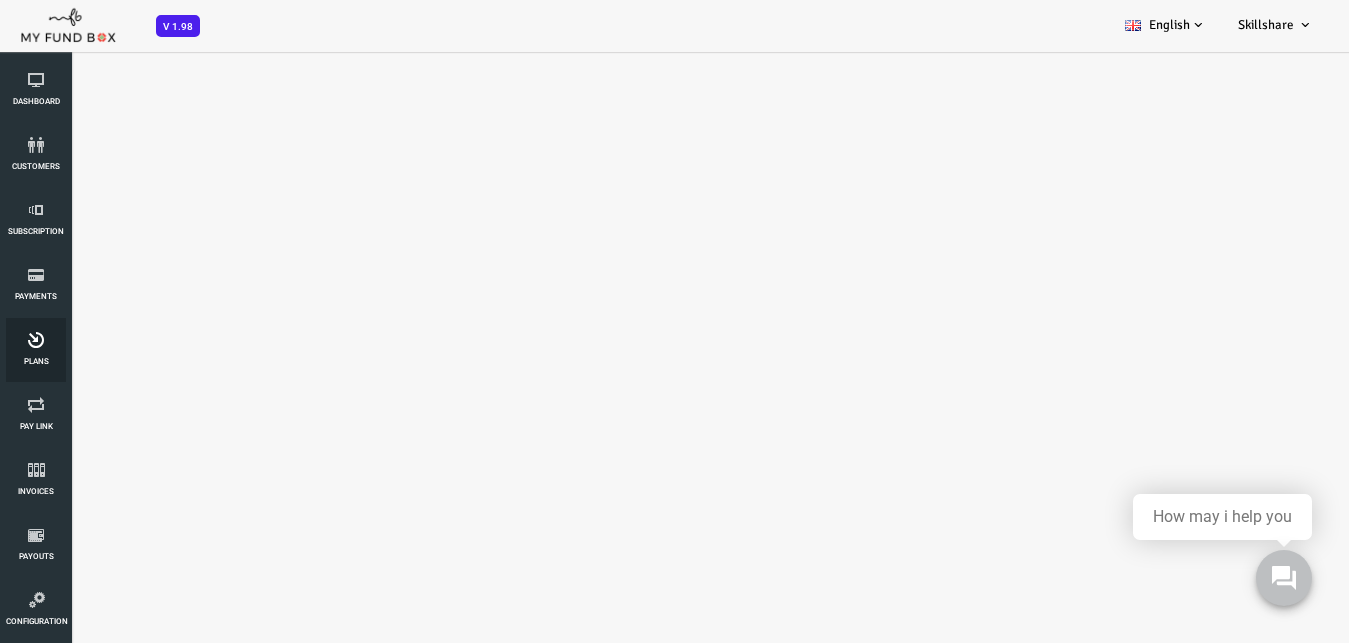 select on "100" 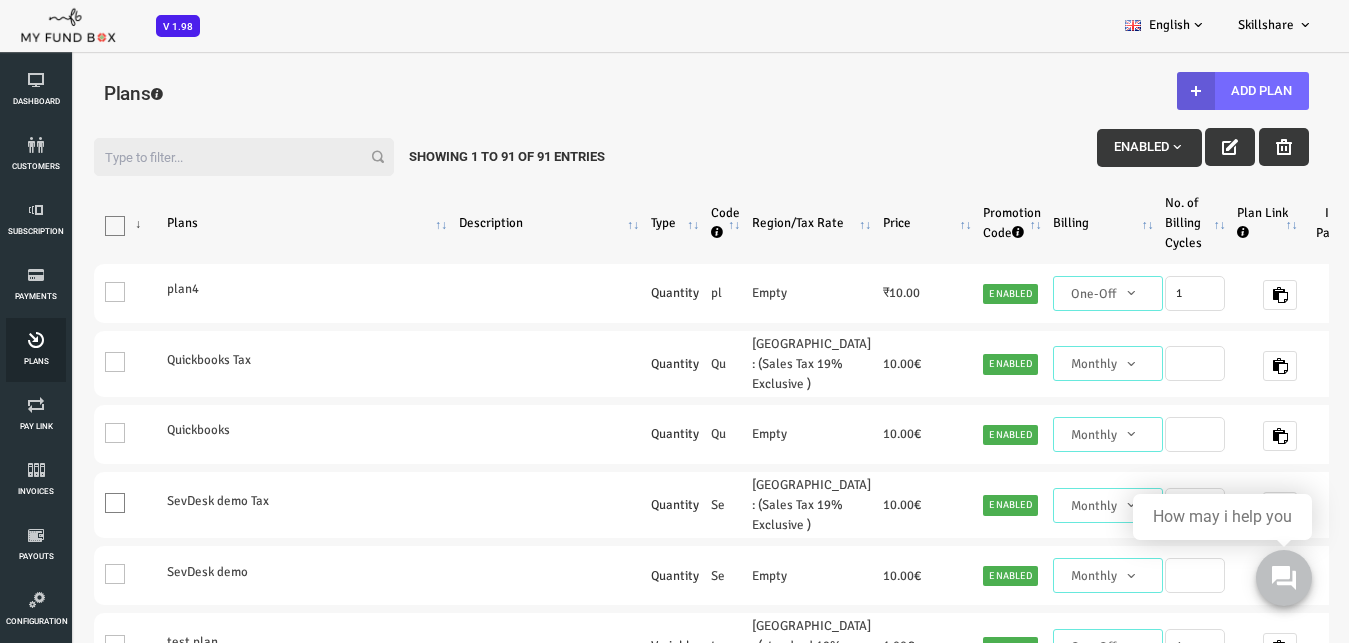 scroll, scrollTop: 0, scrollLeft: 0, axis: both 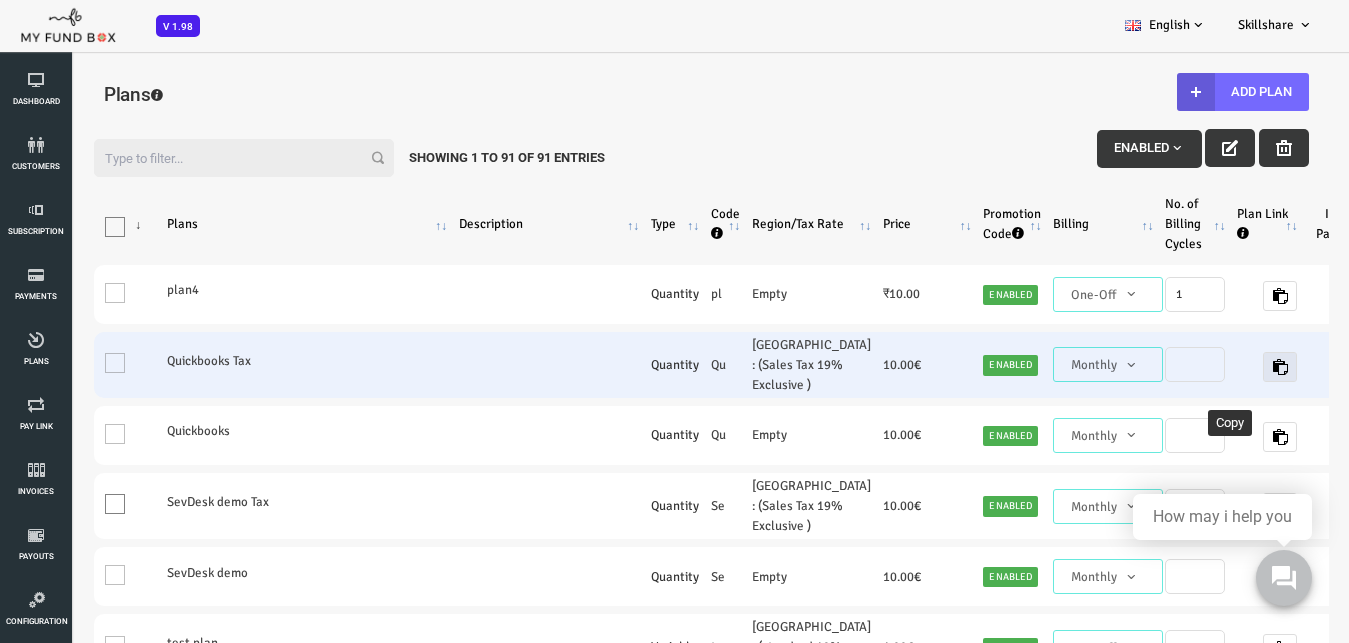 click at bounding box center [1226, 367] 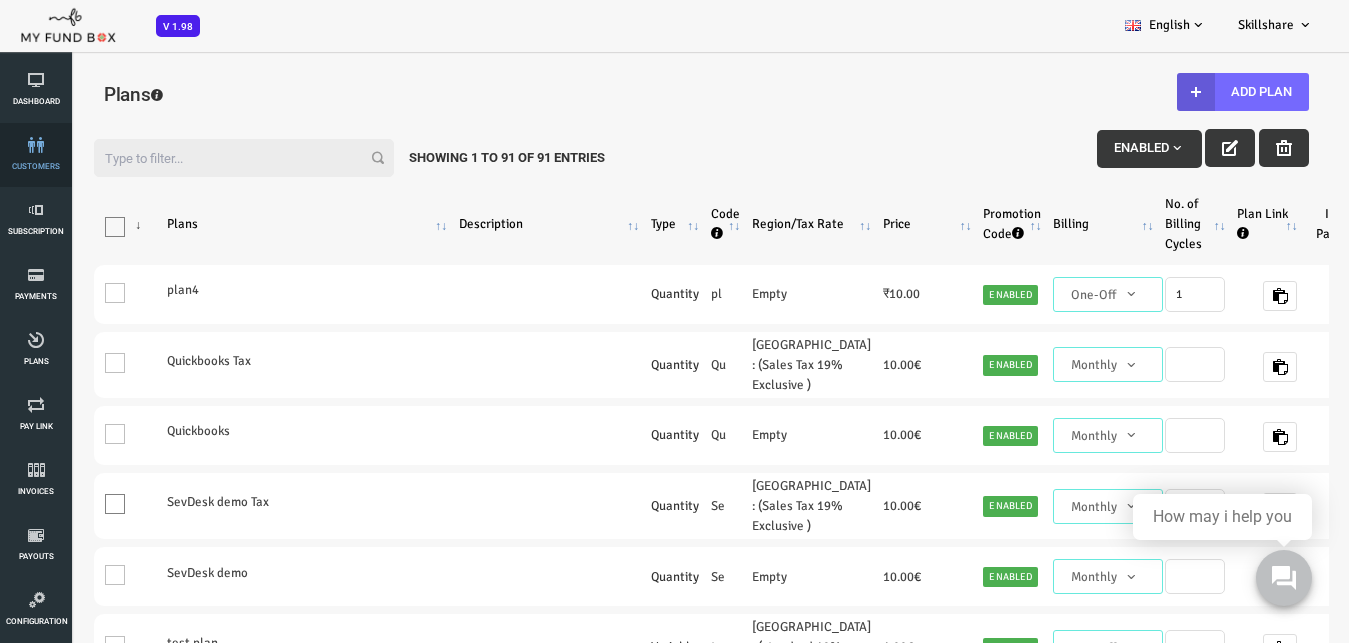 click at bounding box center [36, 145] 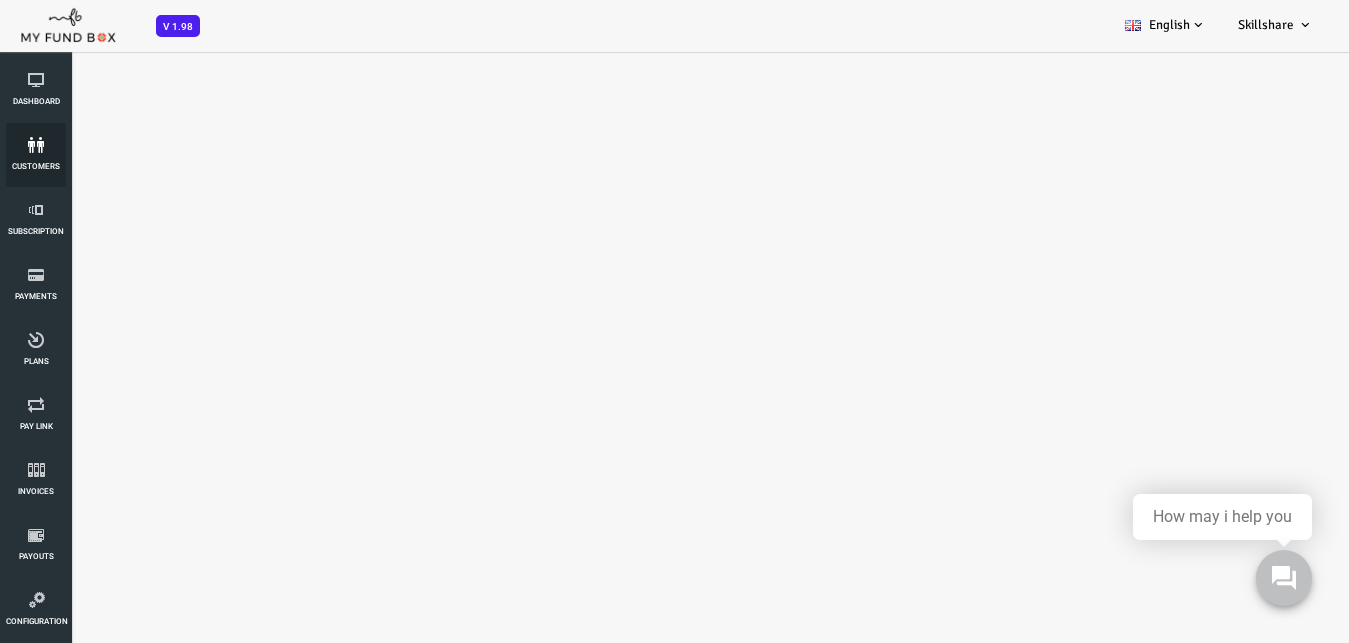 select on "100" 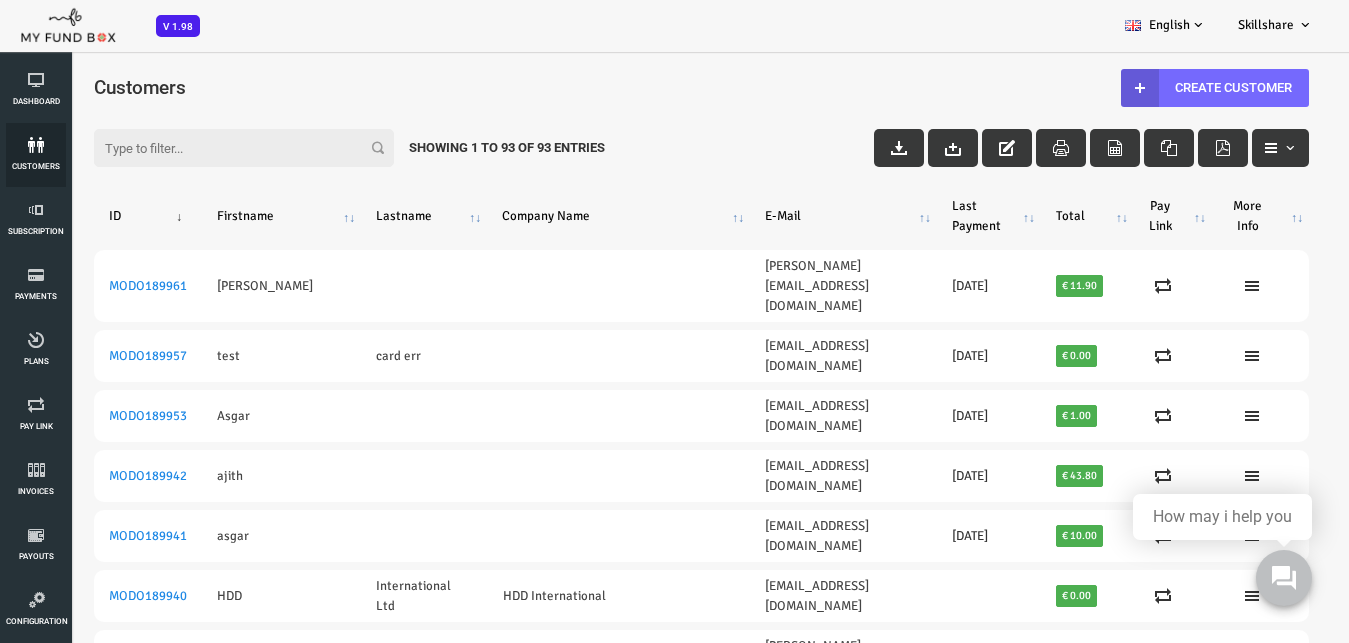 scroll, scrollTop: 0, scrollLeft: 0, axis: both 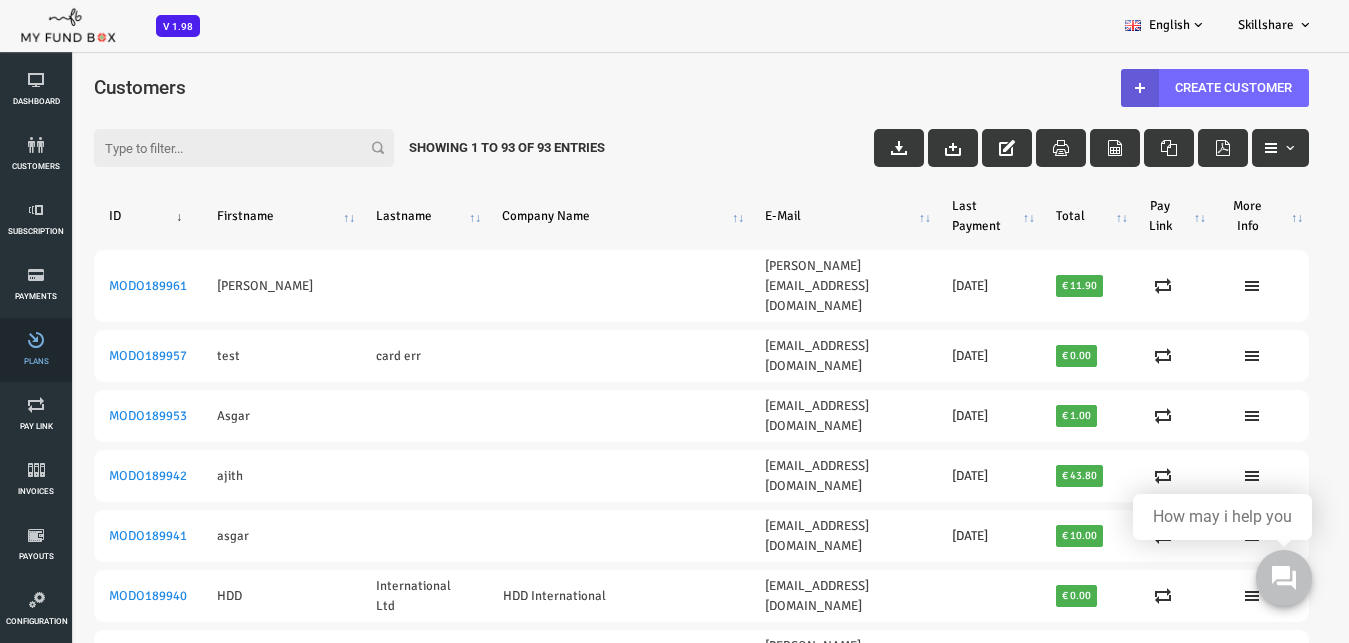click at bounding box center [36, 340] 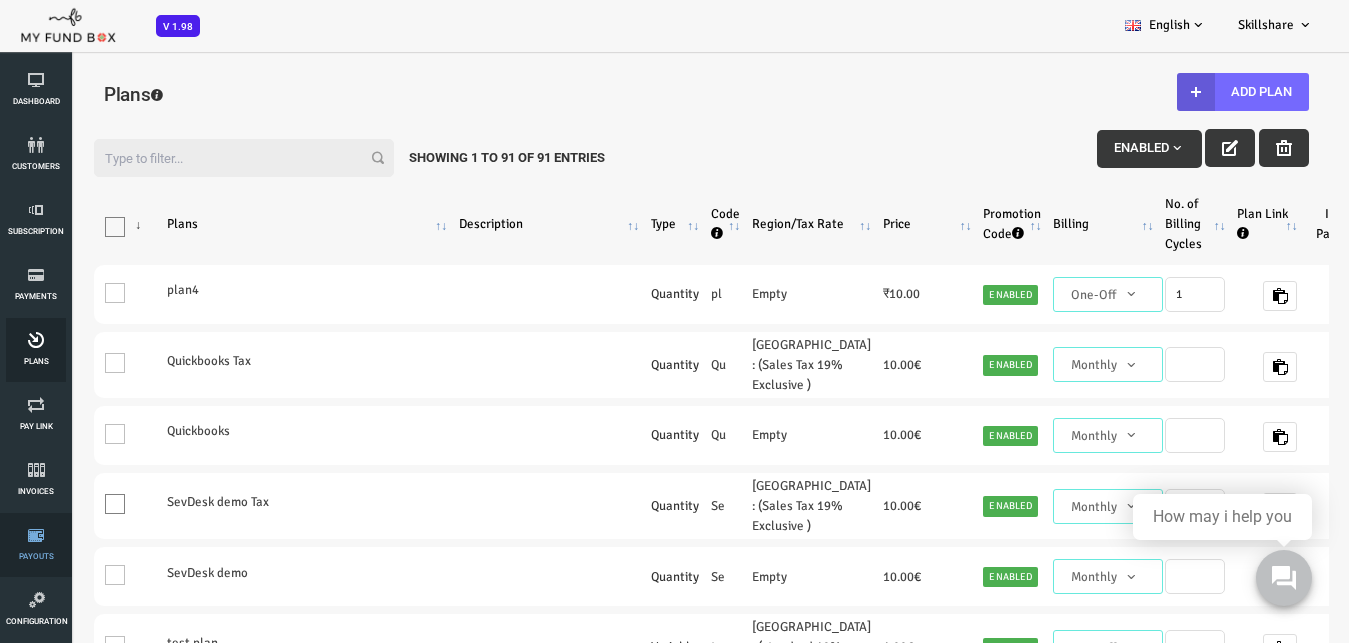 scroll, scrollTop: 0, scrollLeft: 0, axis: both 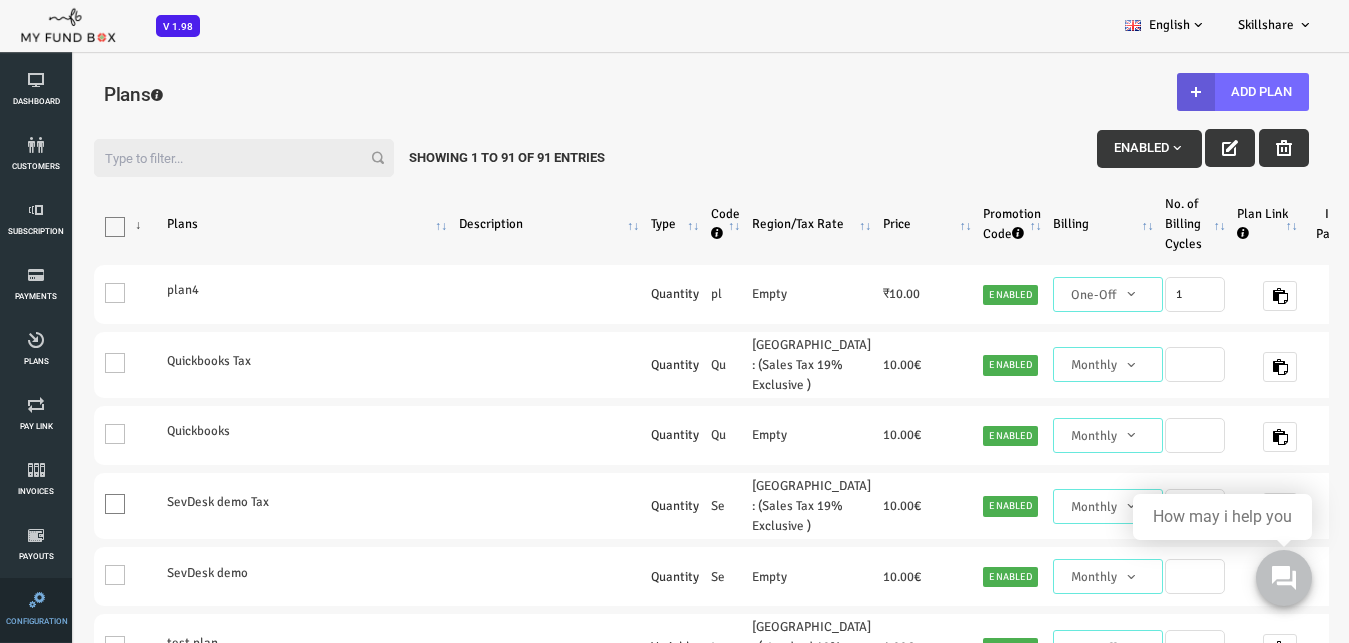 click at bounding box center (37, 600) 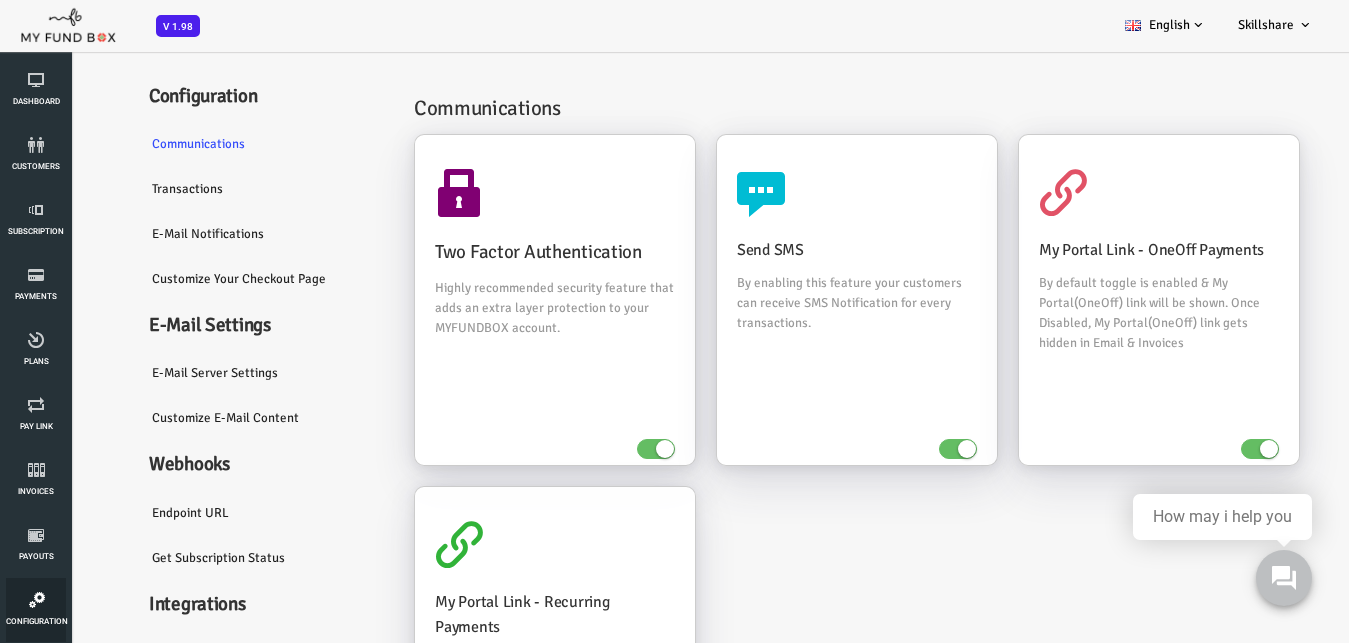 scroll, scrollTop: 249, scrollLeft: 0, axis: vertical 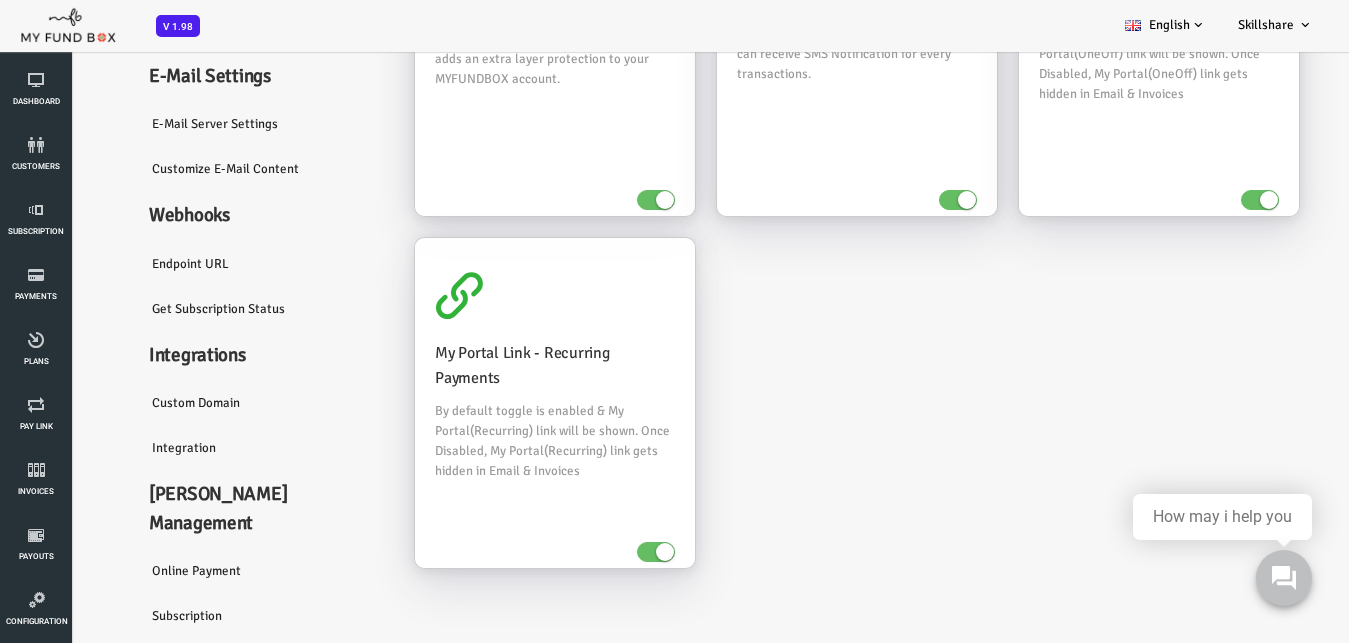 click on "Integration" at bounding box center (210, 448) 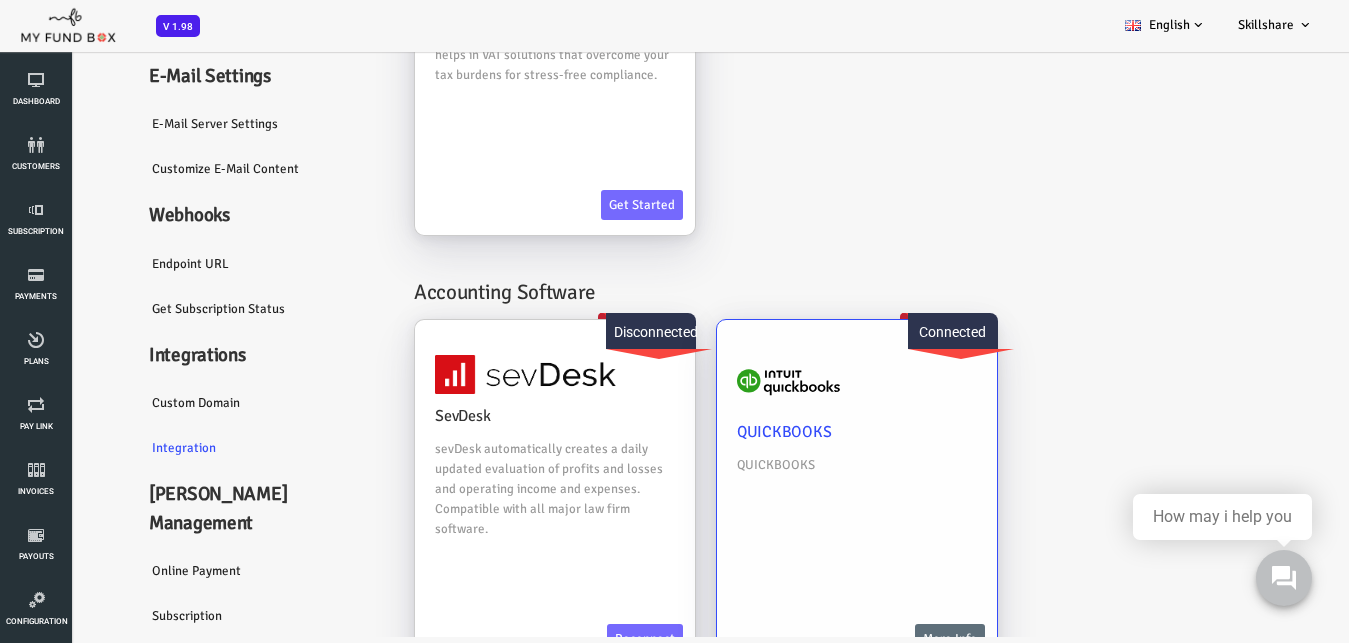 scroll, scrollTop: 123, scrollLeft: 0, axis: vertical 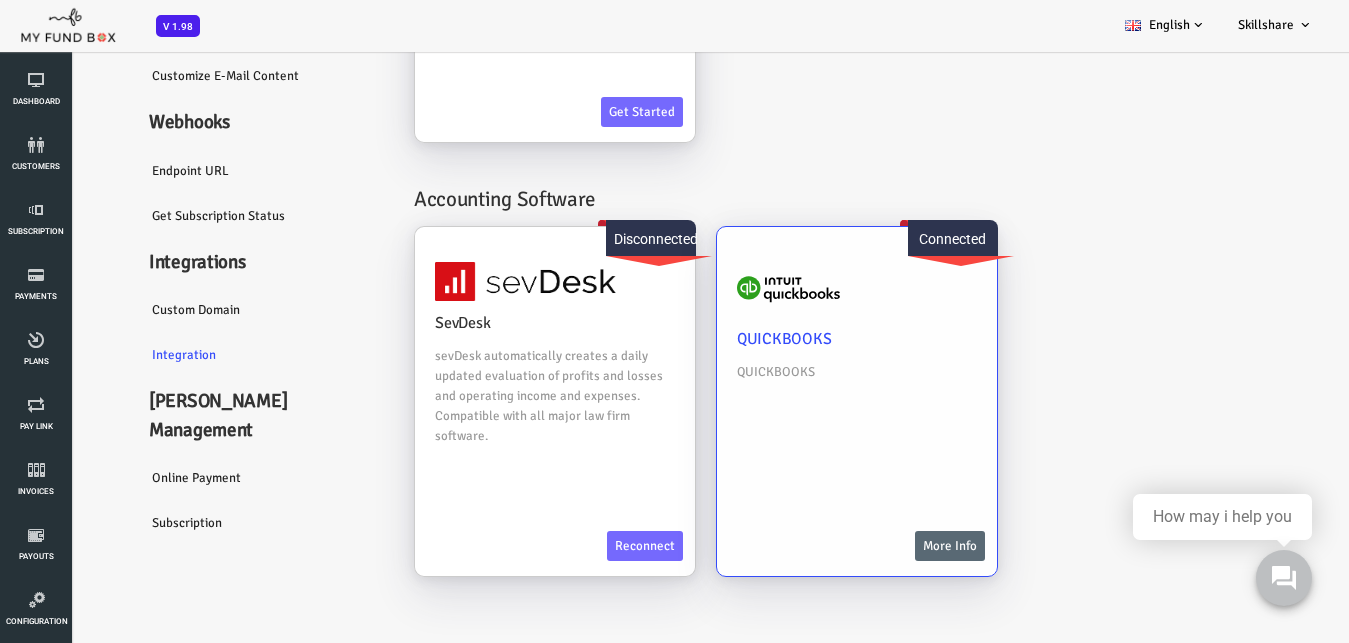 click on "More Info" at bounding box center (896, 546) 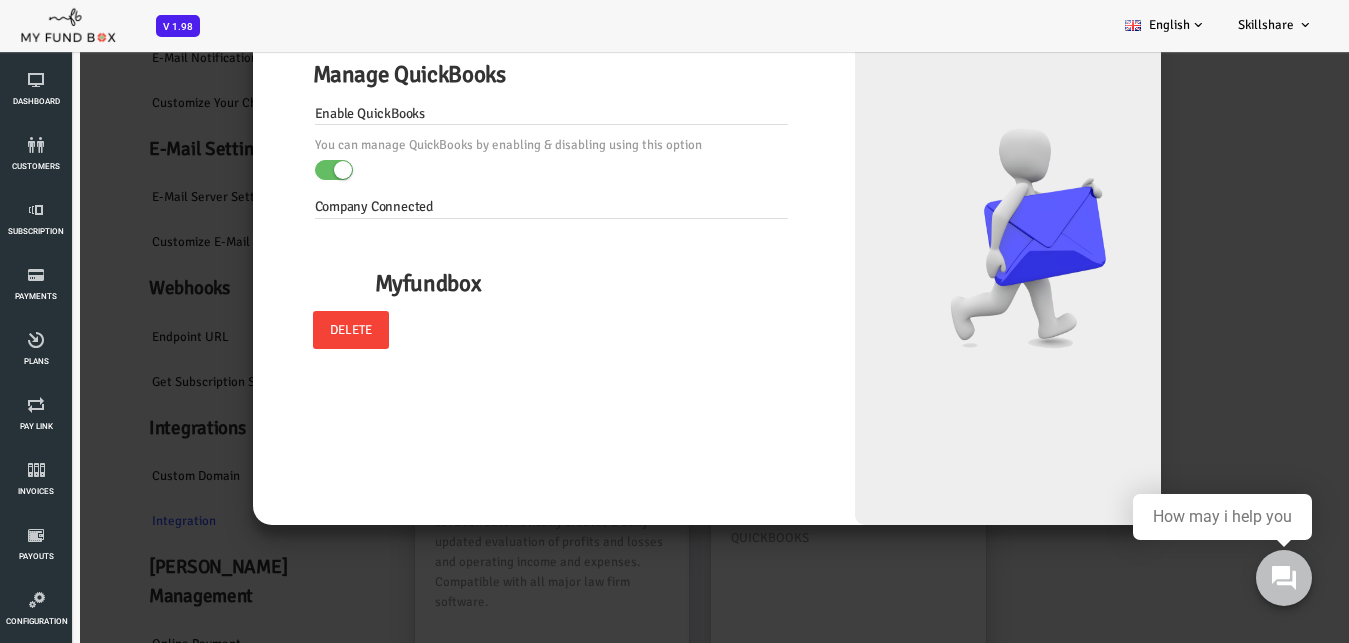 scroll, scrollTop: 0, scrollLeft: 0, axis: both 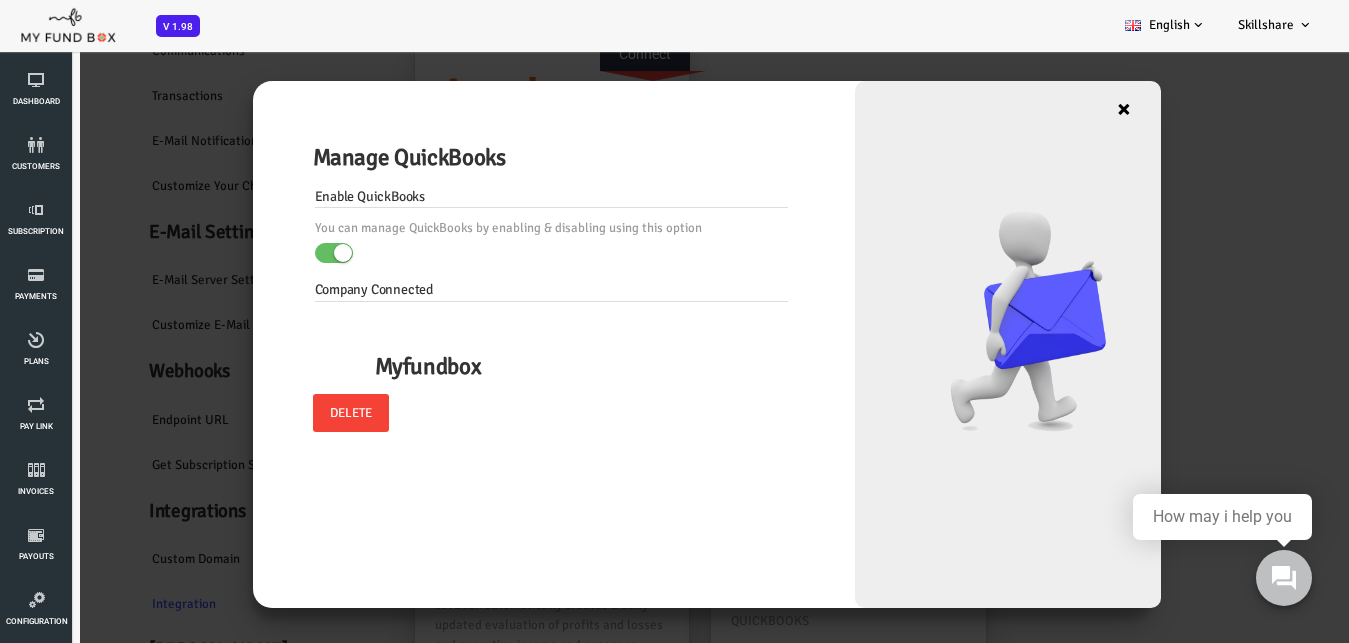 click on "×" at bounding box center (1070, 109) 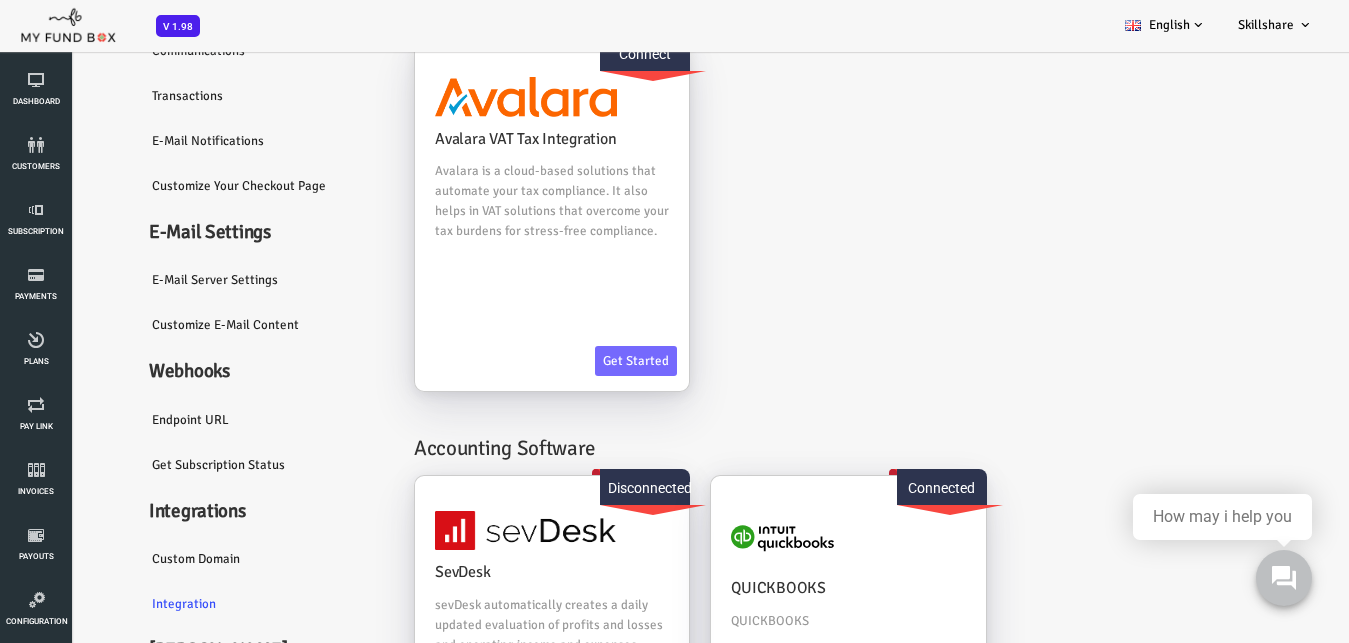 scroll, scrollTop: 249, scrollLeft: 0, axis: vertical 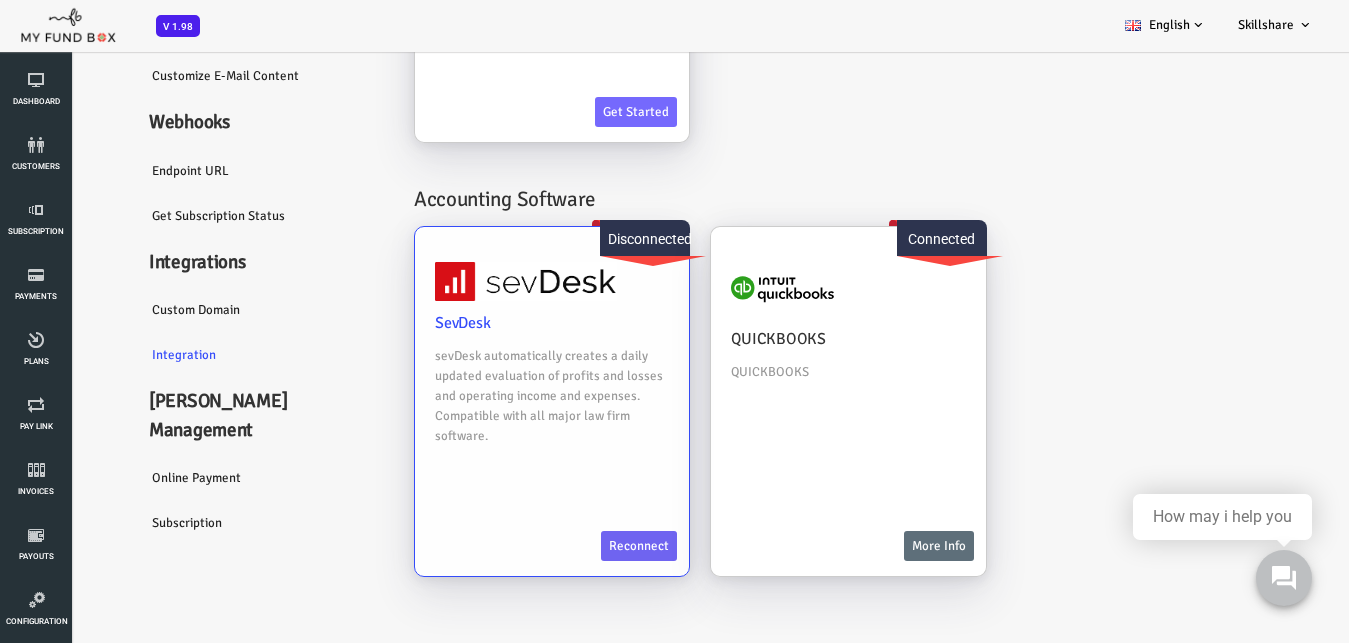 click on "Reconnect" at bounding box center (585, 546) 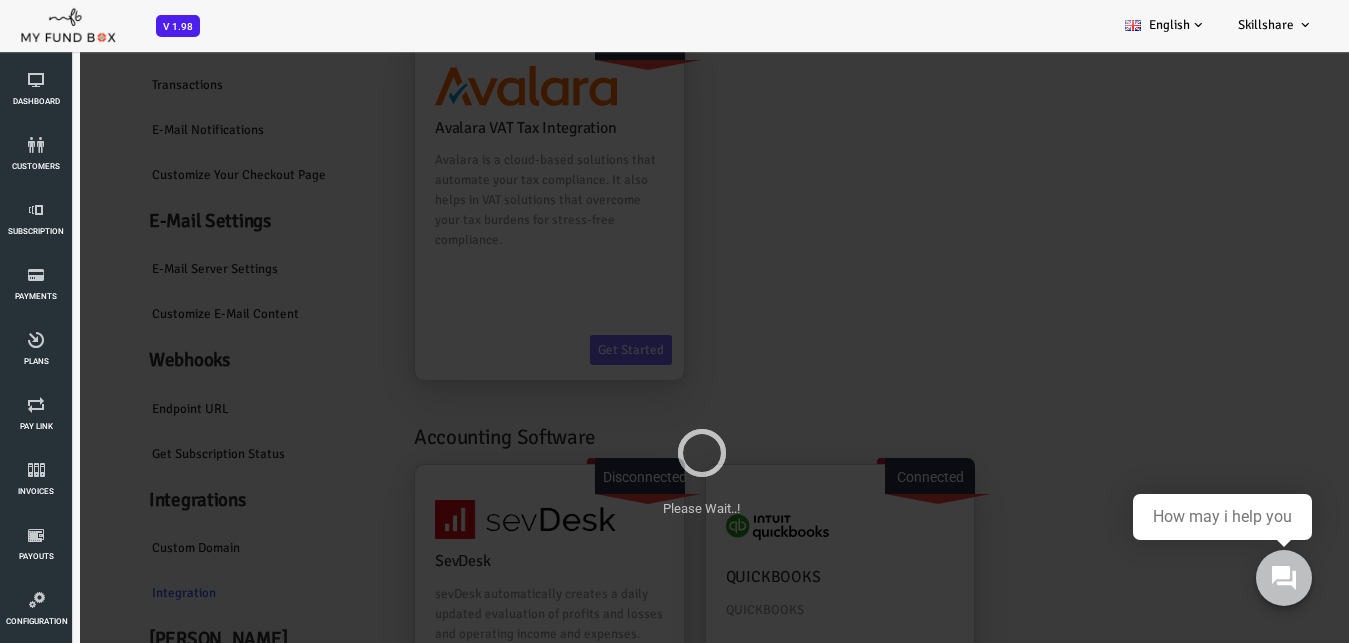 scroll, scrollTop: 0, scrollLeft: 0, axis: both 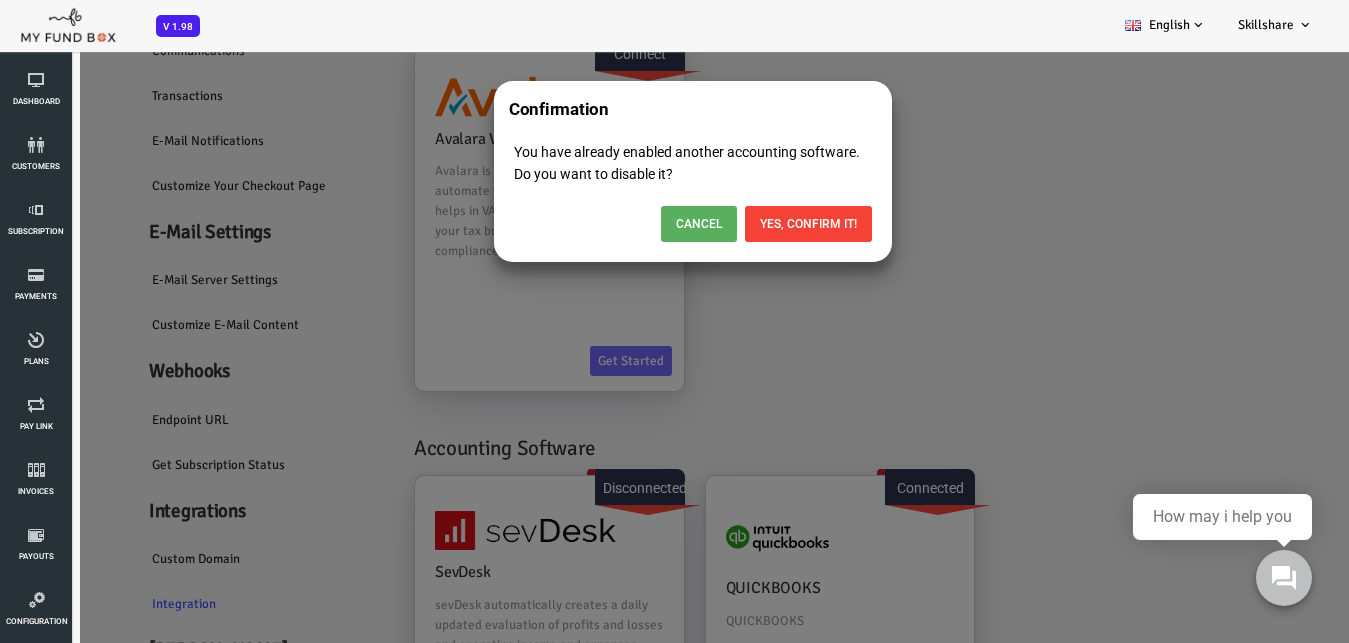 click on "Cancel" at bounding box center [645, 224] 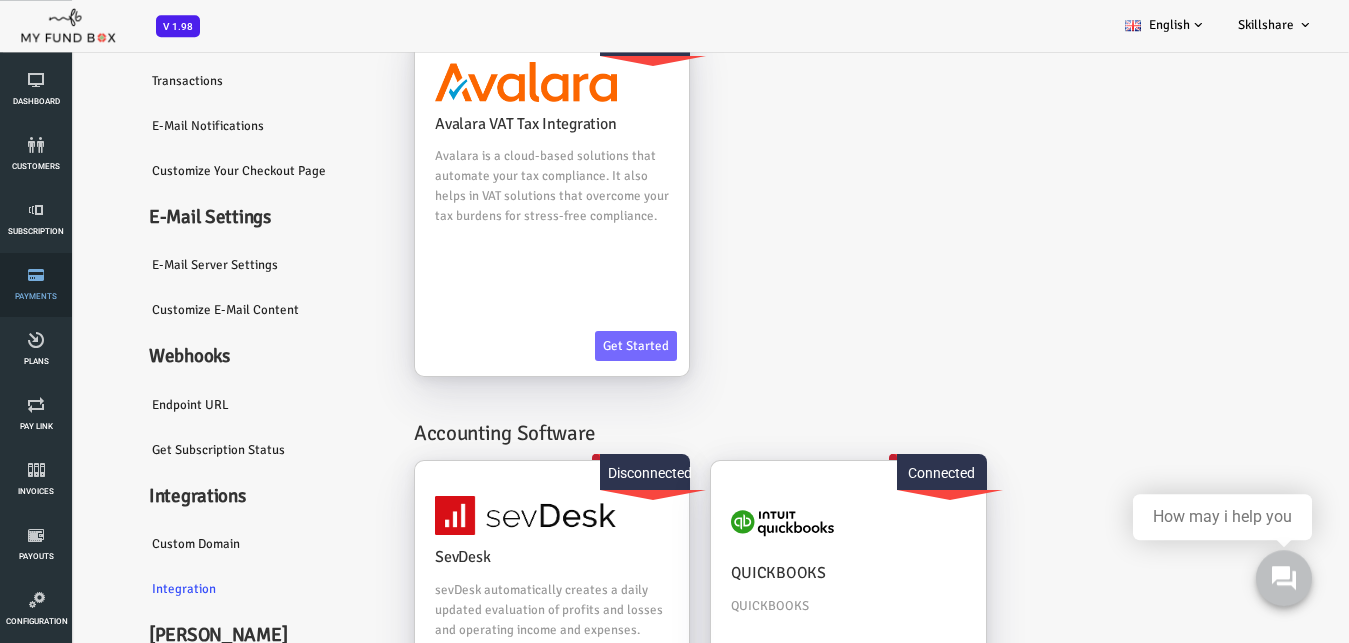 scroll, scrollTop: 0, scrollLeft: 0, axis: both 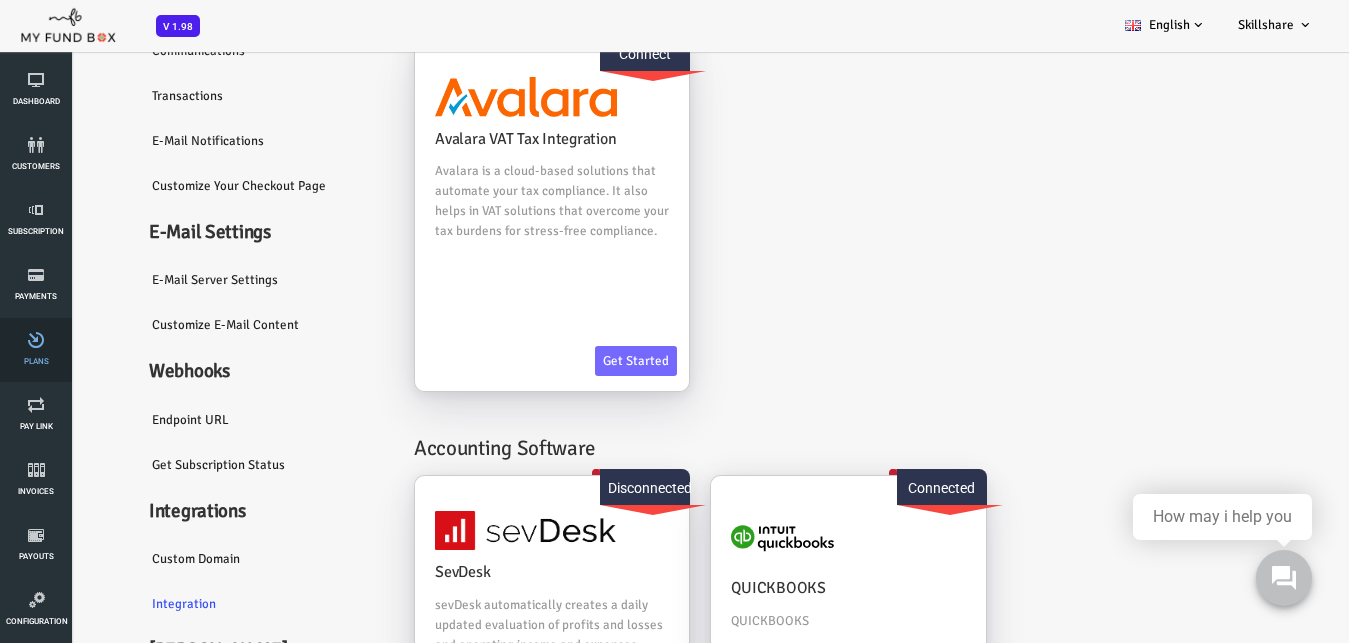 click at bounding box center (36, 340) 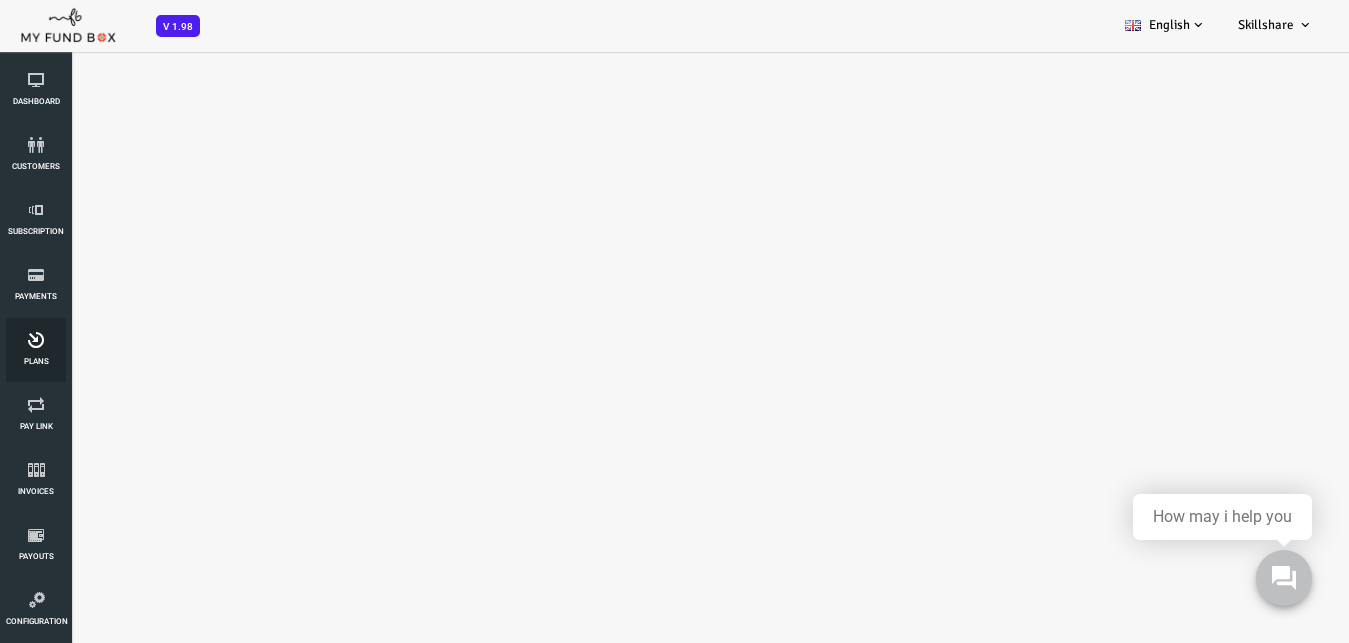 select on "100" 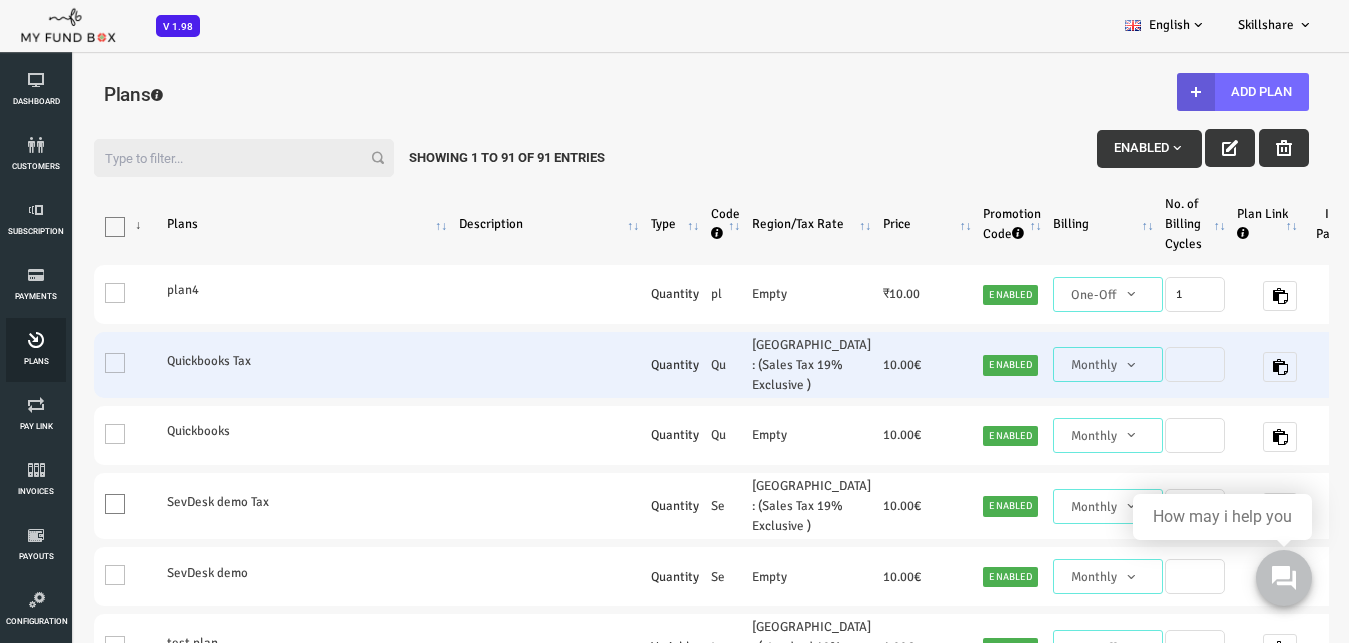 scroll, scrollTop: 0, scrollLeft: 0, axis: both 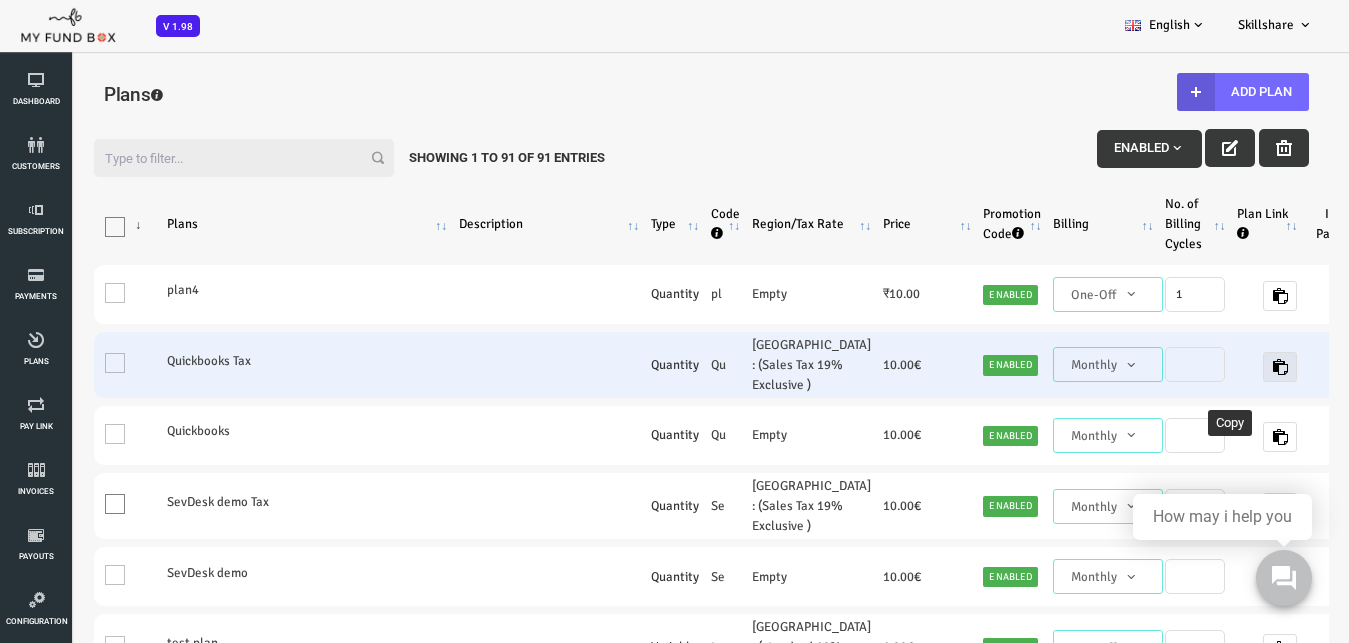 click at bounding box center (1226, 367) 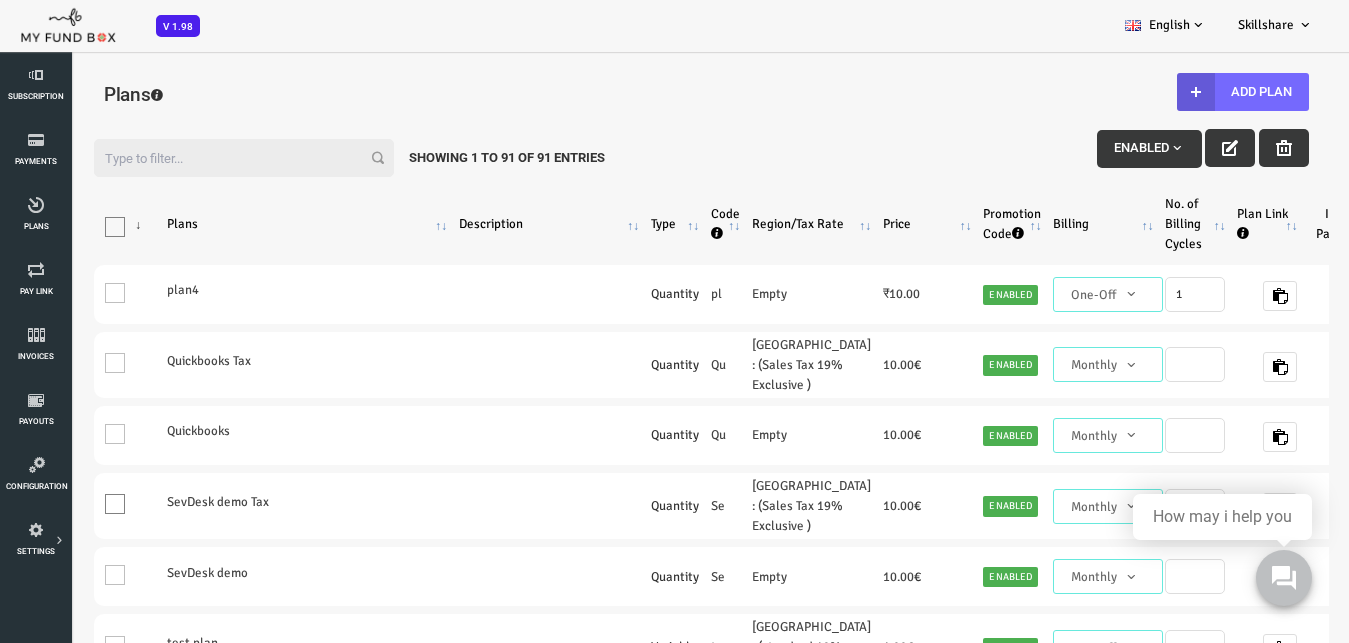scroll, scrollTop: 180, scrollLeft: 0, axis: vertical 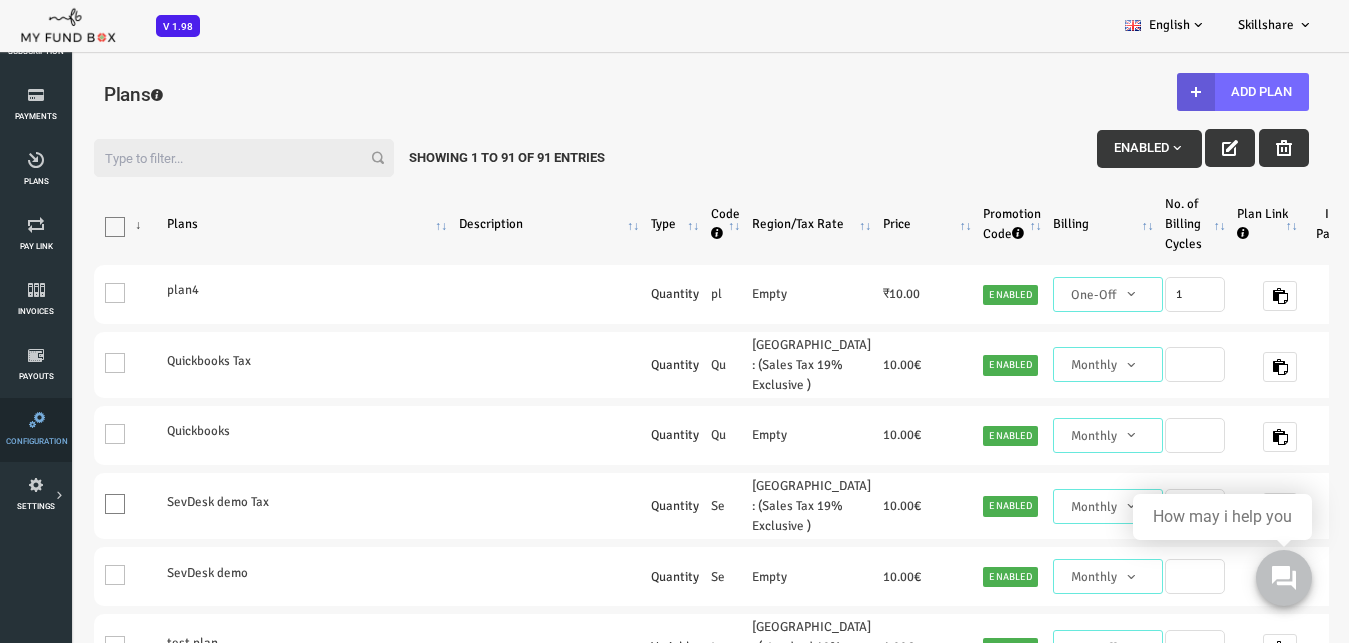 click at bounding box center [37, 420] 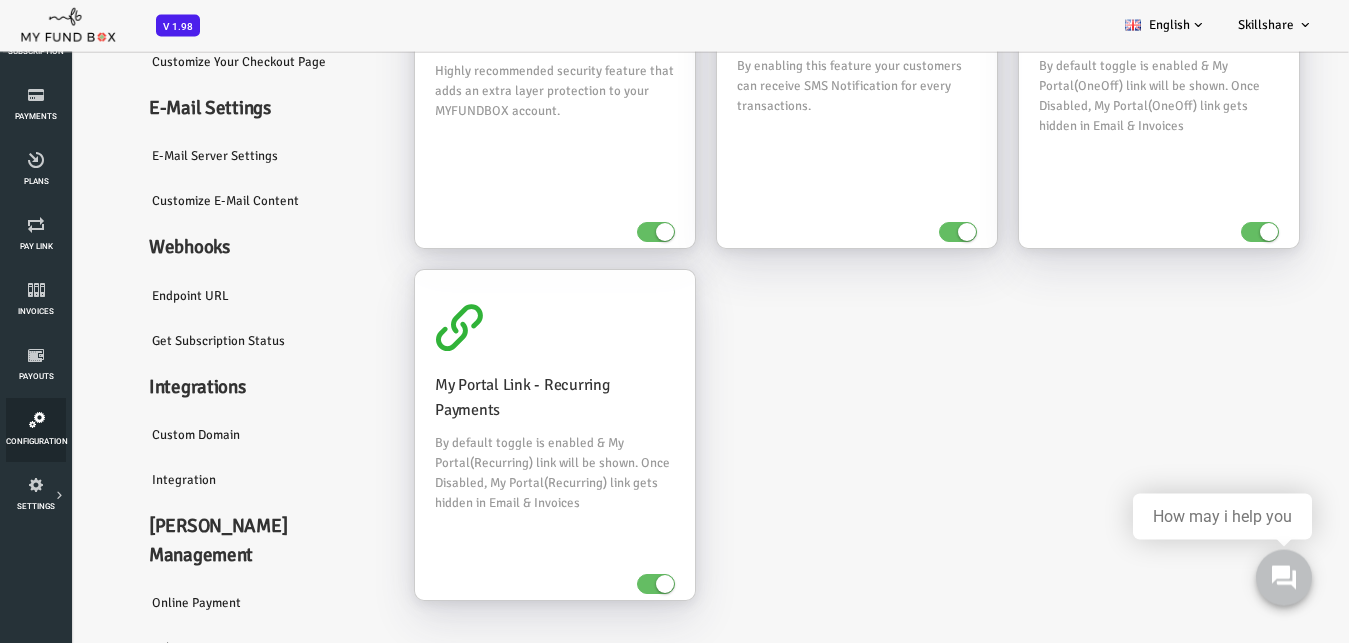 scroll, scrollTop: 249, scrollLeft: 0, axis: vertical 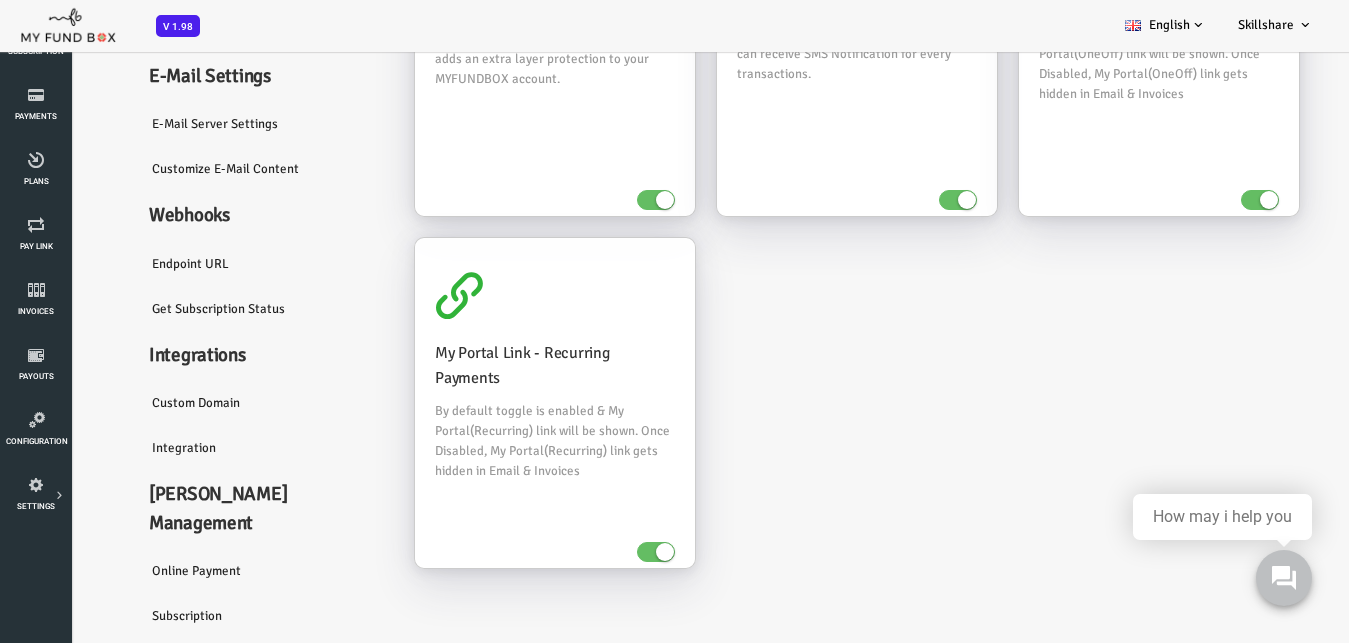 click on "Integration" at bounding box center [210, 448] 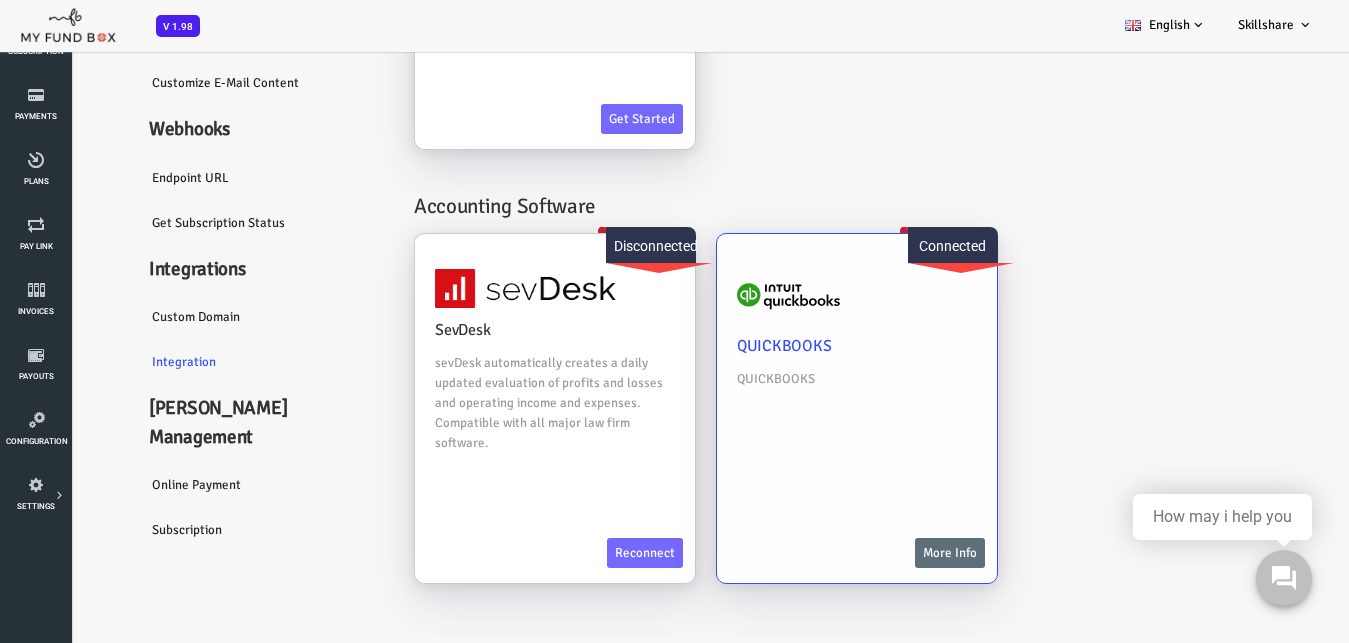 scroll, scrollTop: 123, scrollLeft: 0, axis: vertical 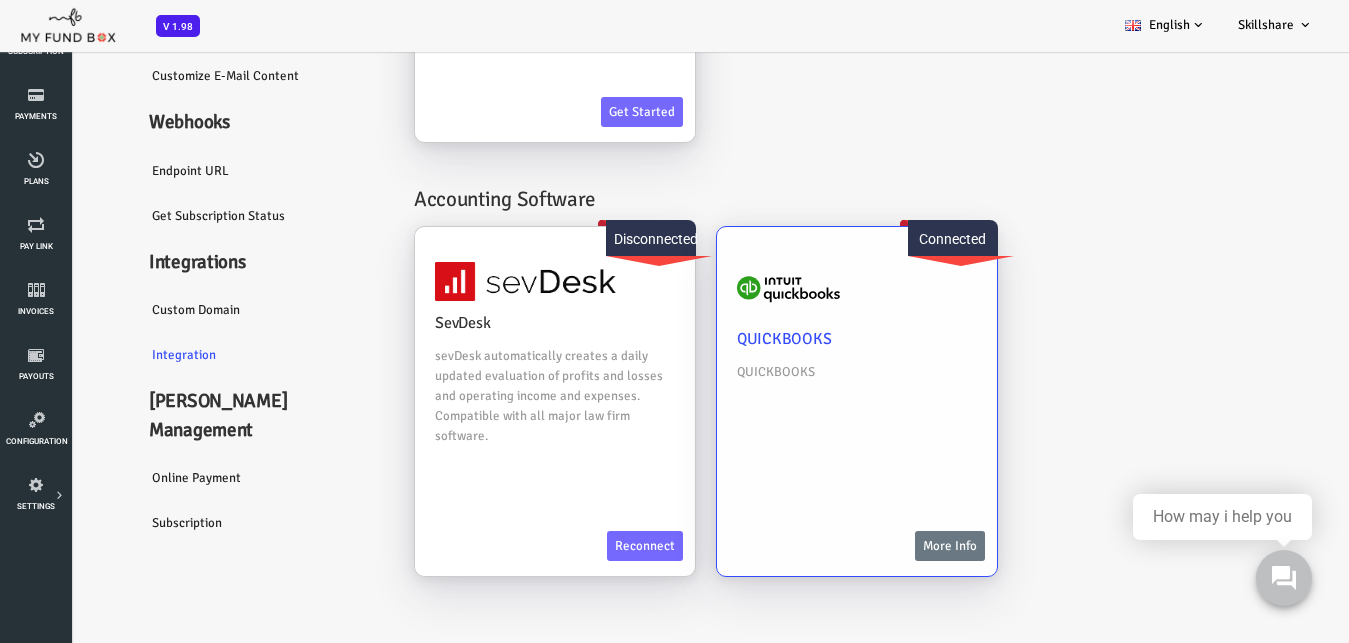 click on "More Info" at bounding box center [896, 546] 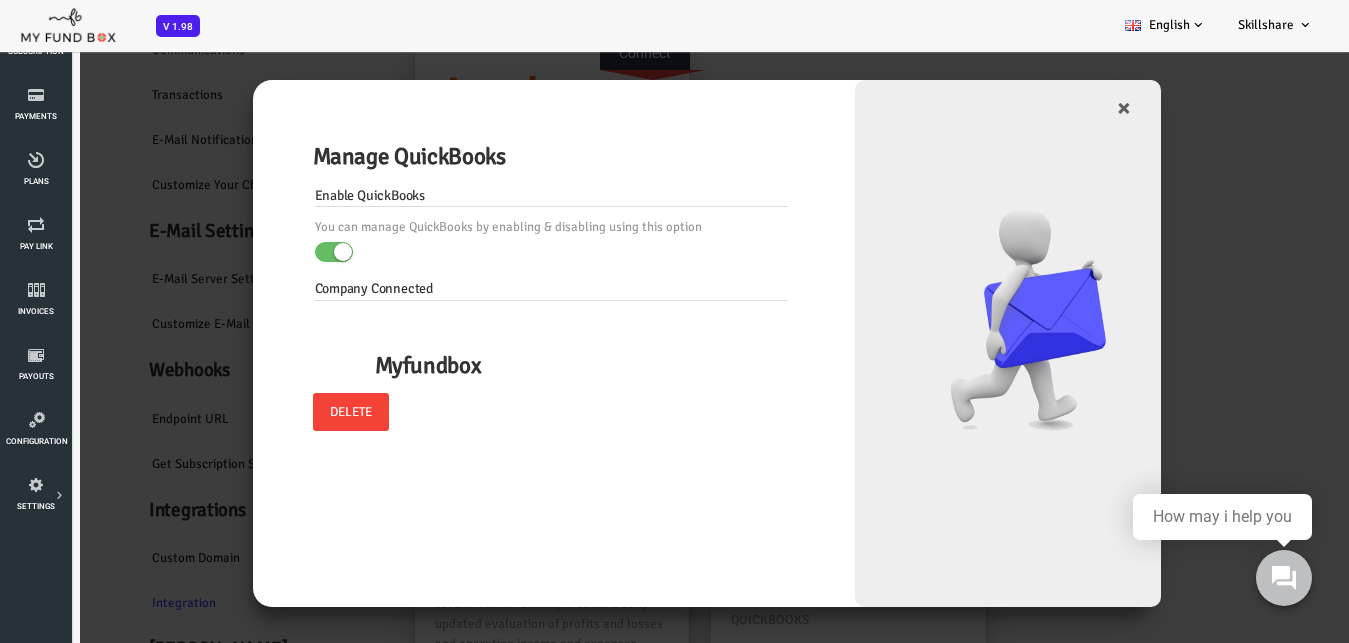 scroll, scrollTop: 0, scrollLeft: 0, axis: both 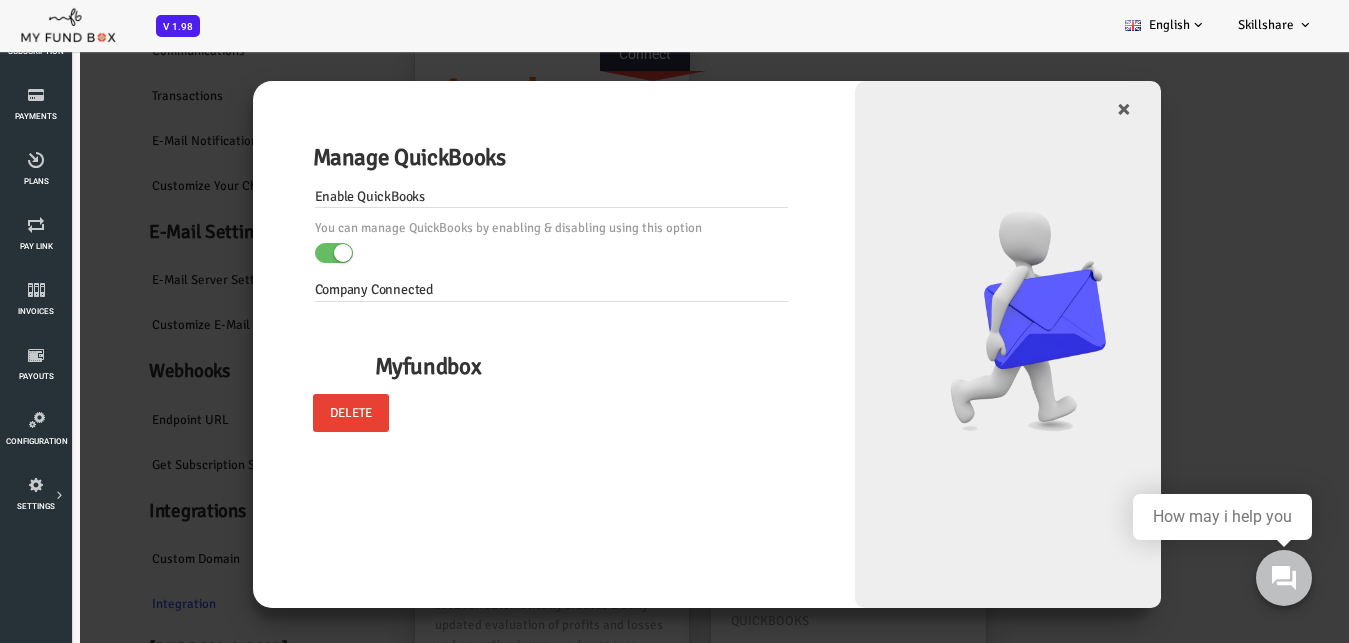 click on "Delete" at bounding box center (297, 413) 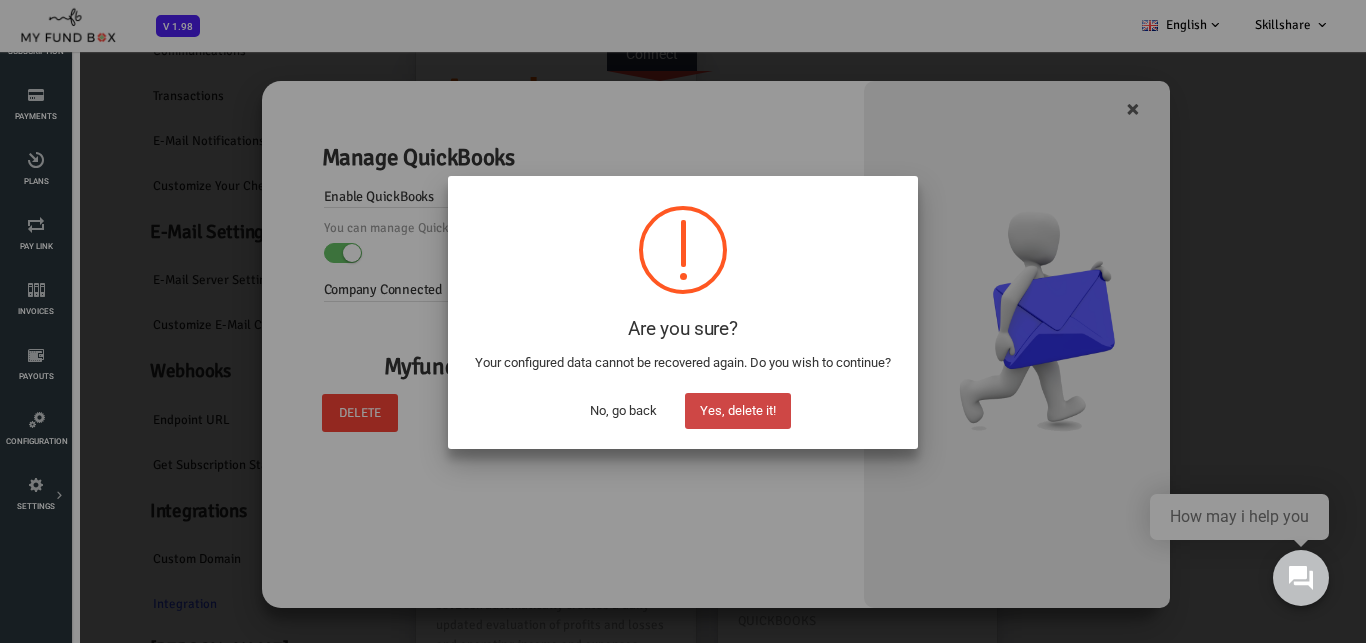 click on "Yes, delete it!" at bounding box center [738, 411] 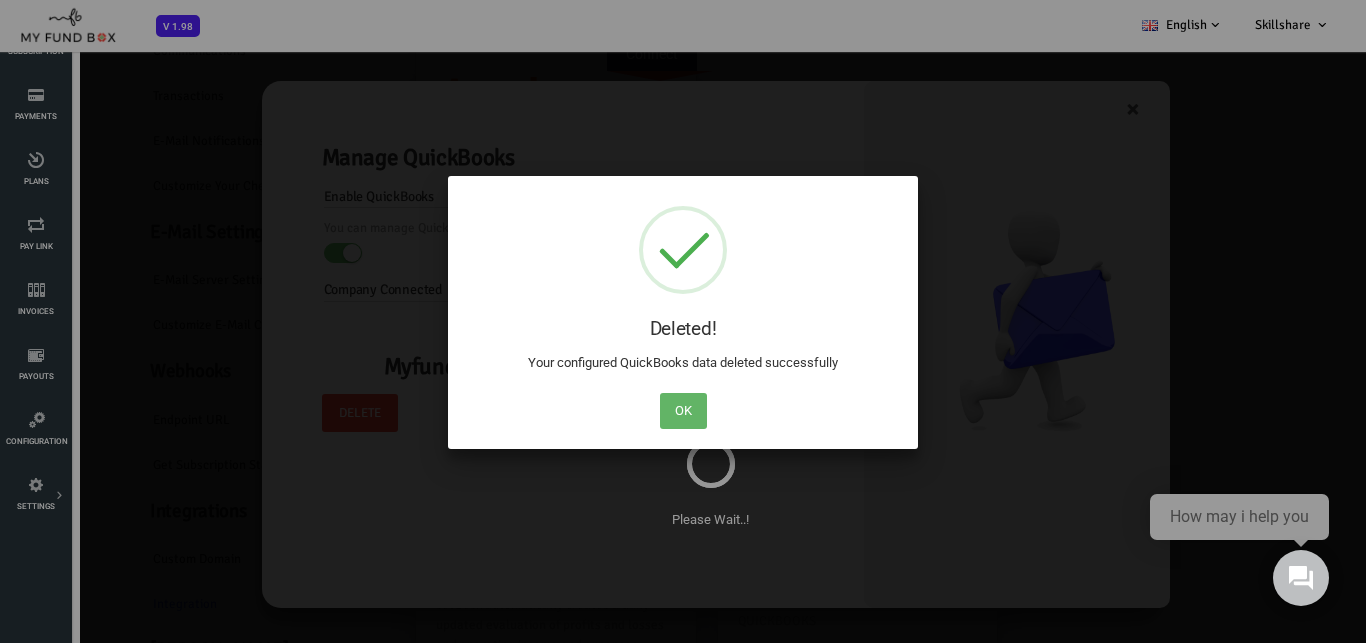 click on "OK" at bounding box center [683, 411] 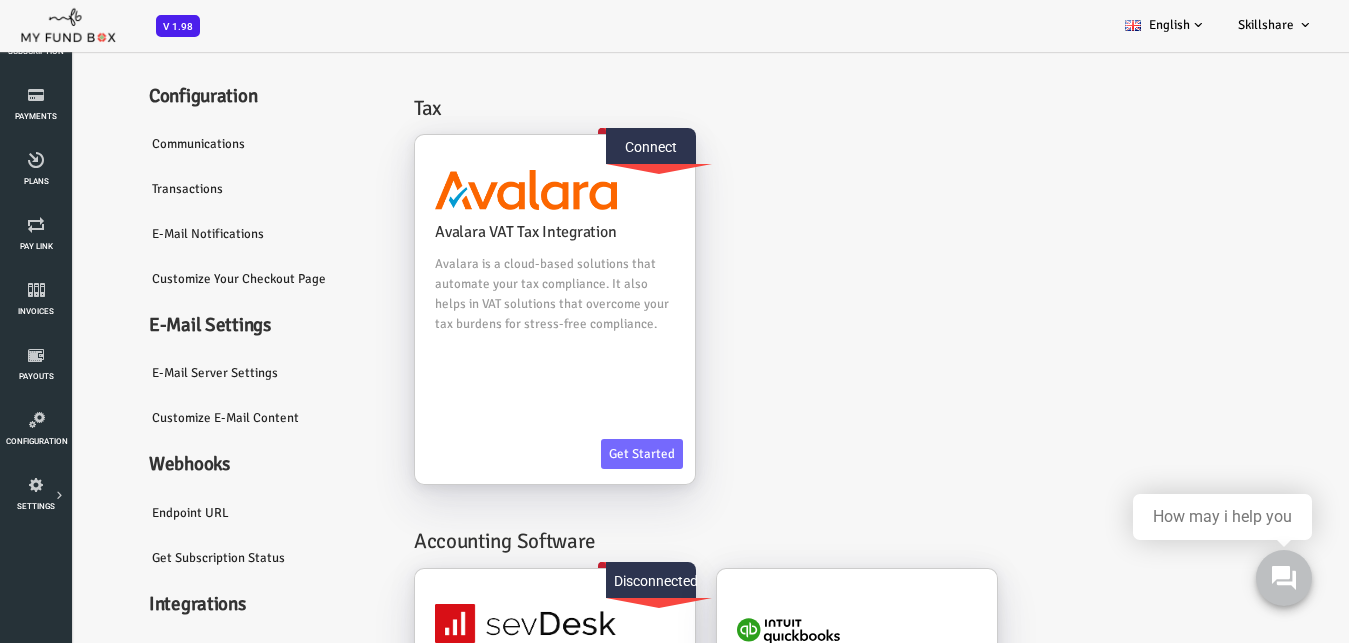 scroll, scrollTop: 341, scrollLeft: 0, axis: vertical 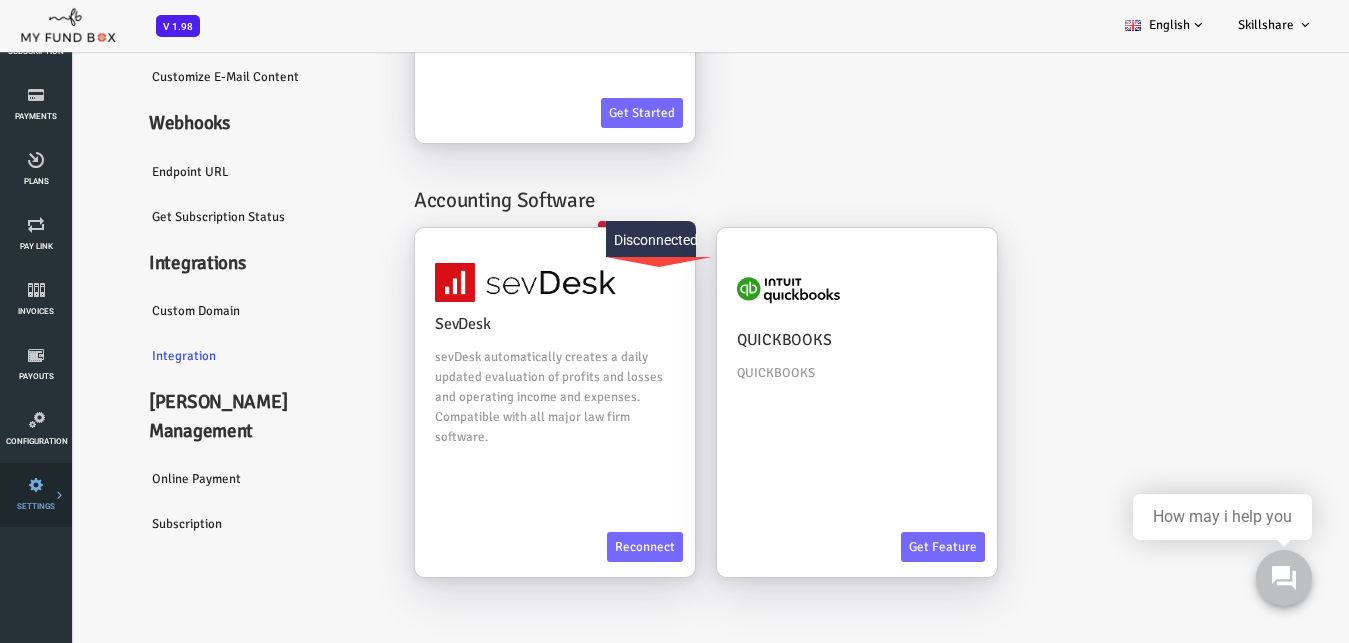 click at bounding box center [0, 0] 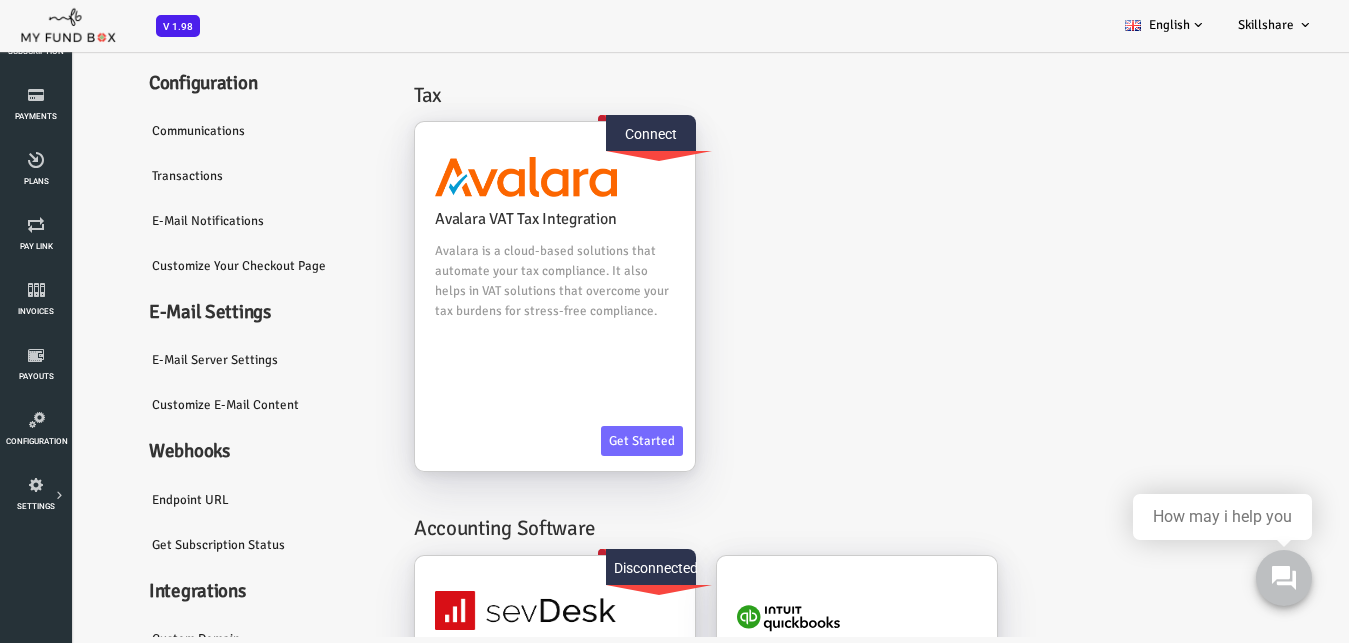 scroll, scrollTop: 5, scrollLeft: 0, axis: vertical 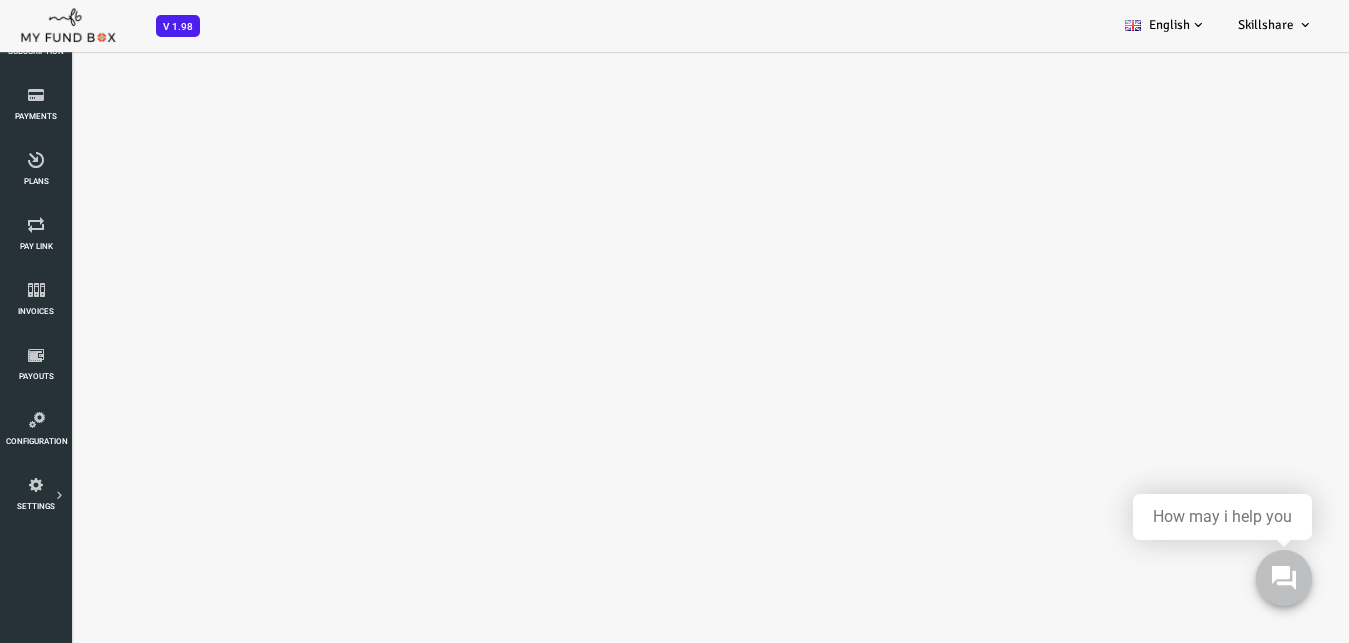 select on "100" 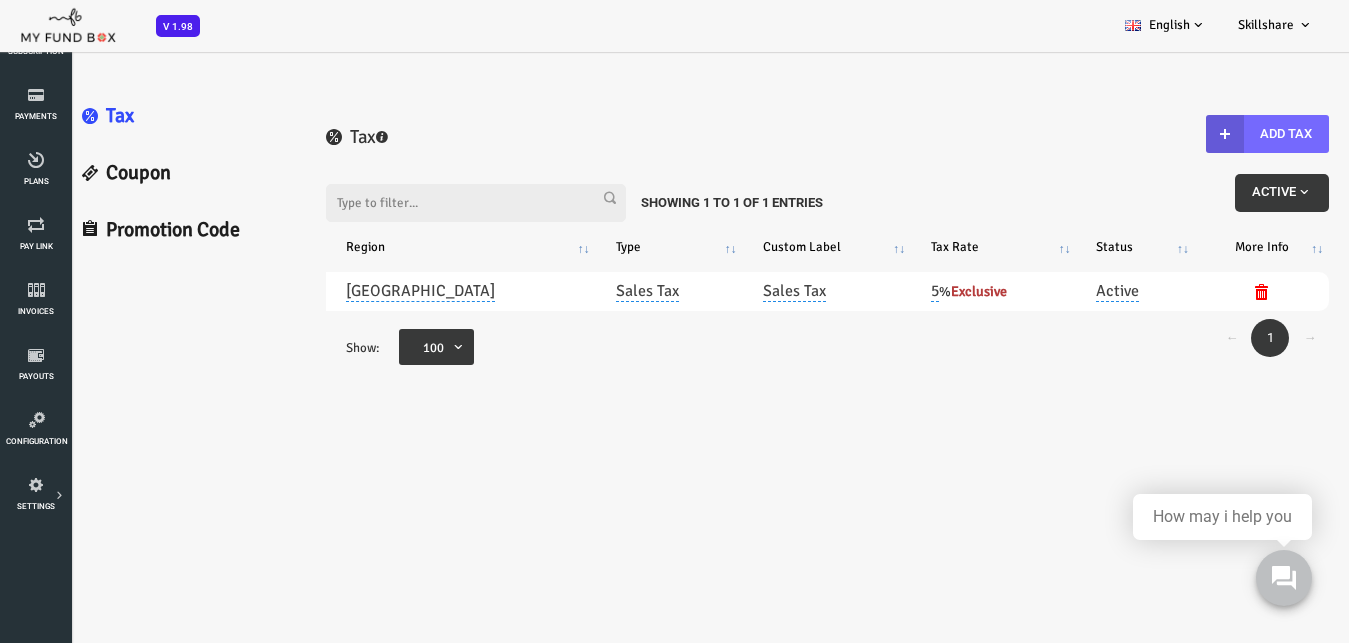 scroll, scrollTop: 0, scrollLeft: 0, axis: both 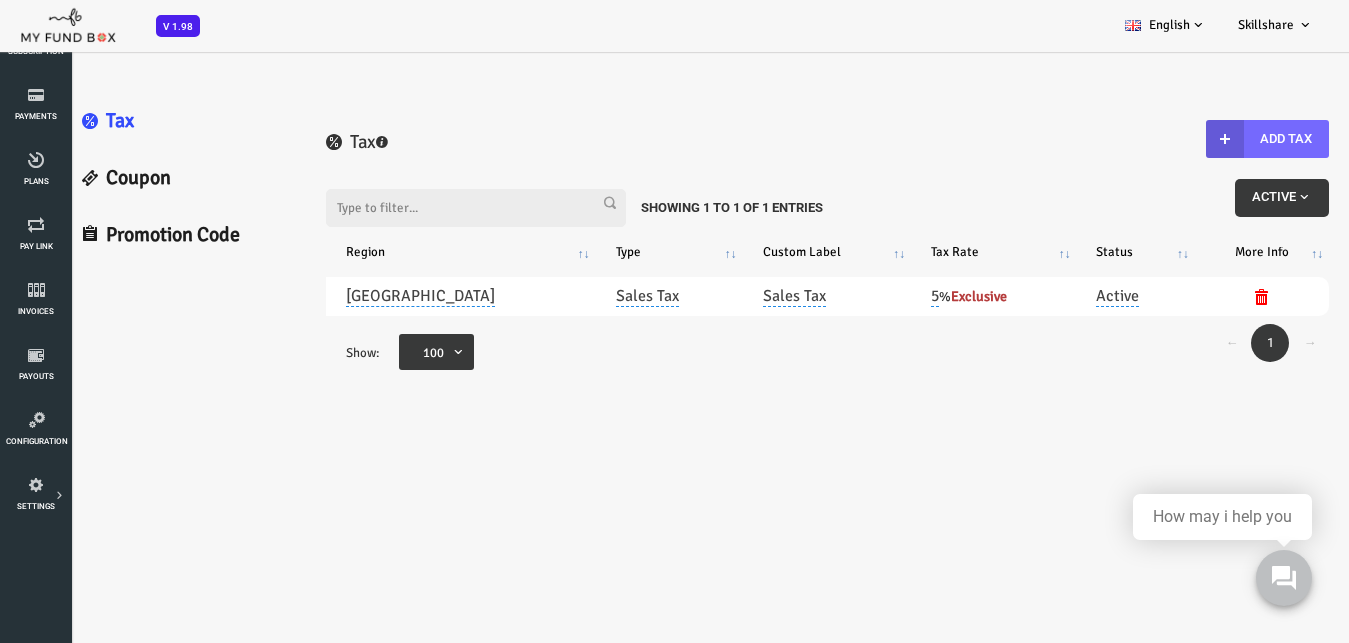 click on "Promotion Code" at bounding box center (131, 235) 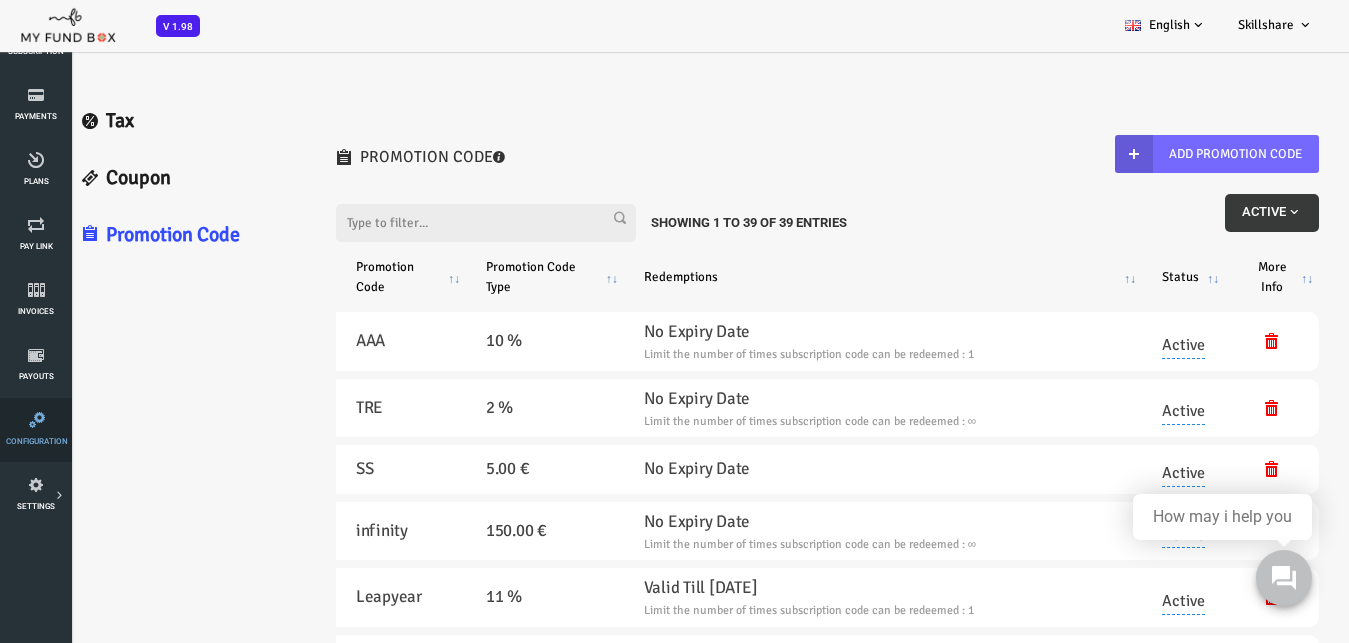 click at bounding box center (37, 420) 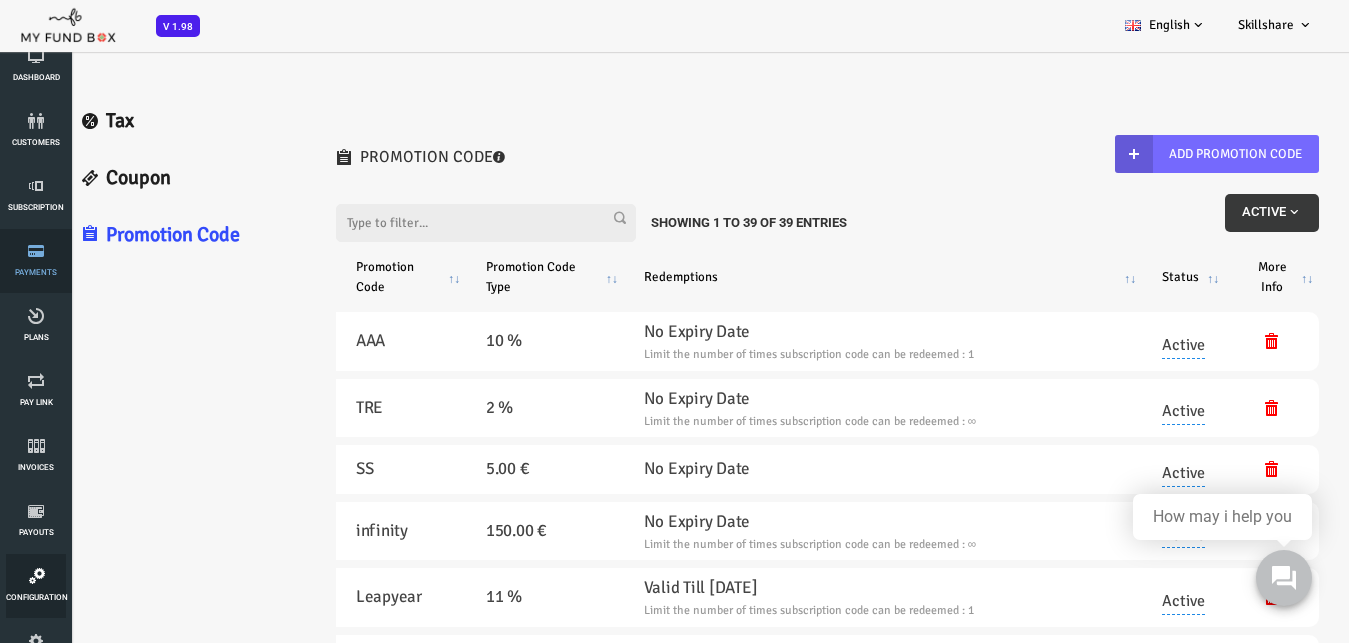 scroll, scrollTop: 0, scrollLeft: 0, axis: both 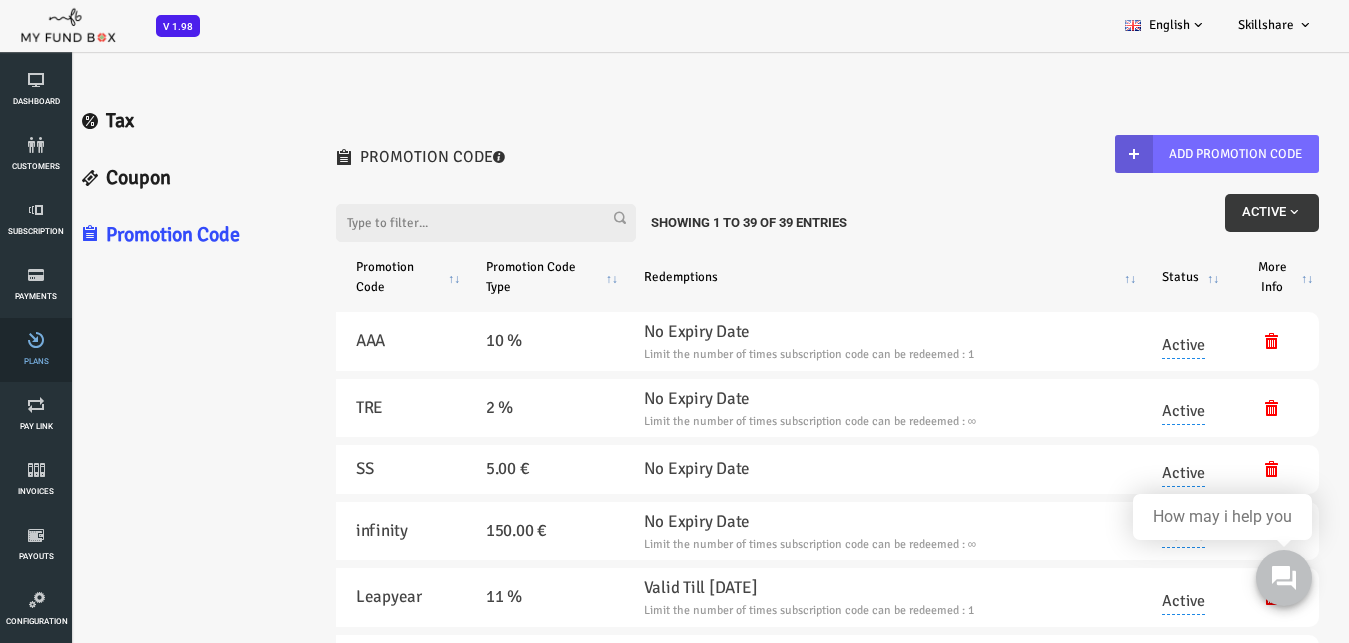 click on "Plans" at bounding box center [36, 350] 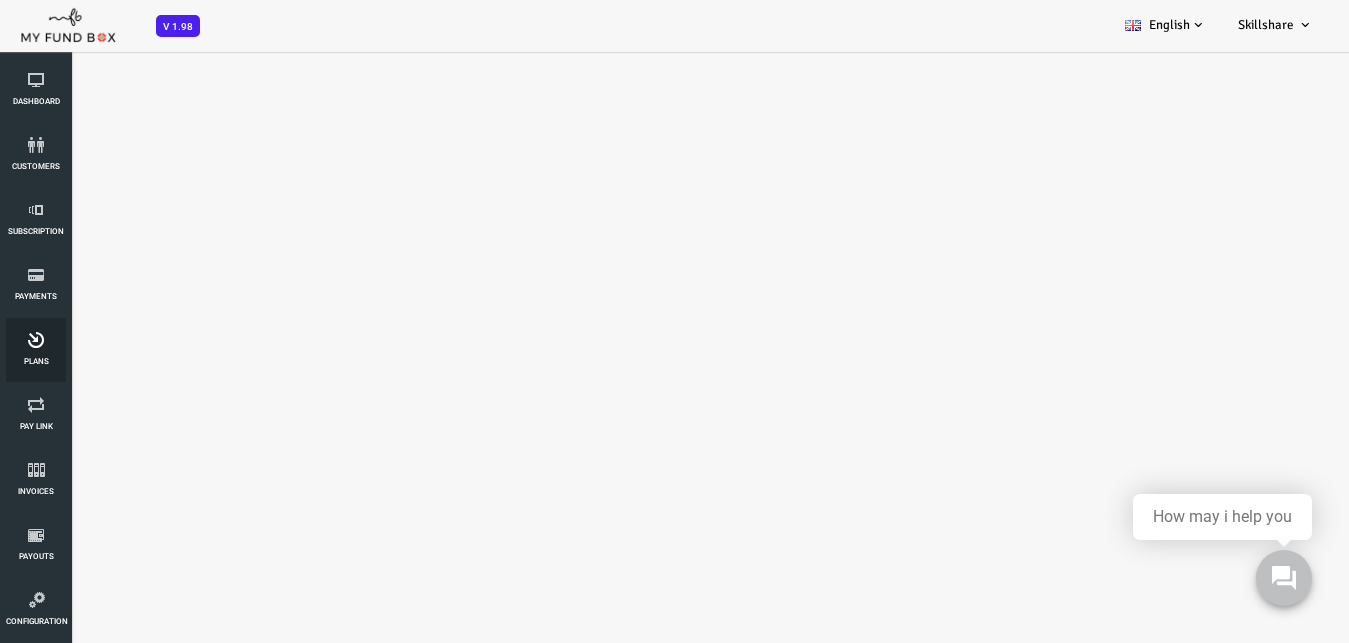 select on "100" 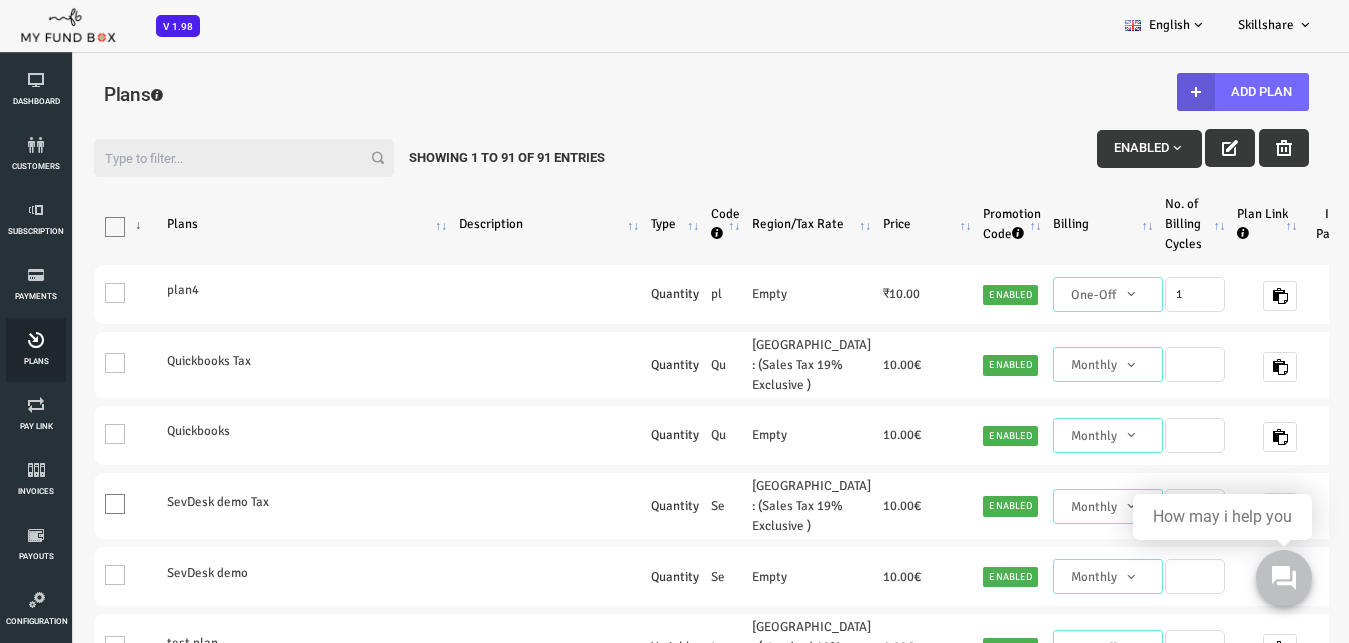 scroll, scrollTop: 0, scrollLeft: 0, axis: both 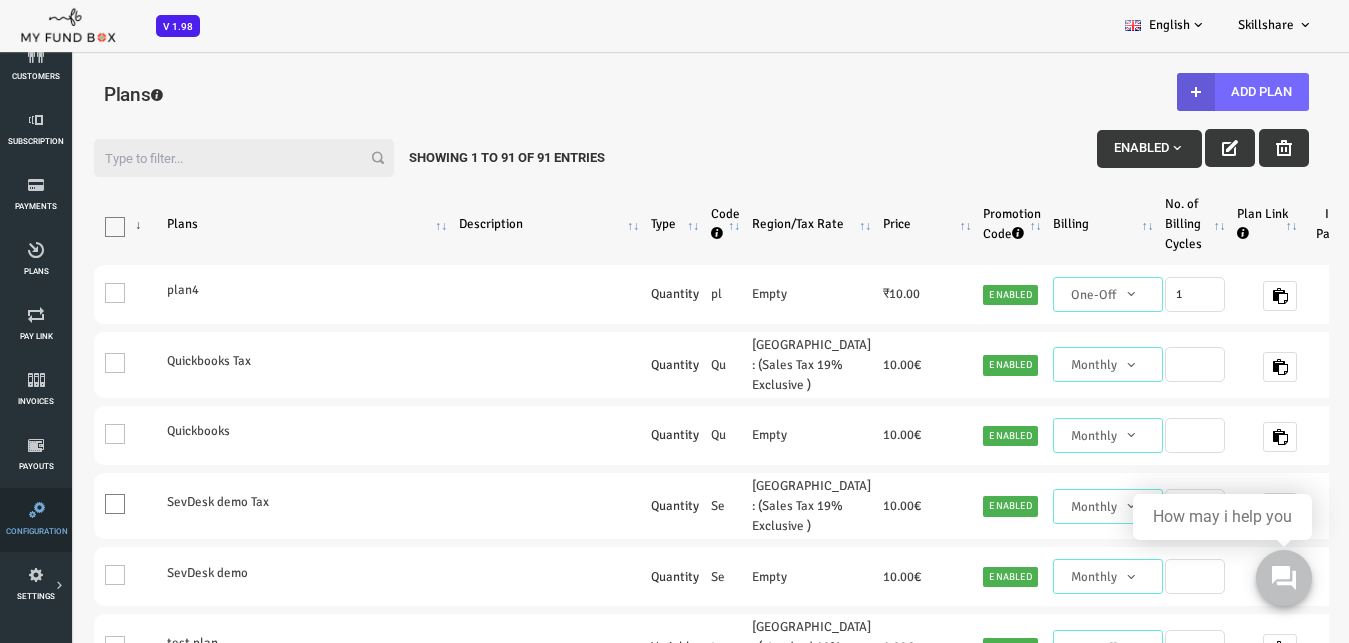 click at bounding box center [37, 510] 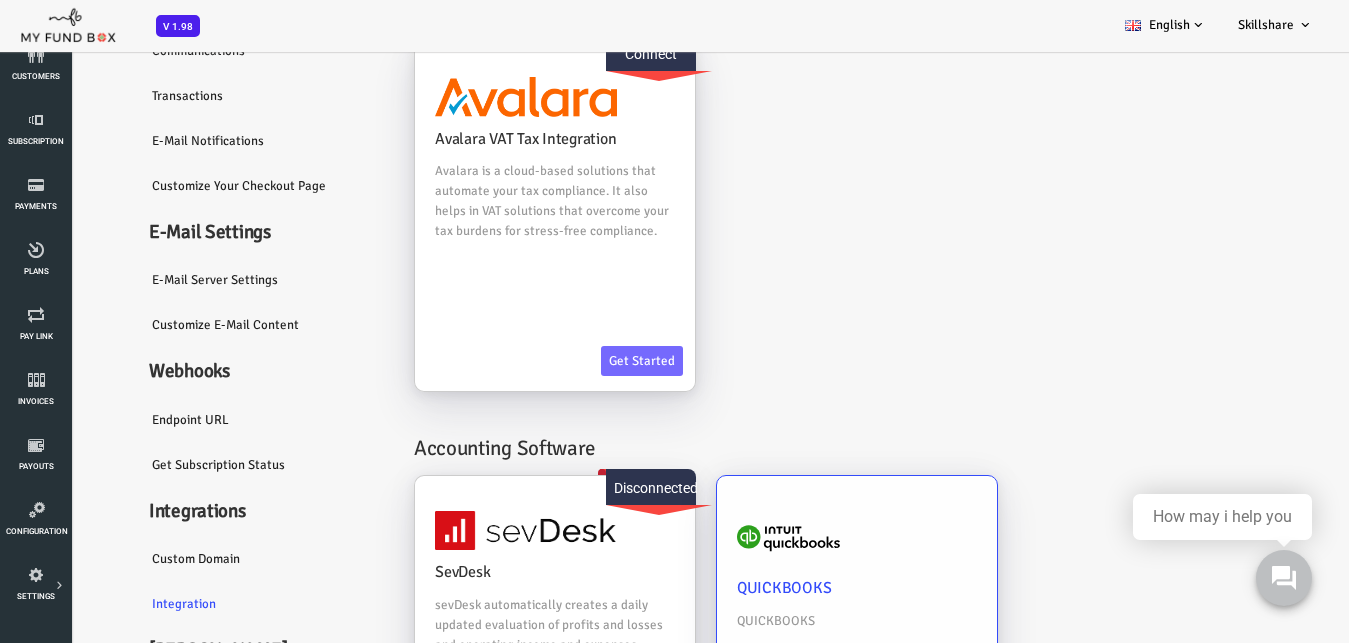scroll, scrollTop: 249, scrollLeft: 0, axis: vertical 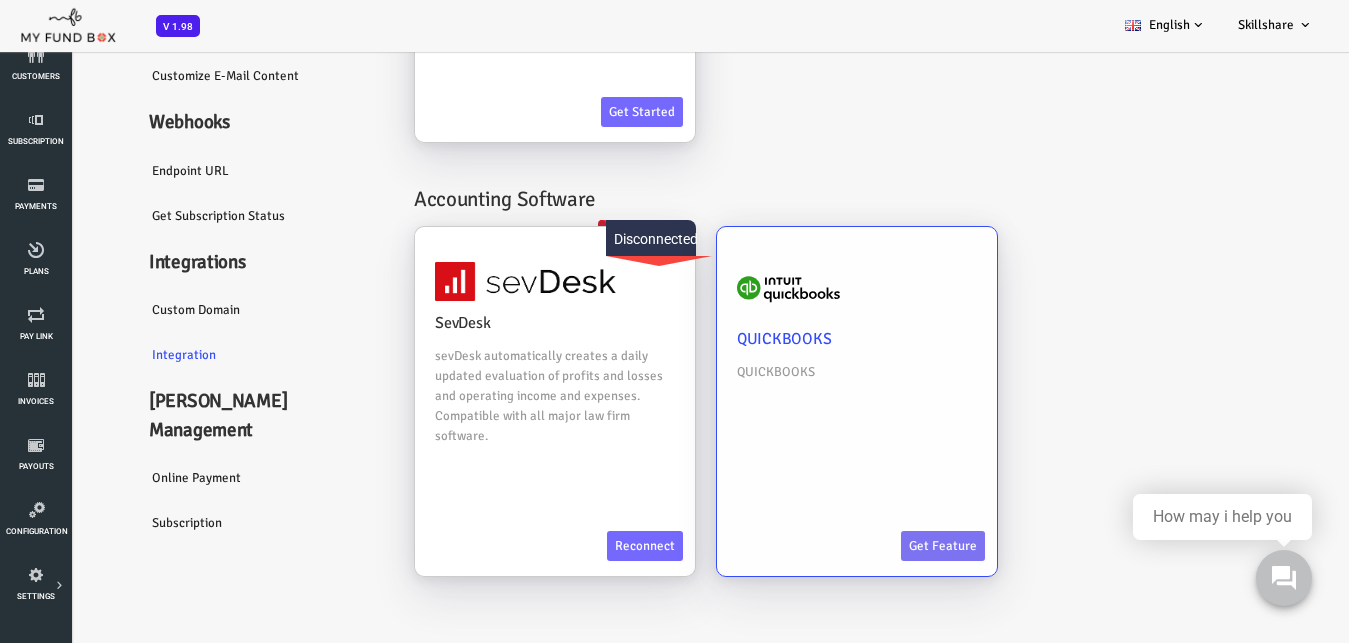 click on "Get feature" at bounding box center (889, 546) 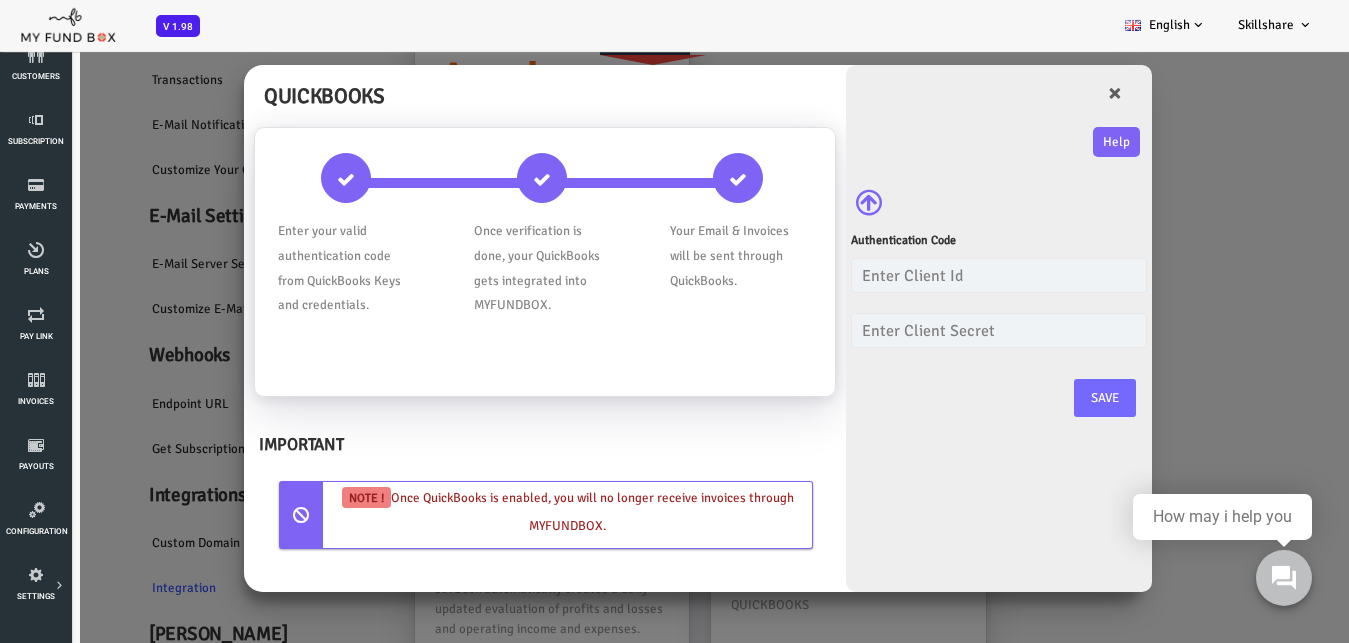 scroll, scrollTop: 0, scrollLeft: 0, axis: both 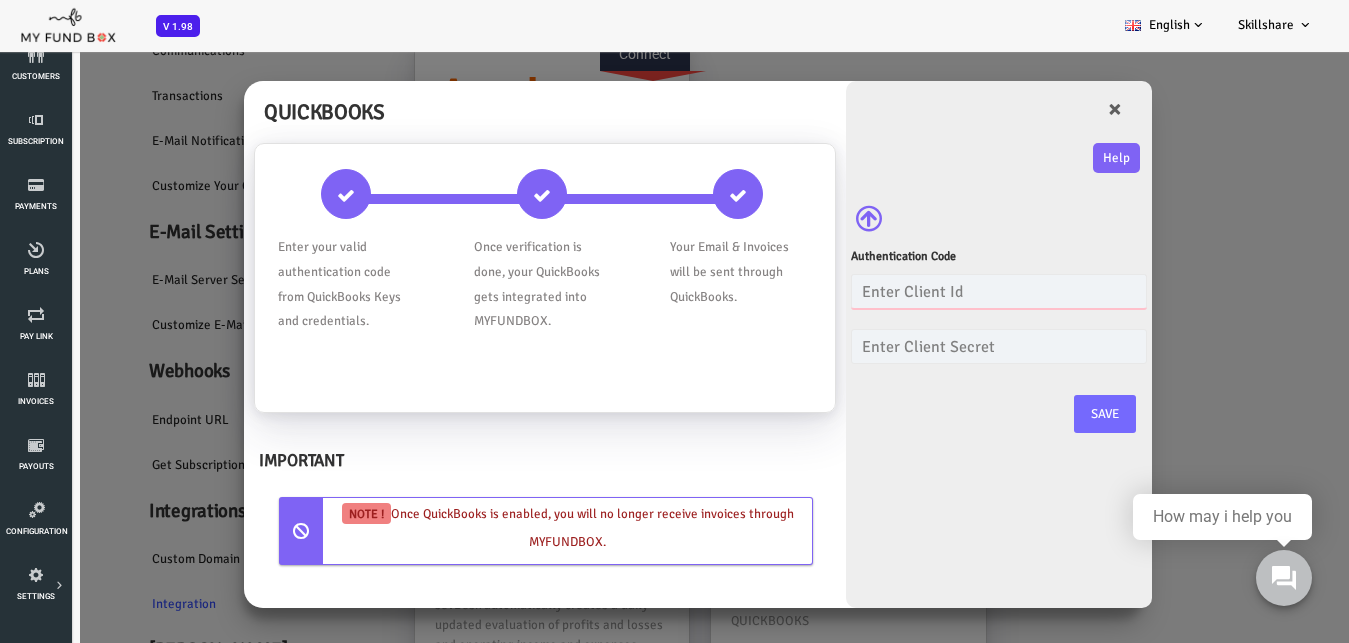 click at bounding box center (945, 291) 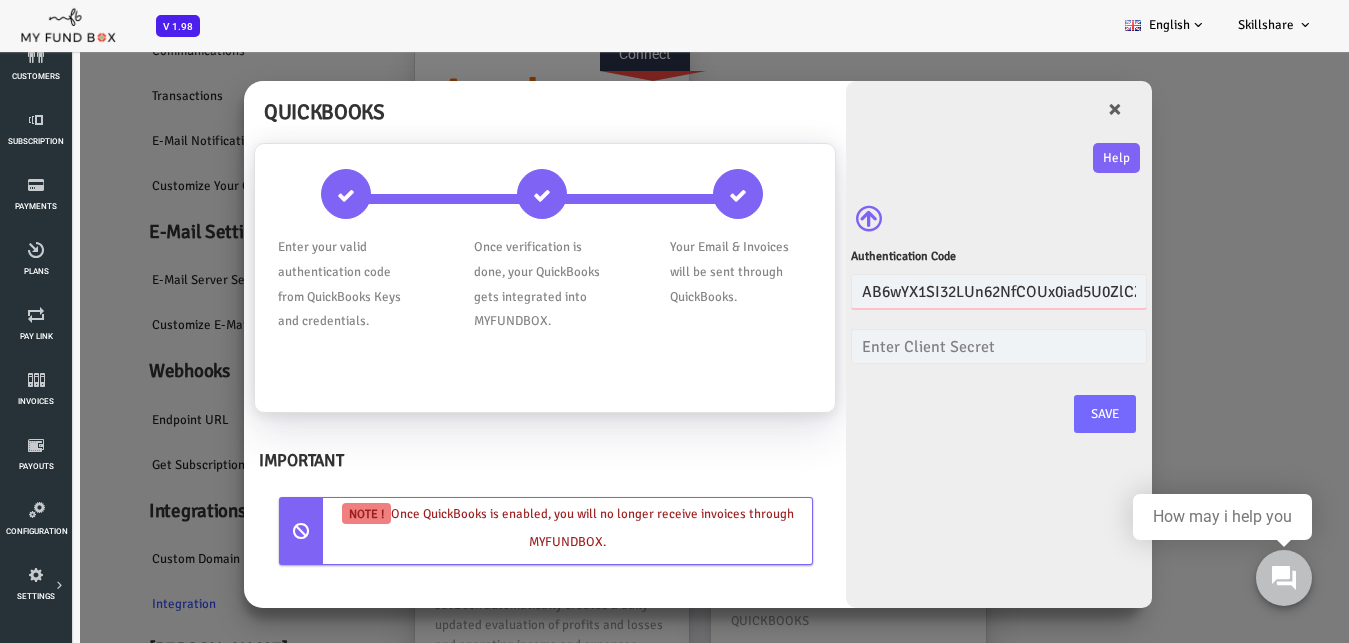 scroll, scrollTop: 0, scrollLeft: 150, axis: horizontal 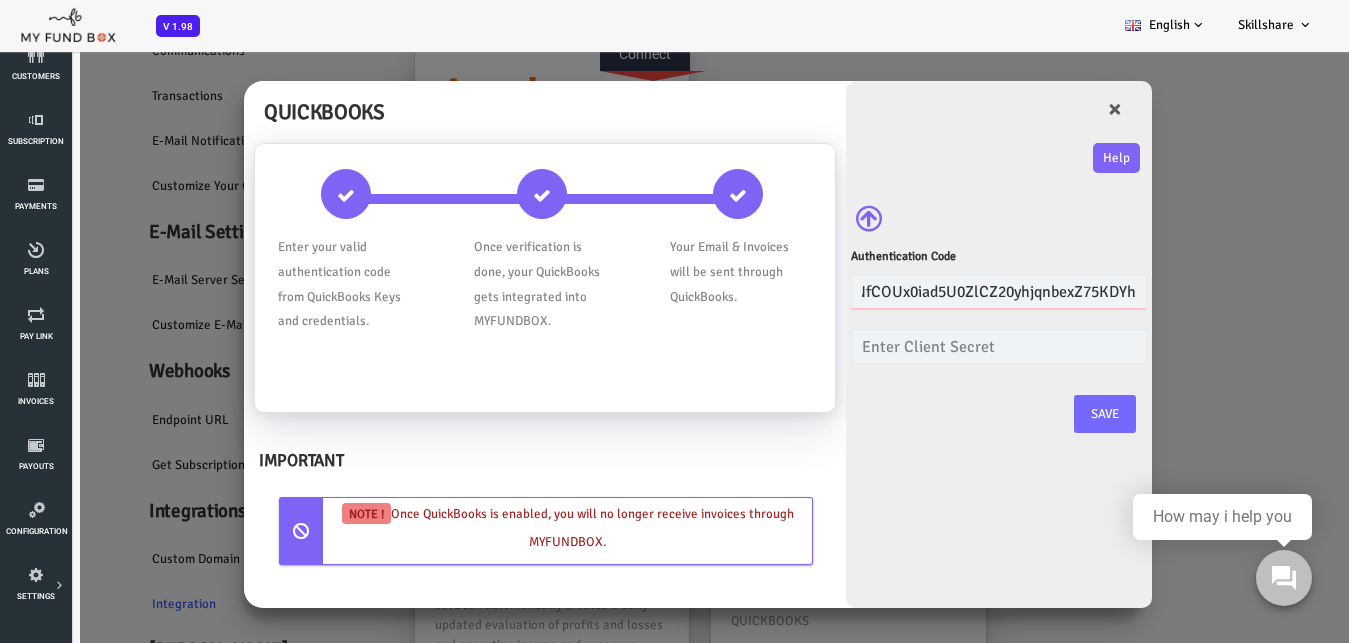 type on "AB6wYX1SI32LUn62NfCOUx0iad5U0ZlCZ20yhjqnbexZ75KDYh" 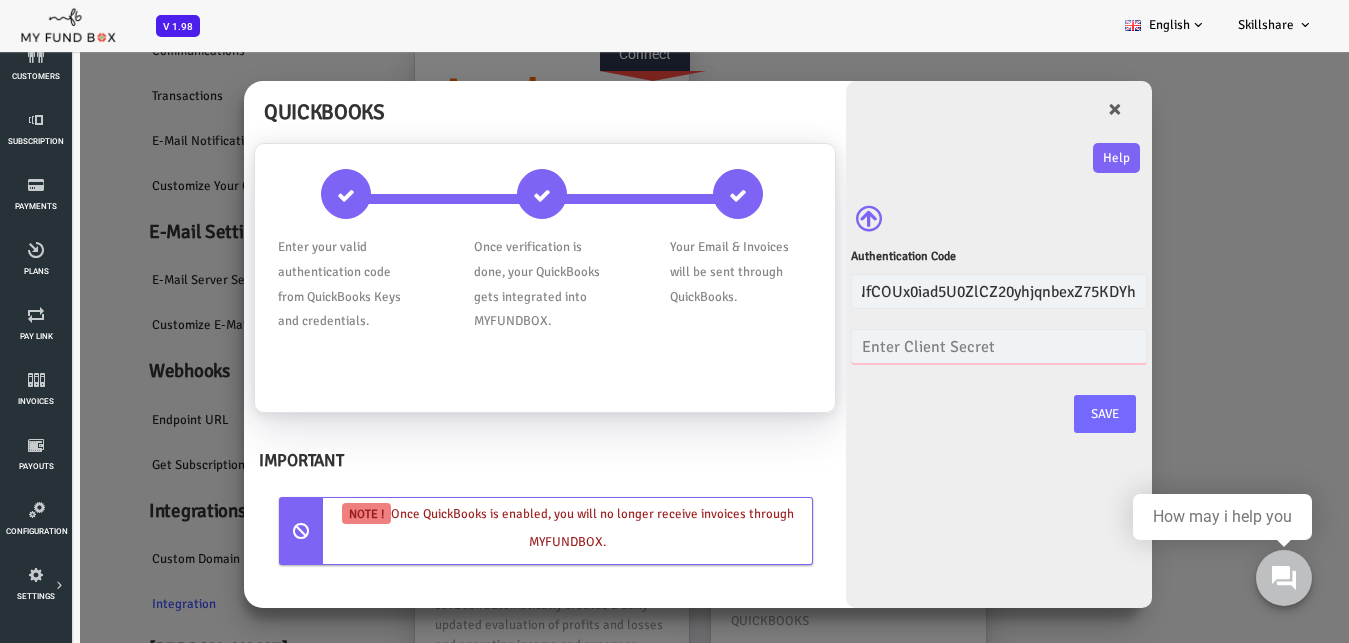 click at bounding box center (945, 346) 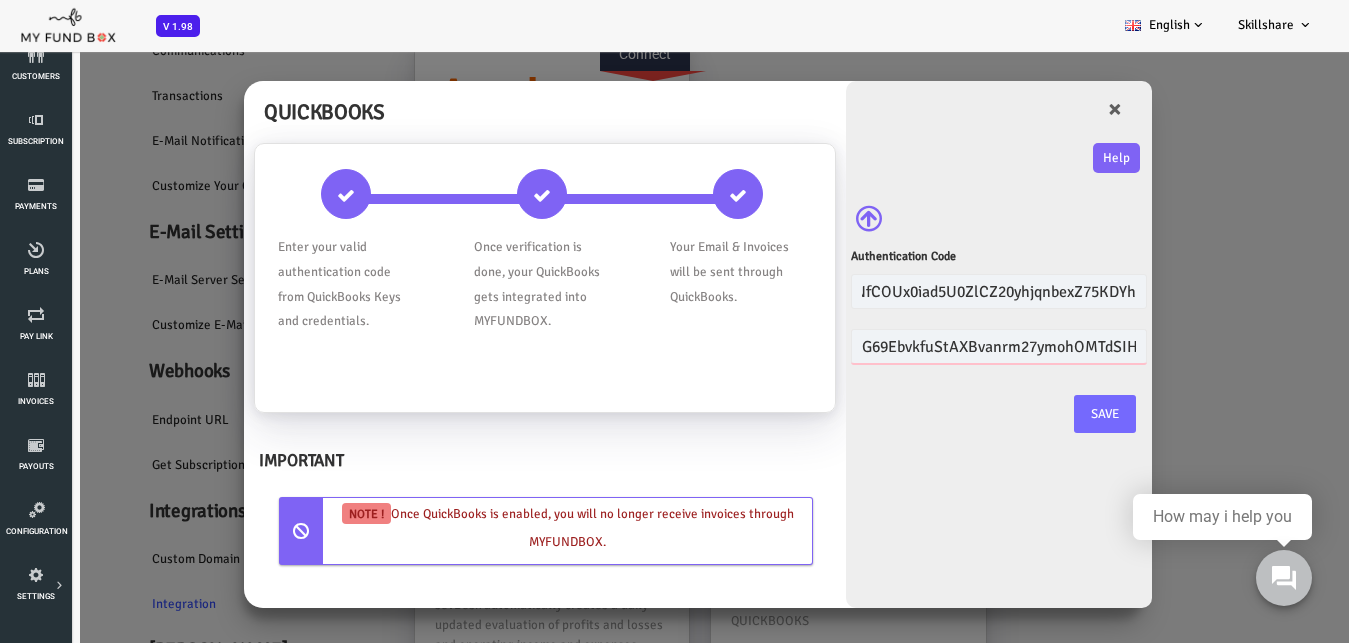 scroll, scrollTop: 0, scrollLeft: 74, axis: horizontal 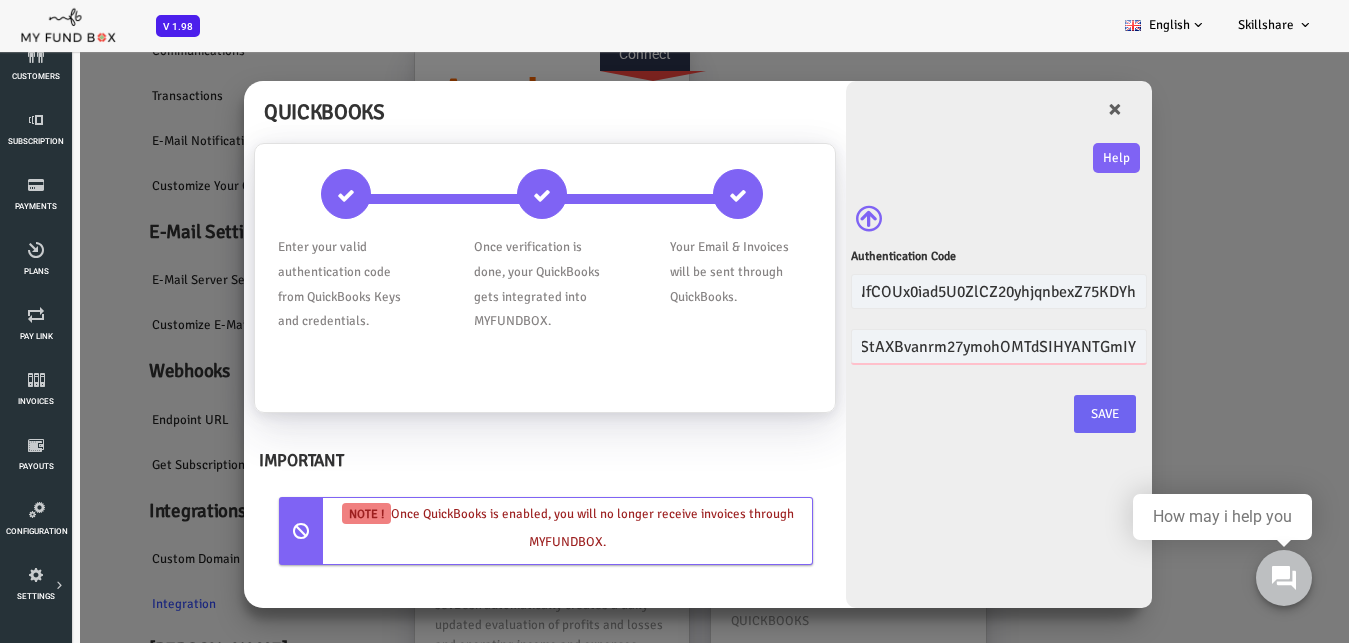type on "G69EbvkfuStAXBvanrm27ymohOMTdSIHYANTGmIY" 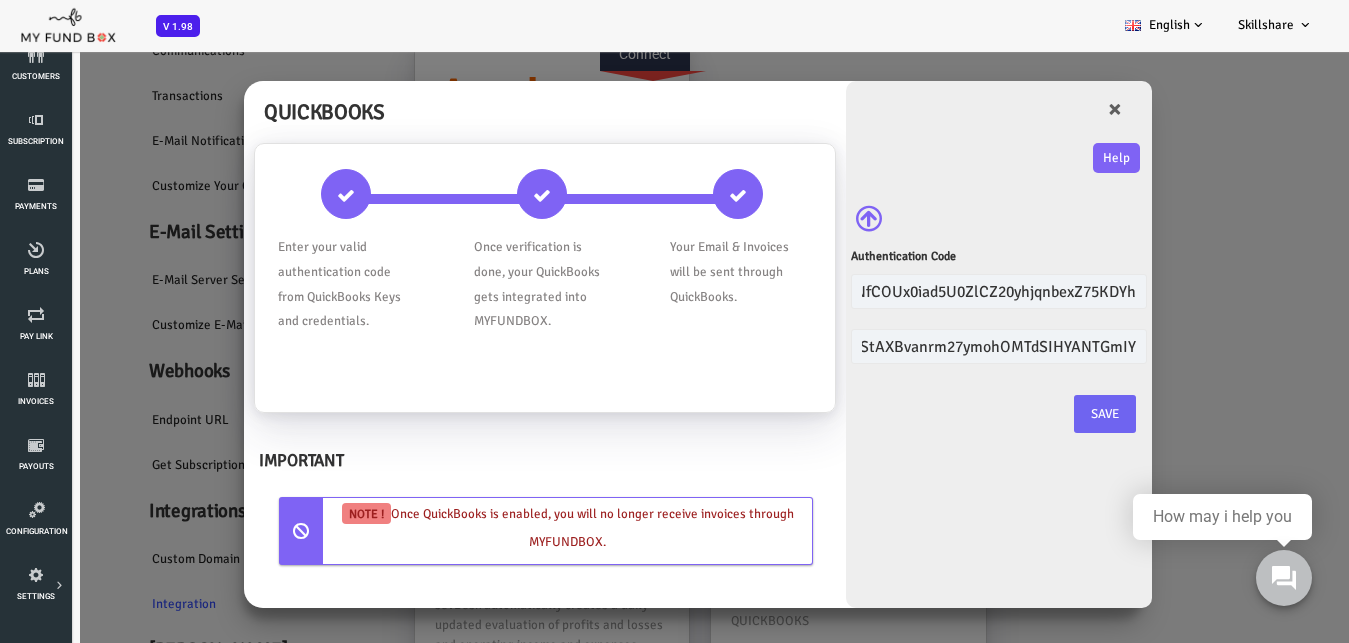 click on "Save" at bounding box center (1051, 414) 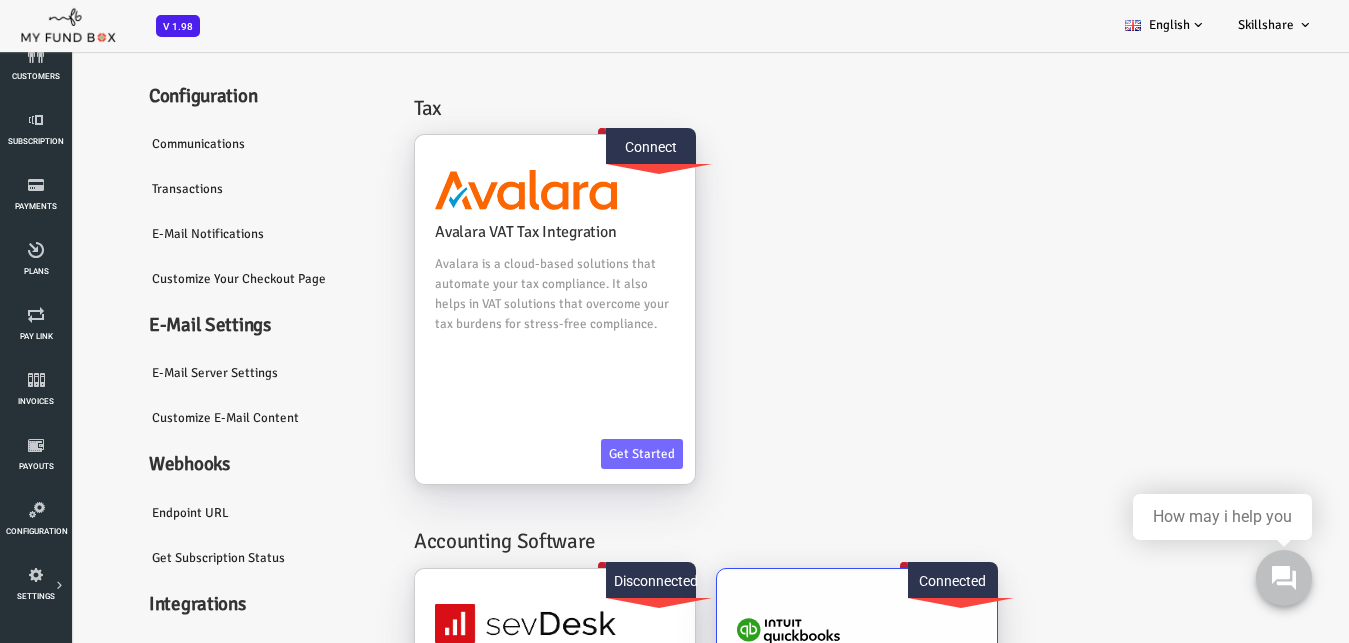 scroll, scrollTop: 341, scrollLeft: 0, axis: vertical 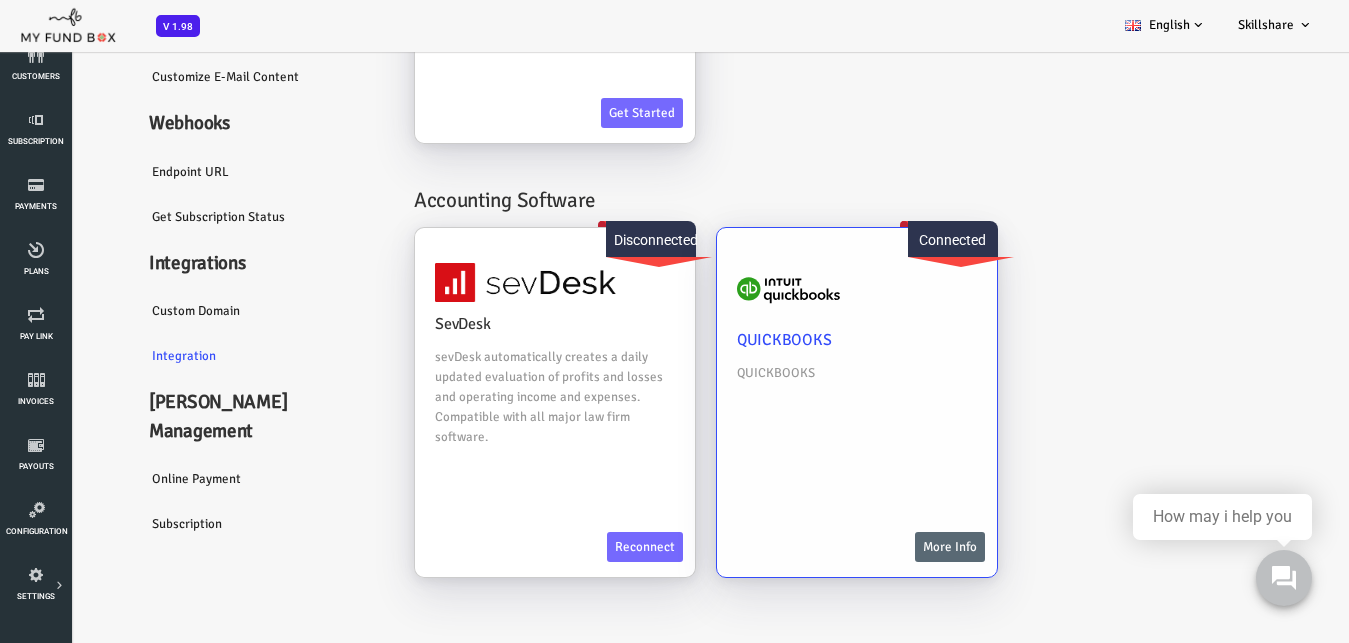click on "More Info" at bounding box center [896, 547] 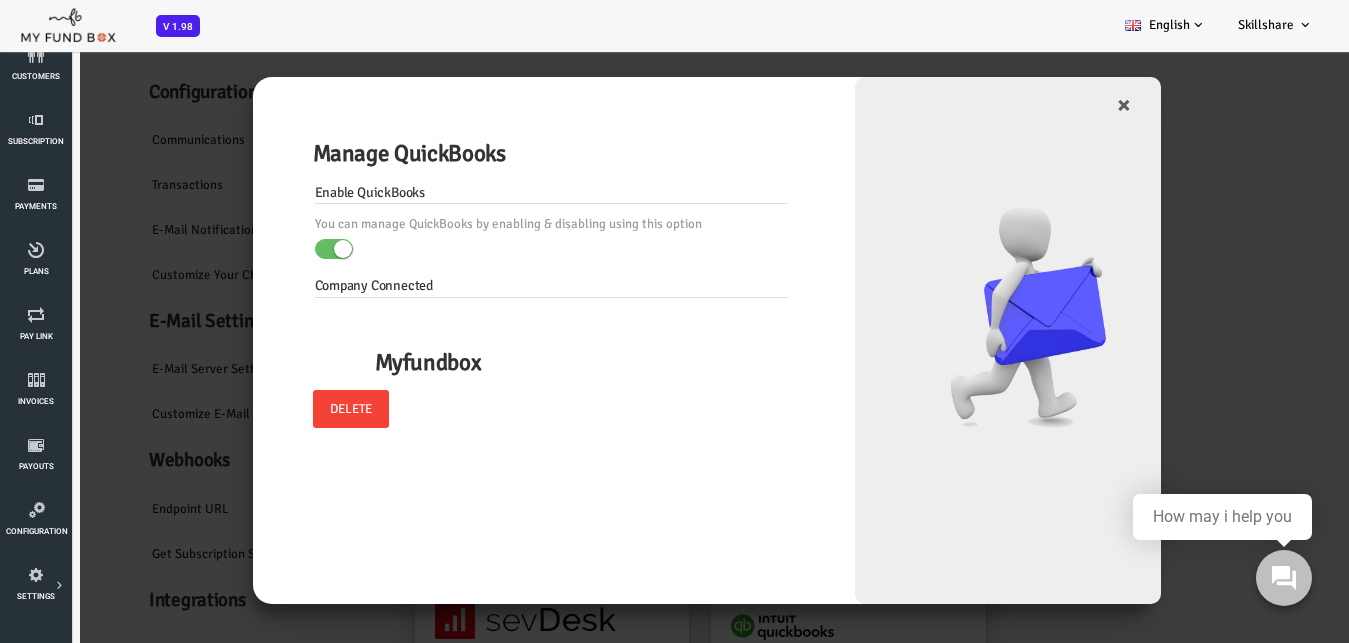 scroll, scrollTop: 0, scrollLeft: 0, axis: both 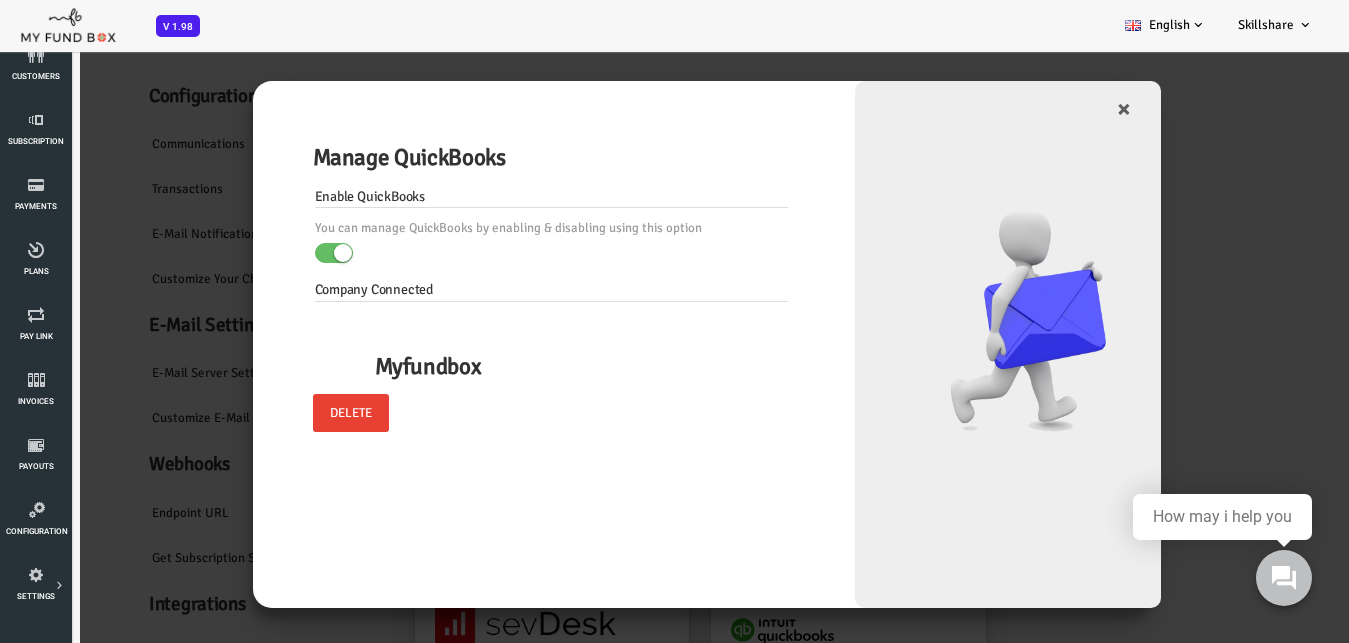 click on "Delete" at bounding box center (297, 413) 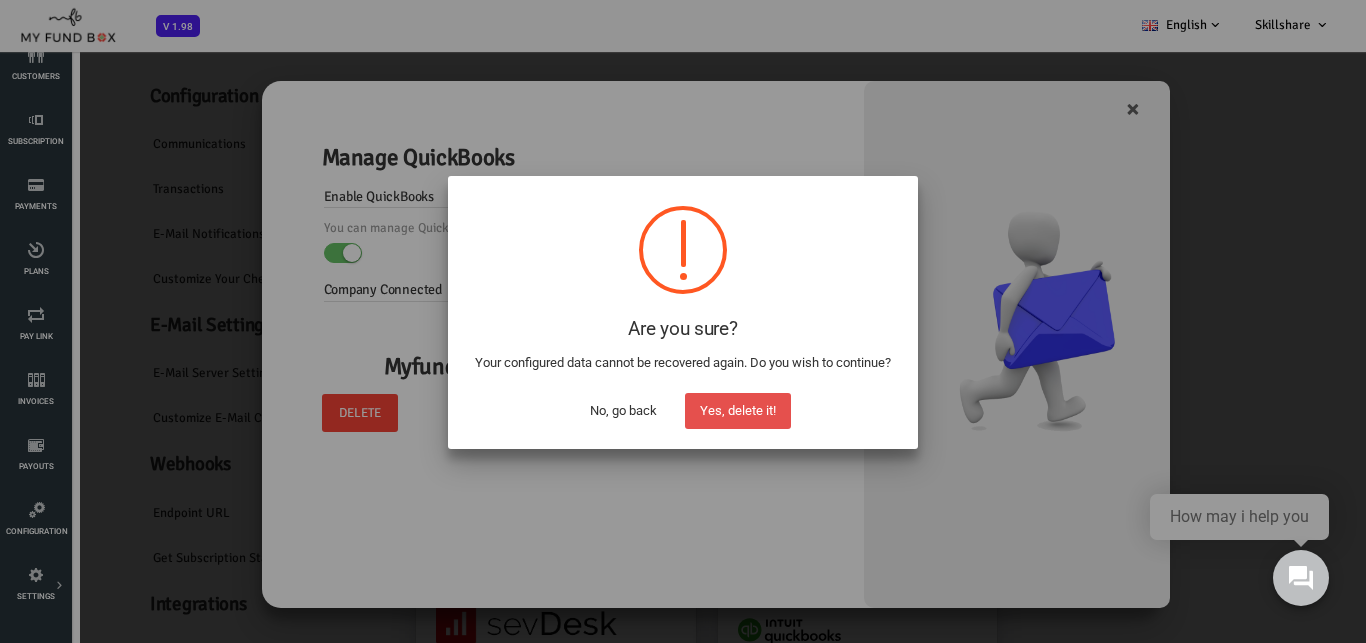 click on "Yes, delete it!" at bounding box center [738, 411] 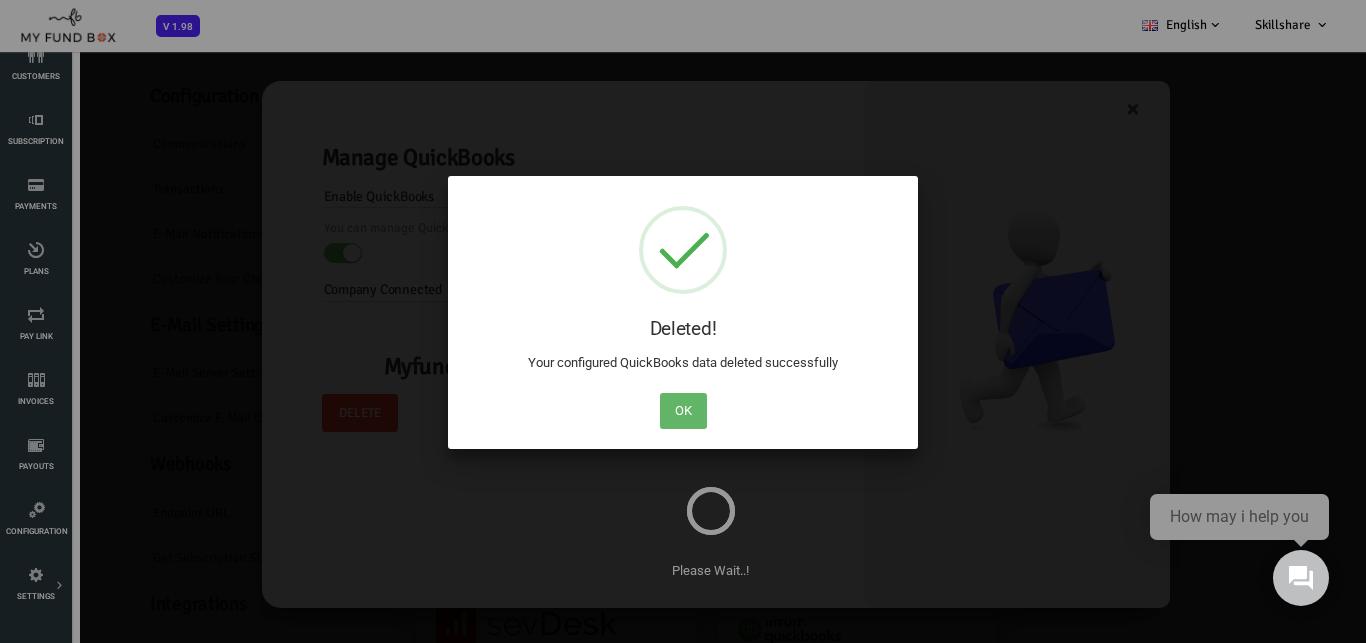 click on "OK" at bounding box center (683, 411) 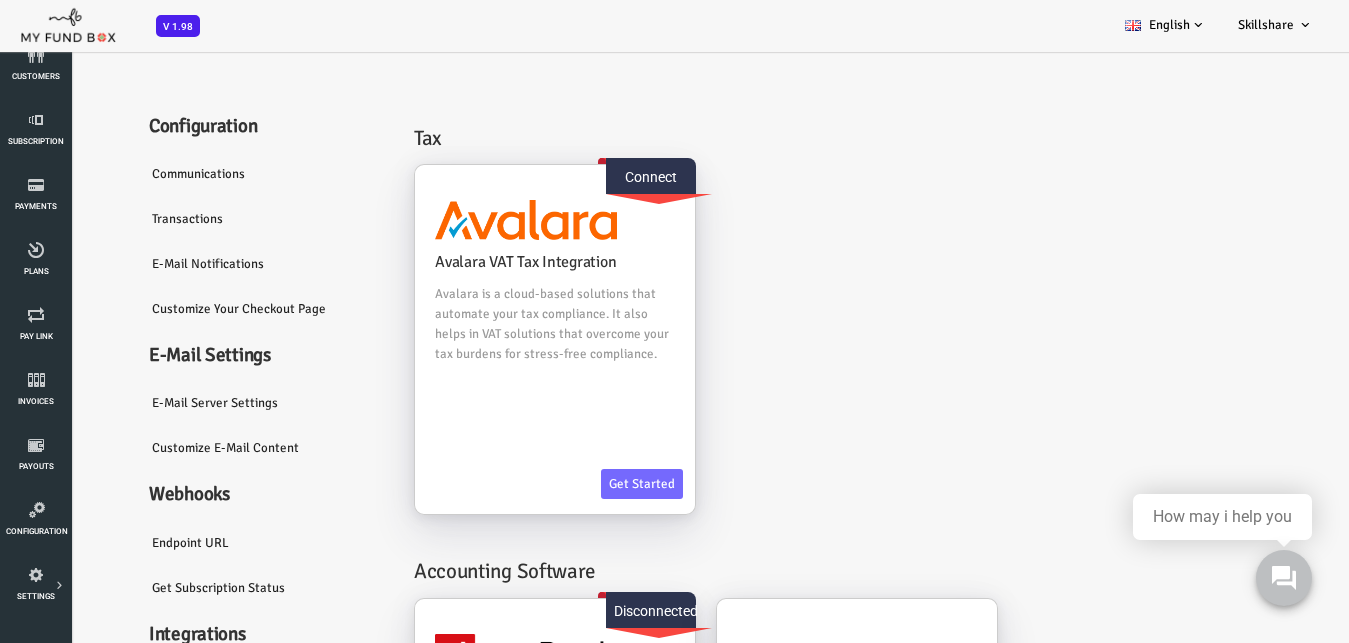 scroll, scrollTop: 0, scrollLeft: 0, axis: both 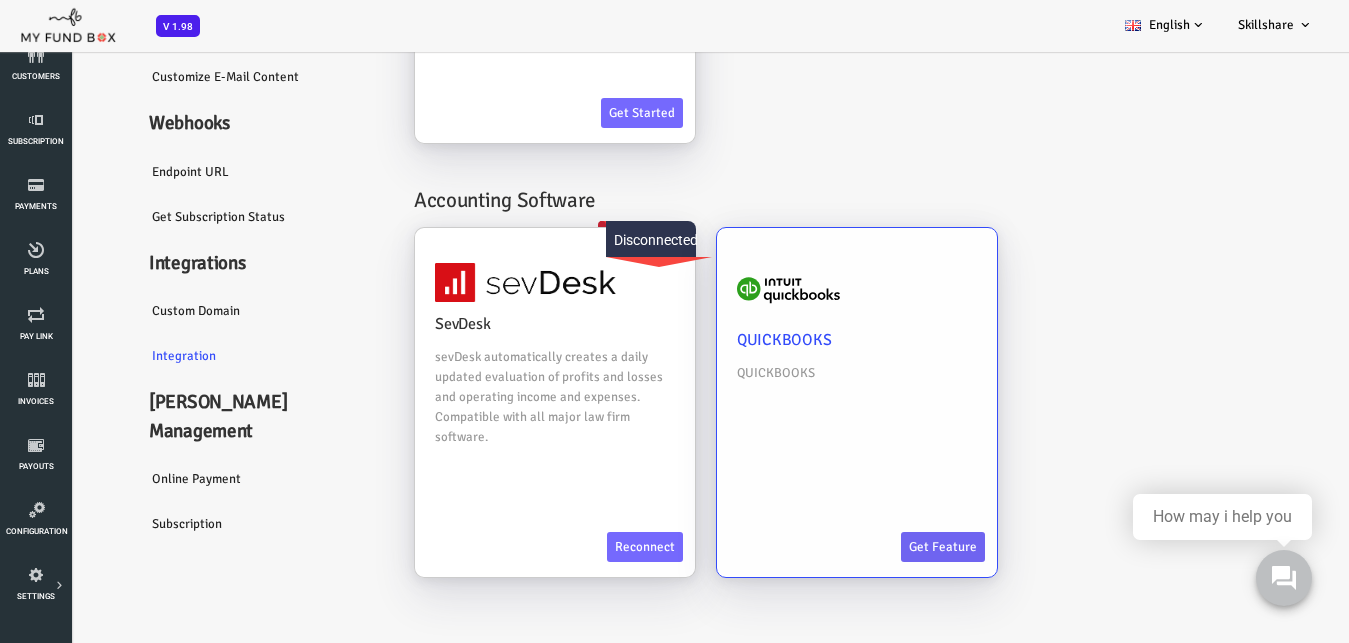 click on "Get feature" at bounding box center [889, 547] 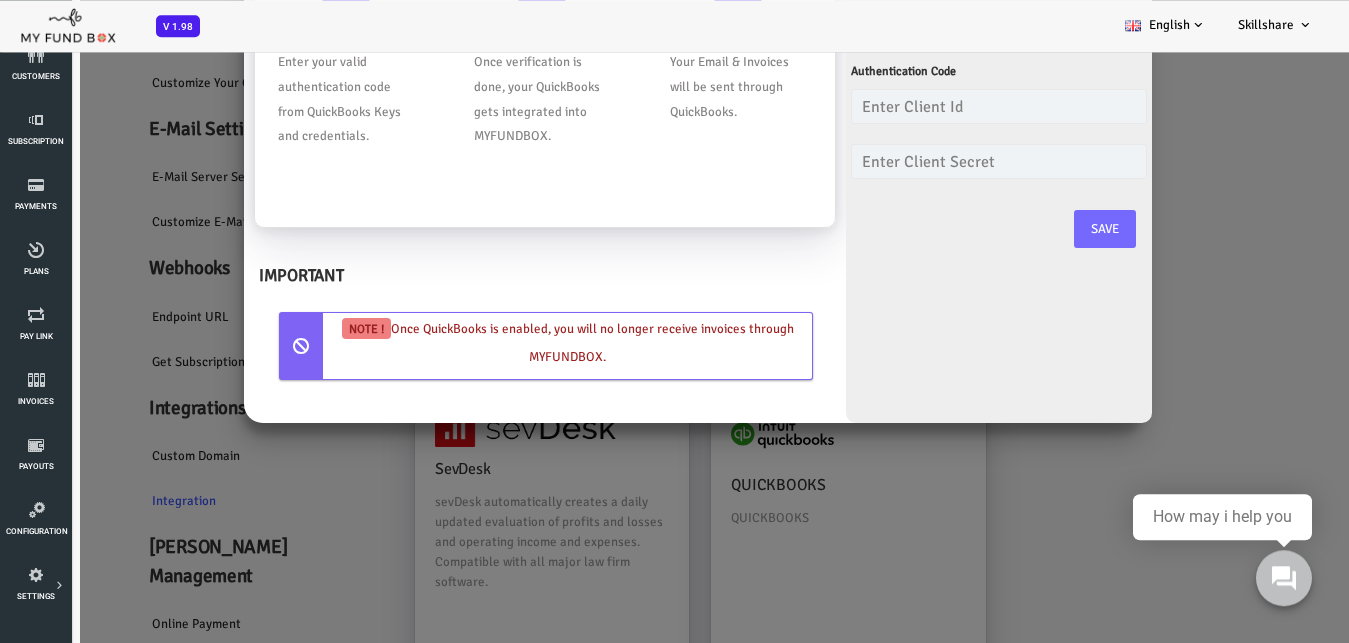 scroll, scrollTop: 126, scrollLeft: 0, axis: vertical 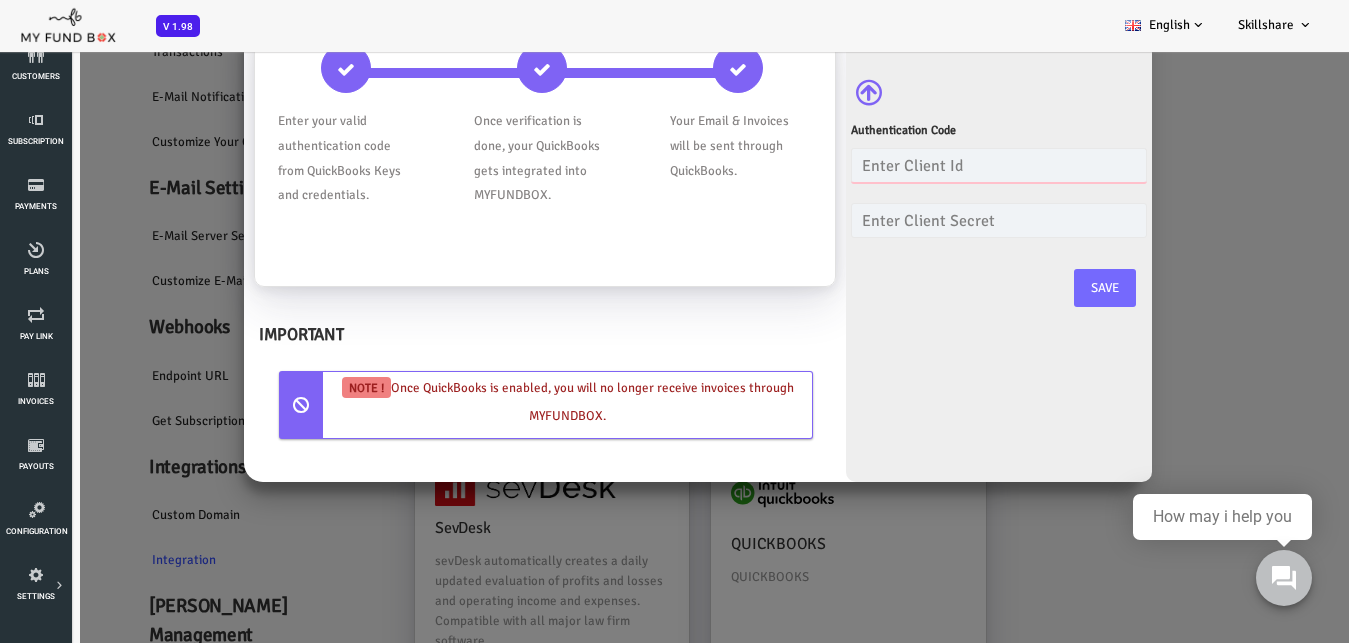 click at bounding box center [945, 165] 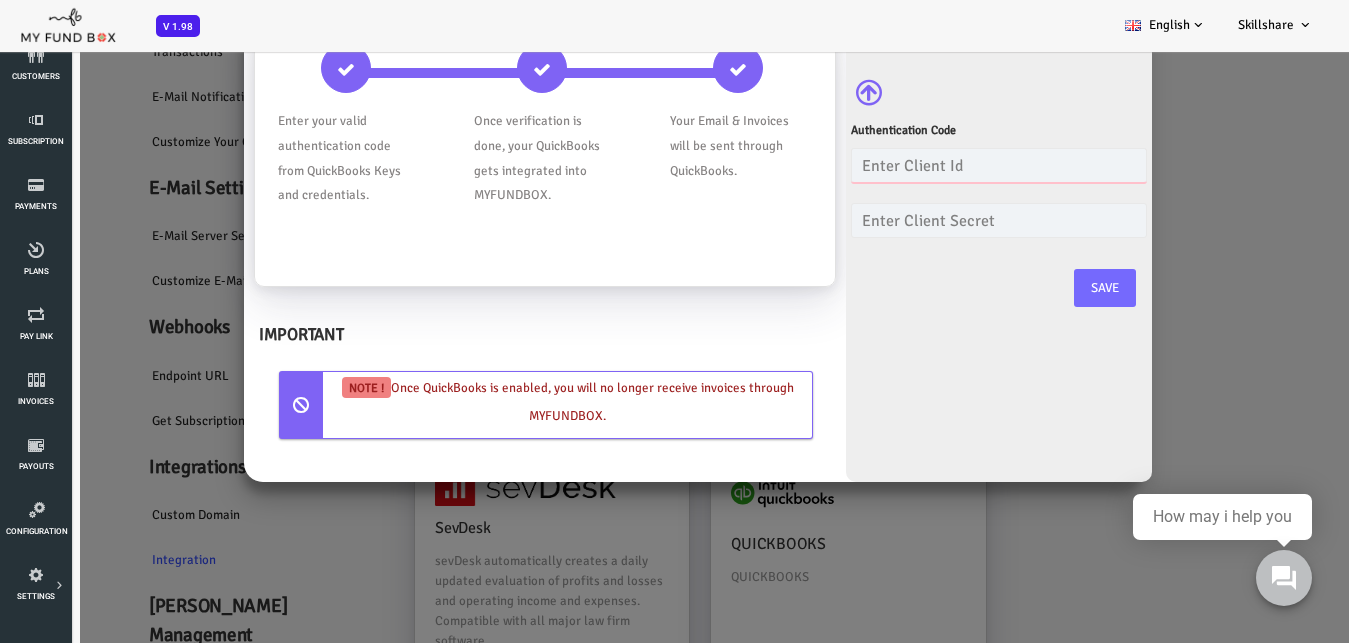 paste on "AB6wYX1SI32LUn62NfCOUx0iad5U0ZlCZ20yhjqnbexZ75KDYh" 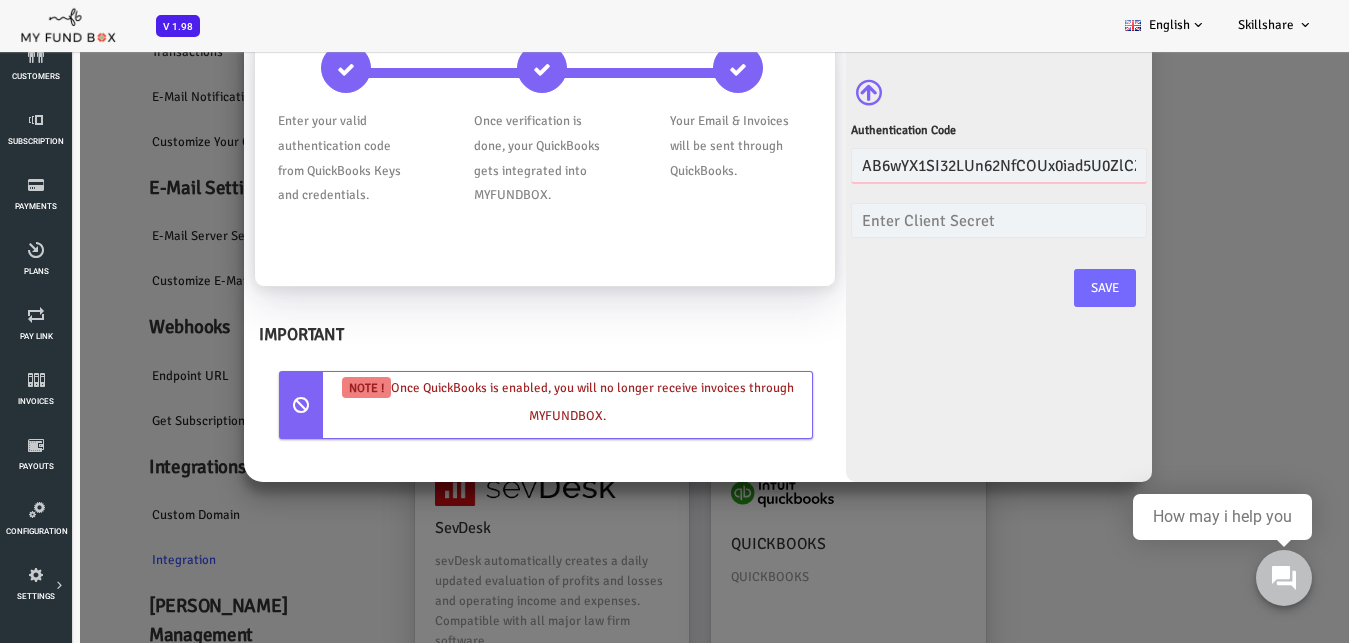 scroll, scrollTop: 0, scrollLeft: 150, axis: horizontal 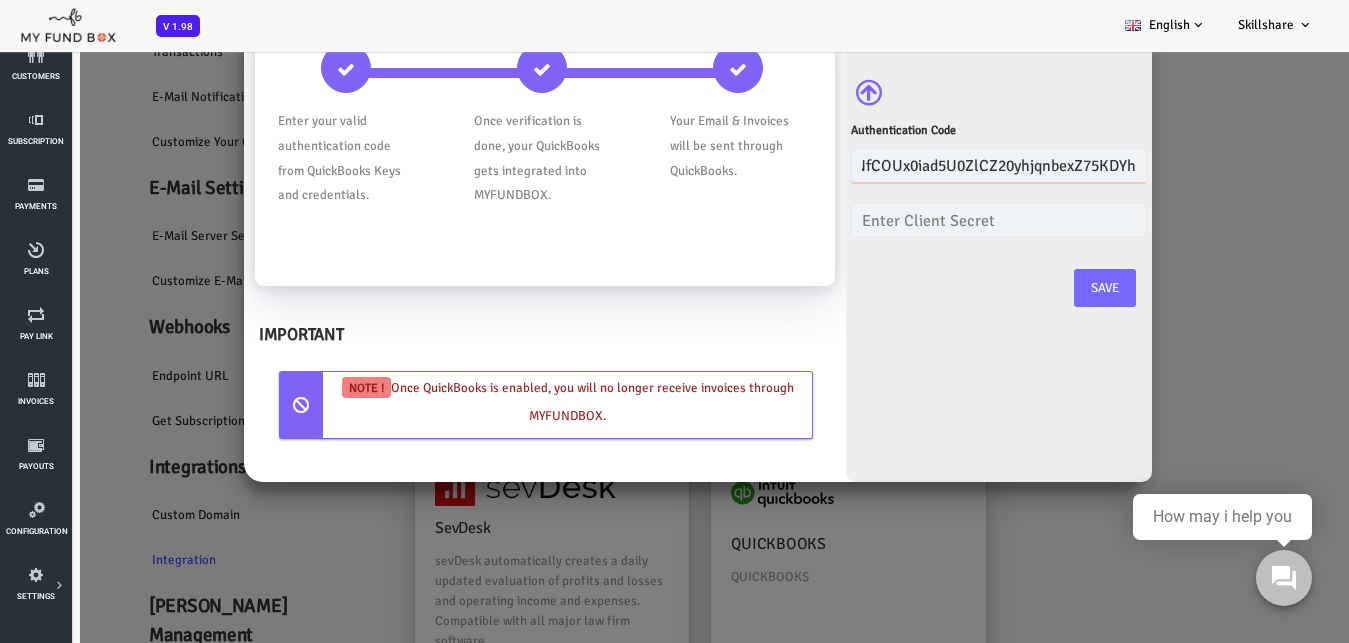 type on "AB6wYX1SI32LUn62NfCOUx0iad5U0ZlCZ20yhjqnbexZ75KDYh" 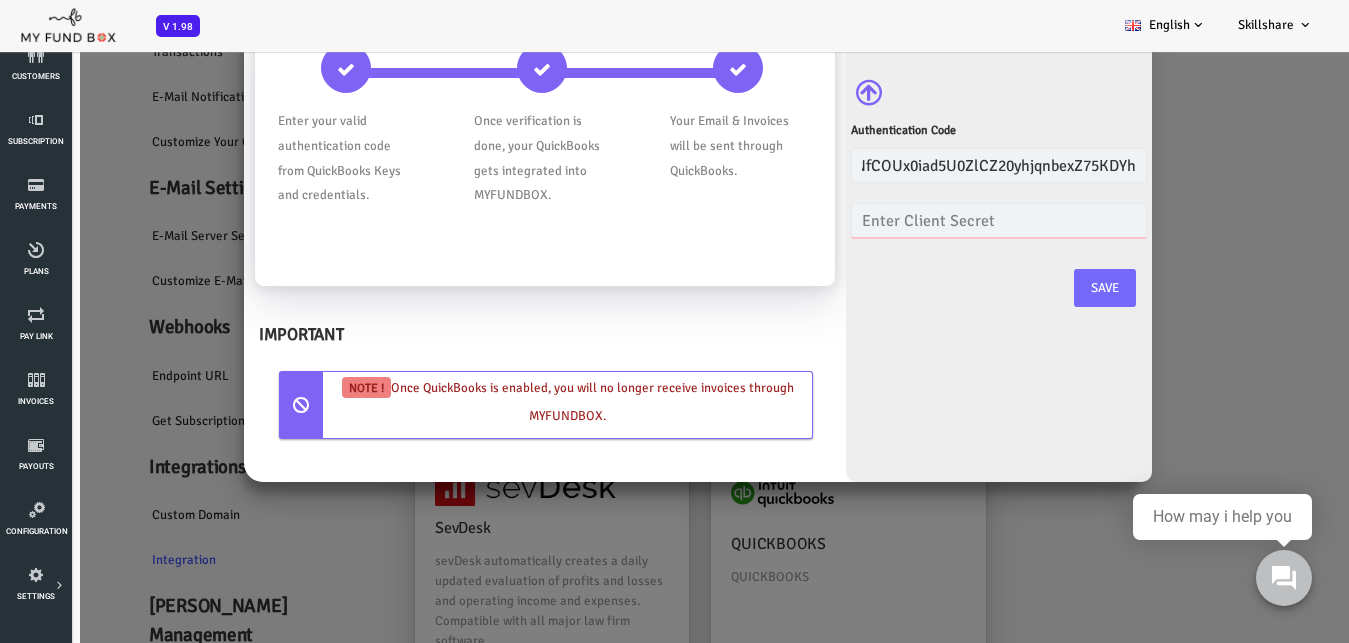click at bounding box center [945, 220] 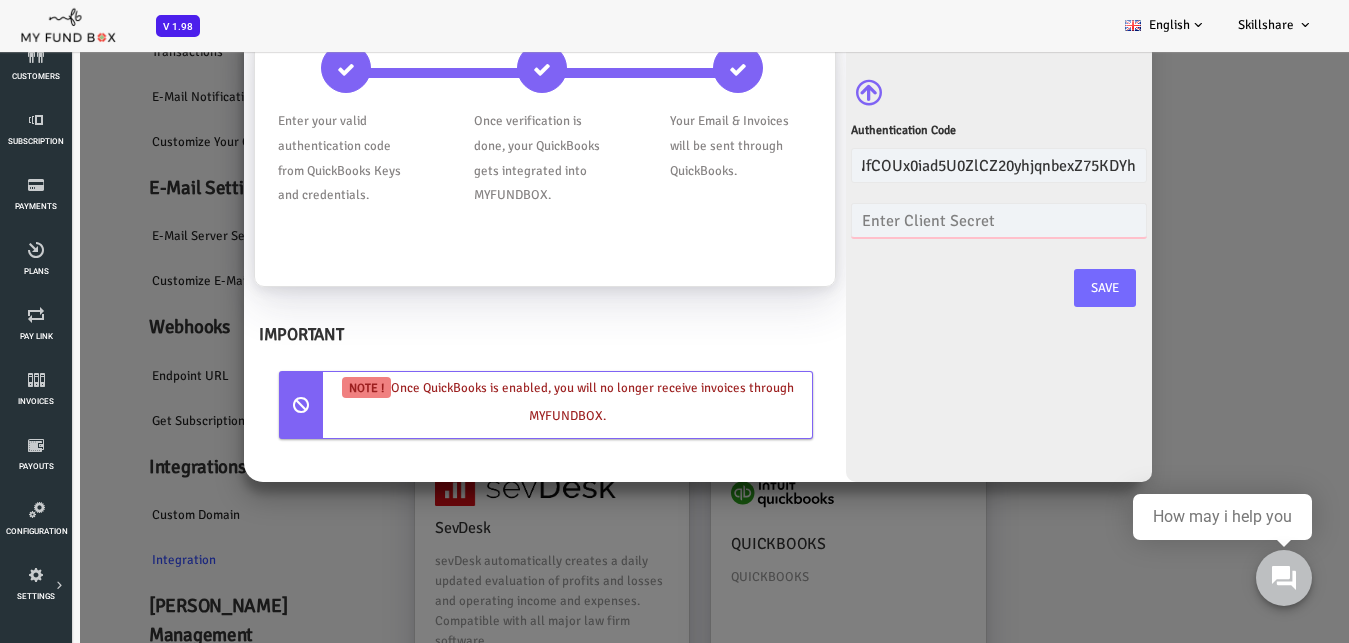 paste on "G69EbvkfuStAXBvanrm27ymohOMTdSIHYANTGmIY" 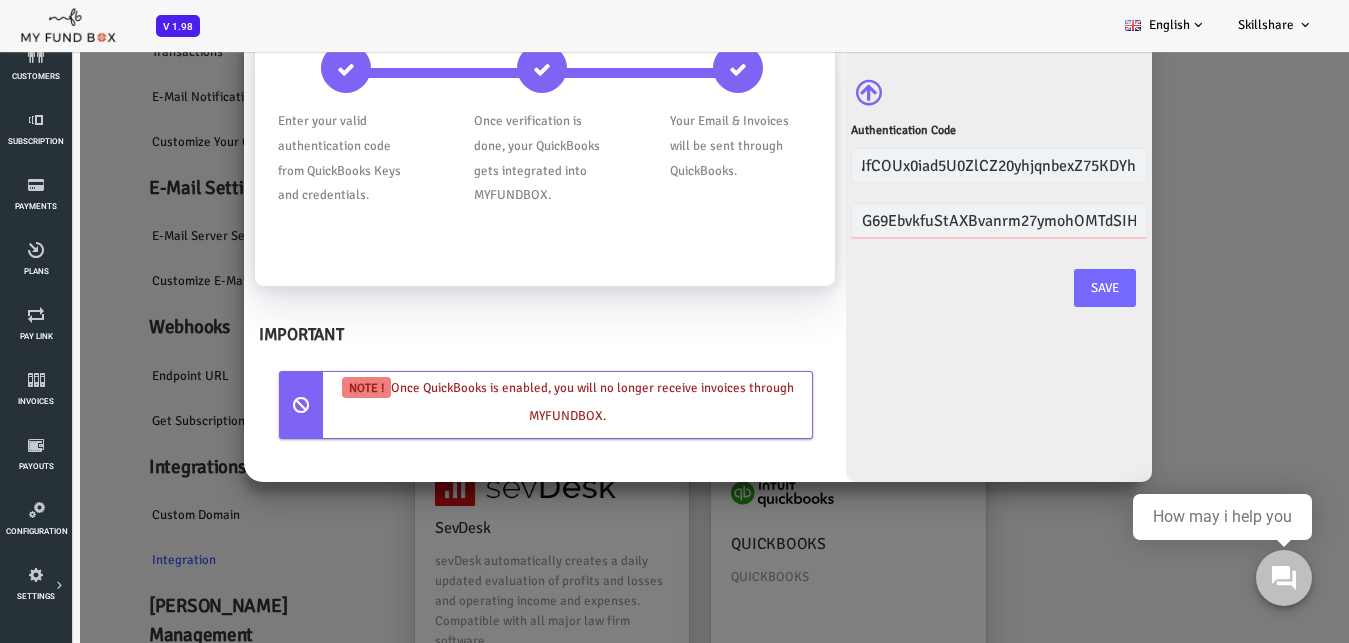 scroll, scrollTop: 0, scrollLeft: 74, axis: horizontal 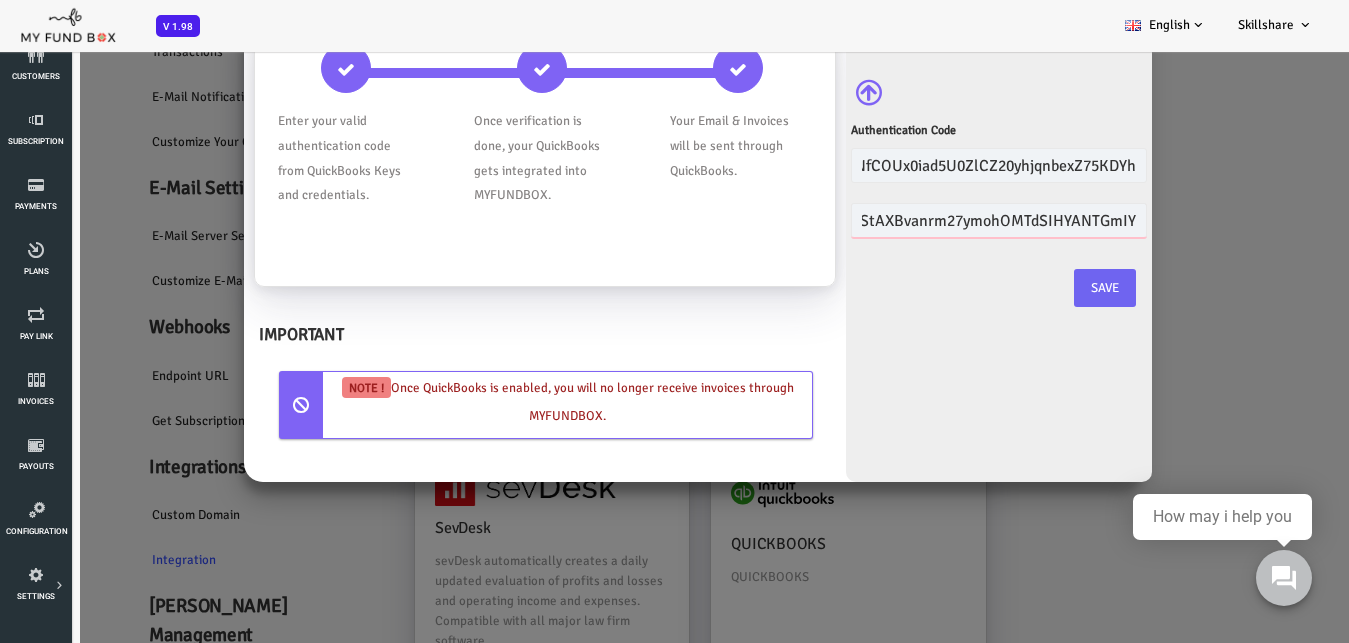 type on "G69EbvkfuStAXBvanrm27ymohOMTdSIHYANTGmIY" 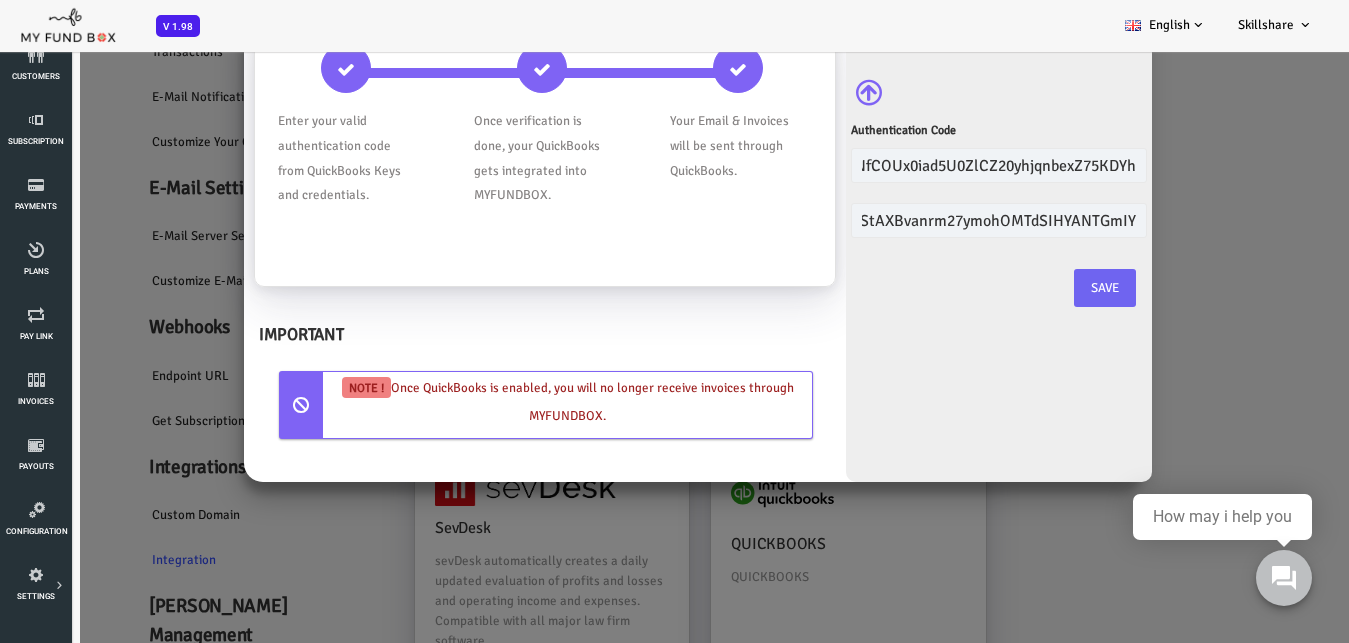 click on "Save" at bounding box center (1051, 288) 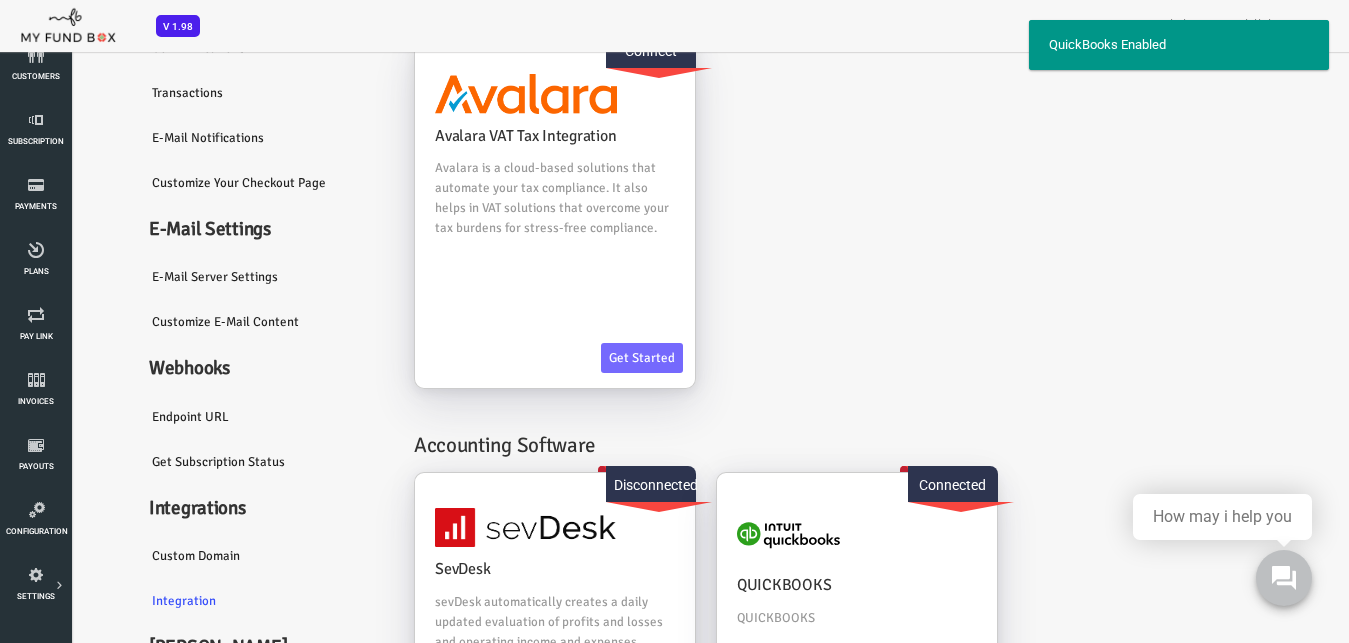 scroll, scrollTop: 30, scrollLeft: 0, axis: vertical 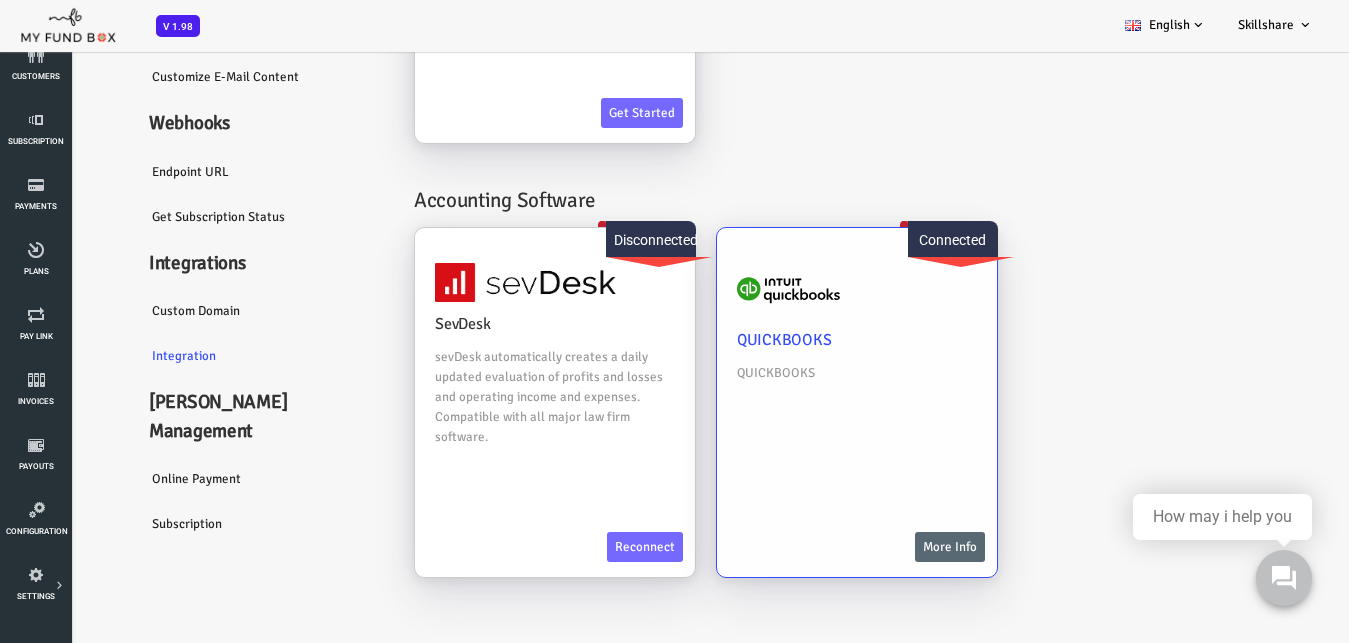 click on "More Info" at bounding box center [896, 547] 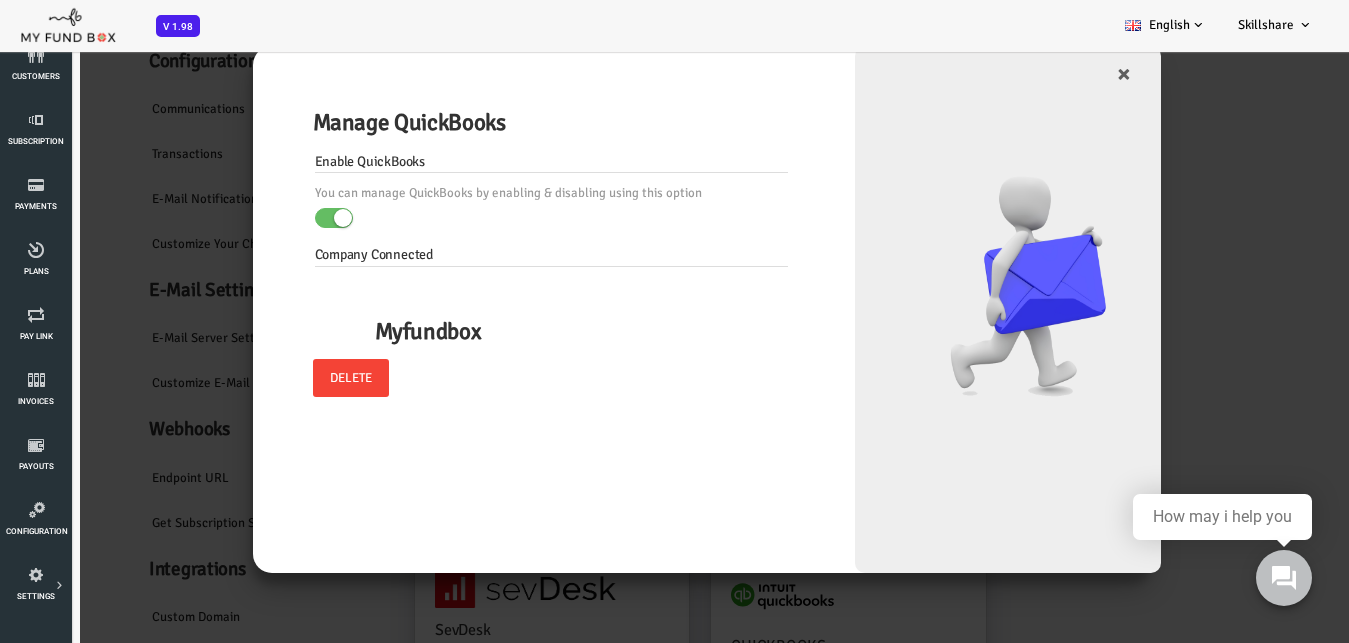 scroll, scrollTop: 0, scrollLeft: 0, axis: both 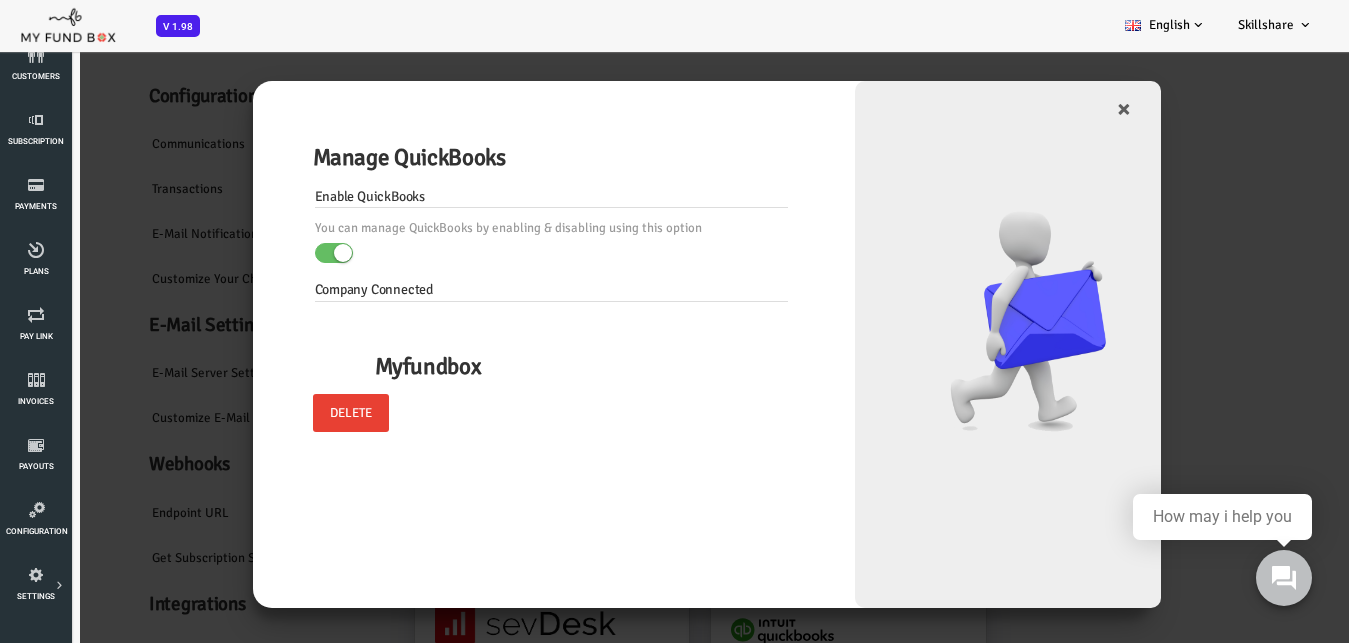 click on "Delete" at bounding box center (297, 413) 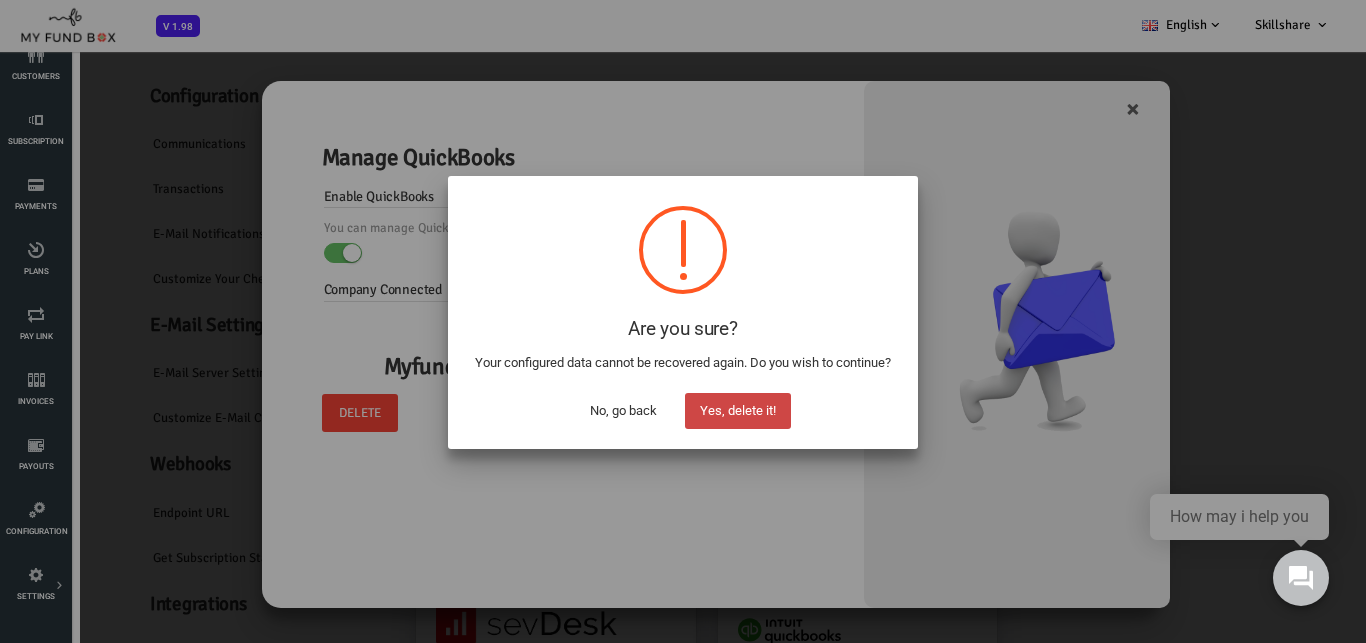 click on "Yes, delete it!" at bounding box center [738, 411] 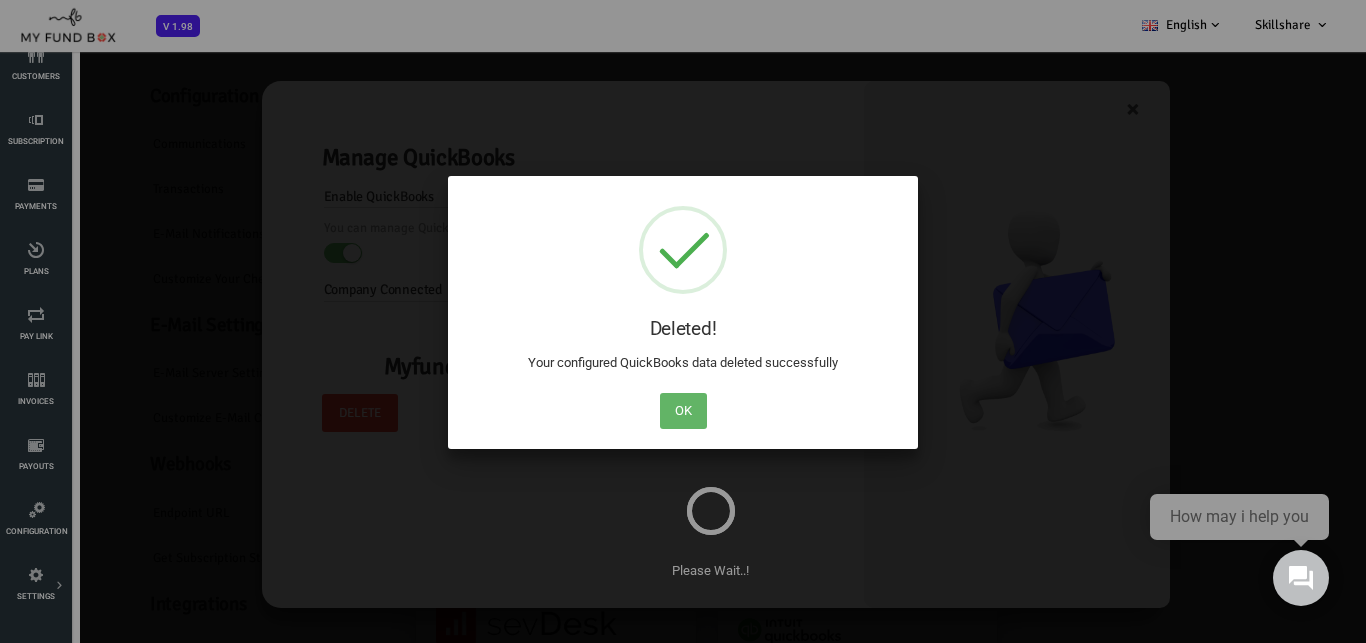 click on "OK" at bounding box center (683, 411) 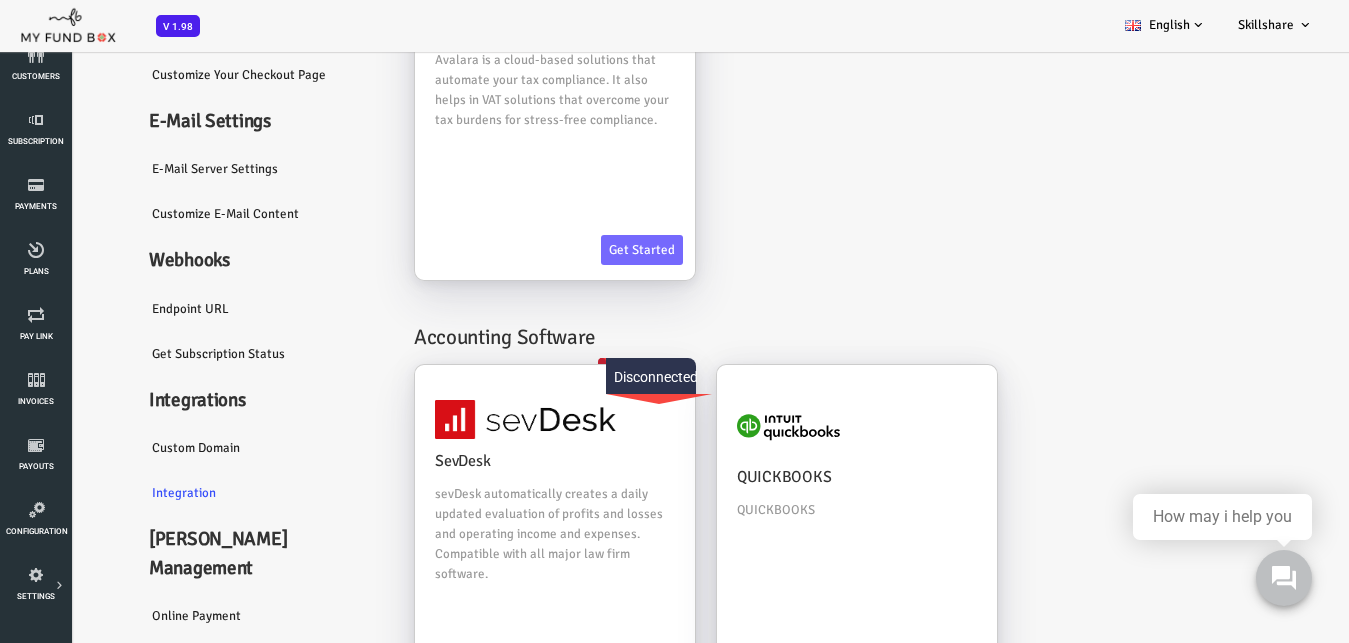 scroll, scrollTop: 306, scrollLeft: 0, axis: vertical 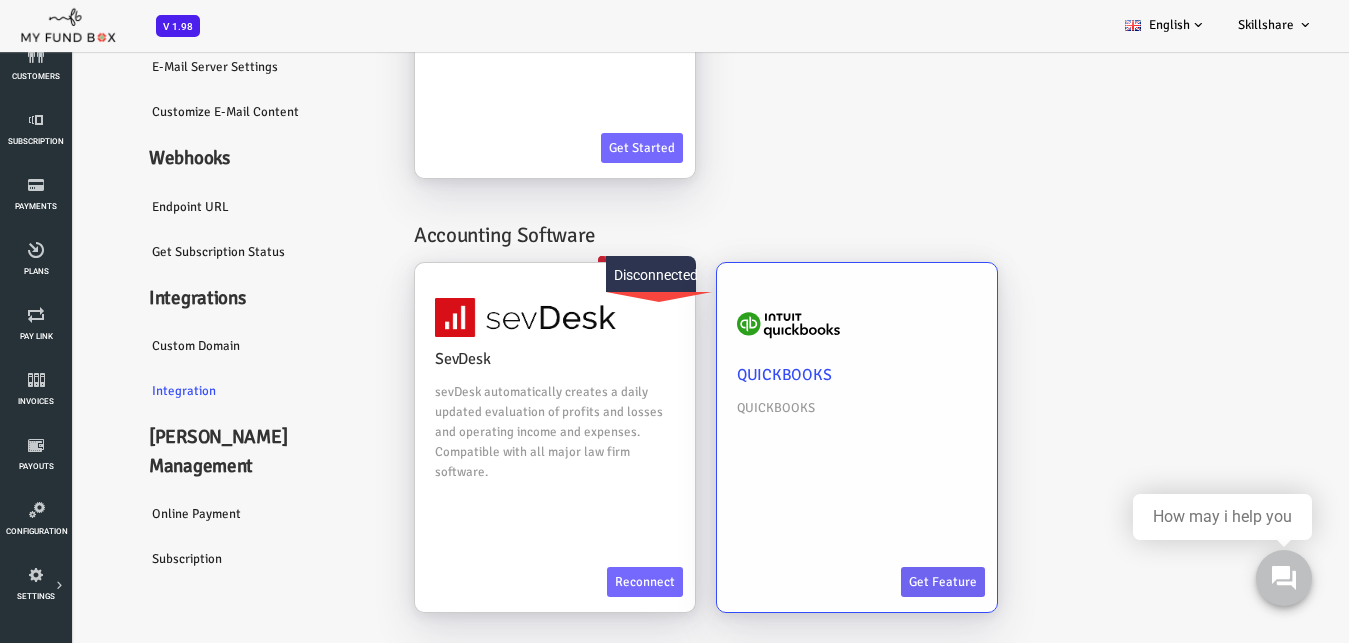 click on "Get feature" at bounding box center (889, 582) 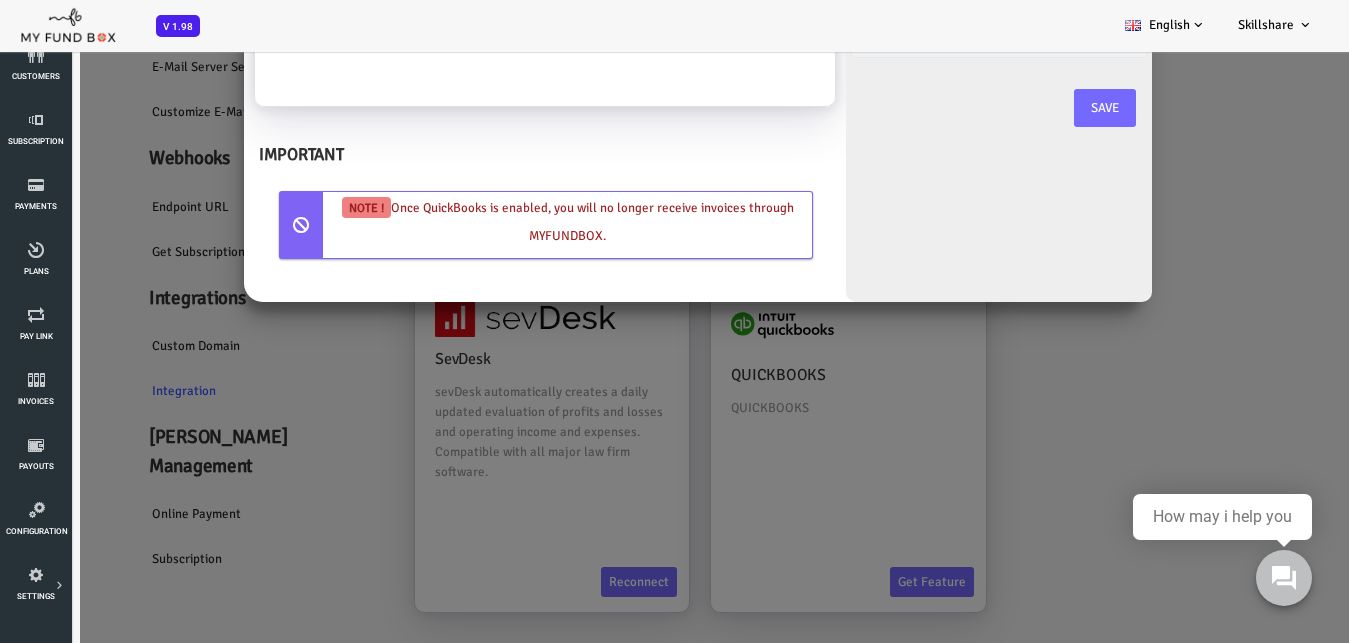 scroll, scrollTop: 0, scrollLeft: 0, axis: both 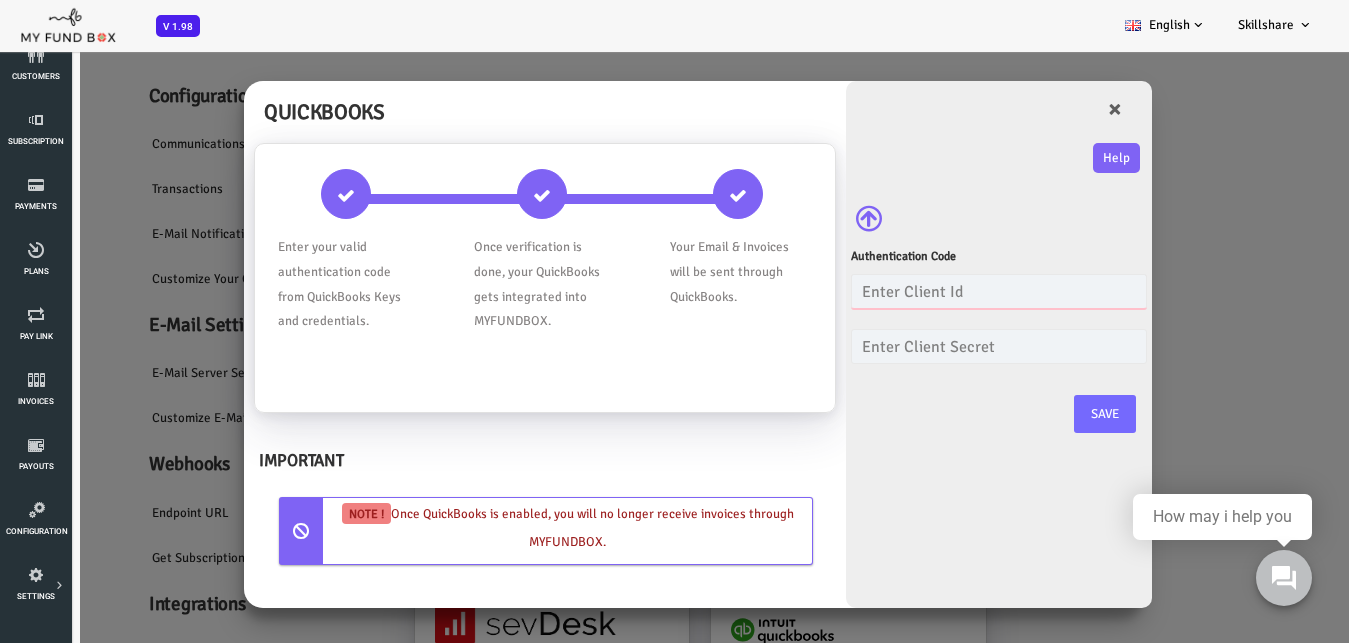 click at bounding box center [945, 291] 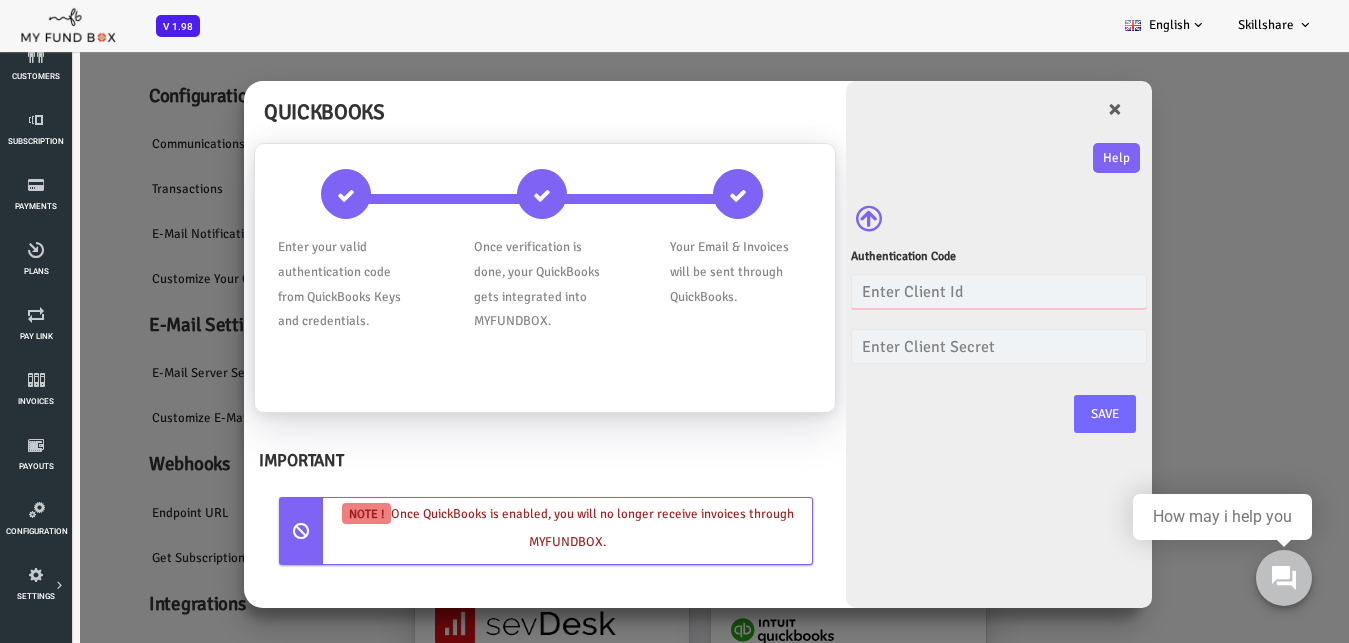 paste on "AB6wYX1SI32LUn62NfCOUx0iad5U0ZlCZ20yhjqnbexZ75KDYh" 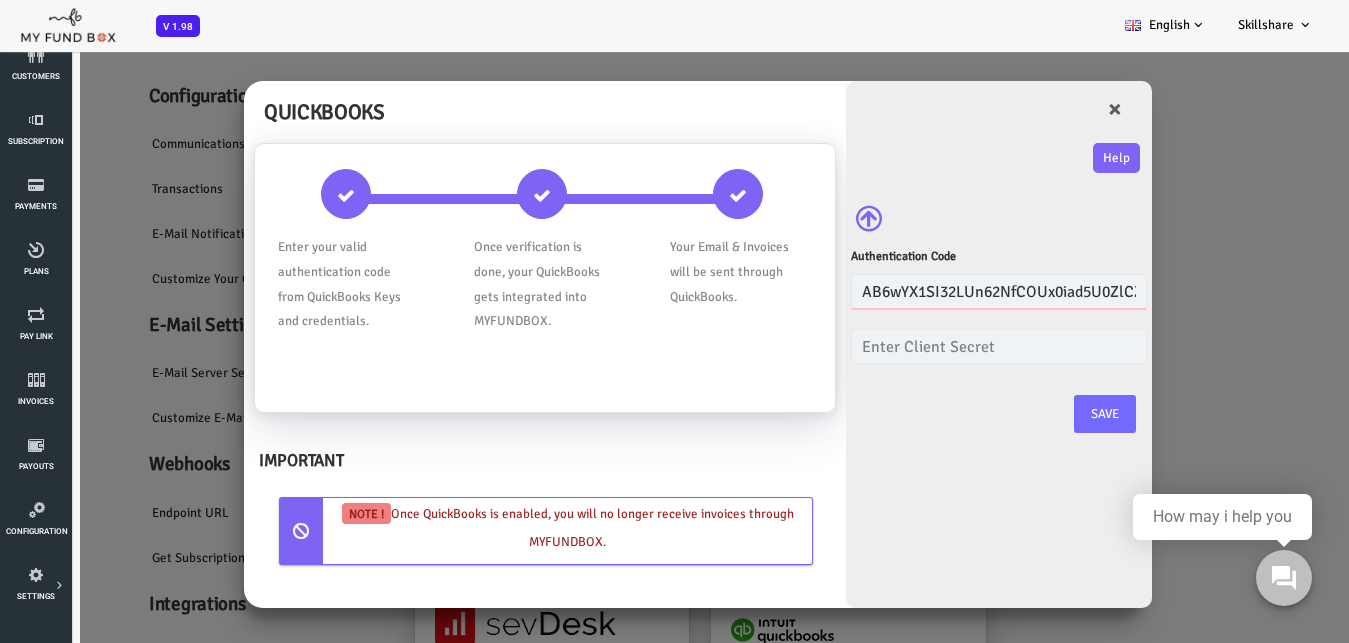 scroll, scrollTop: 0, scrollLeft: 150, axis: horizontal 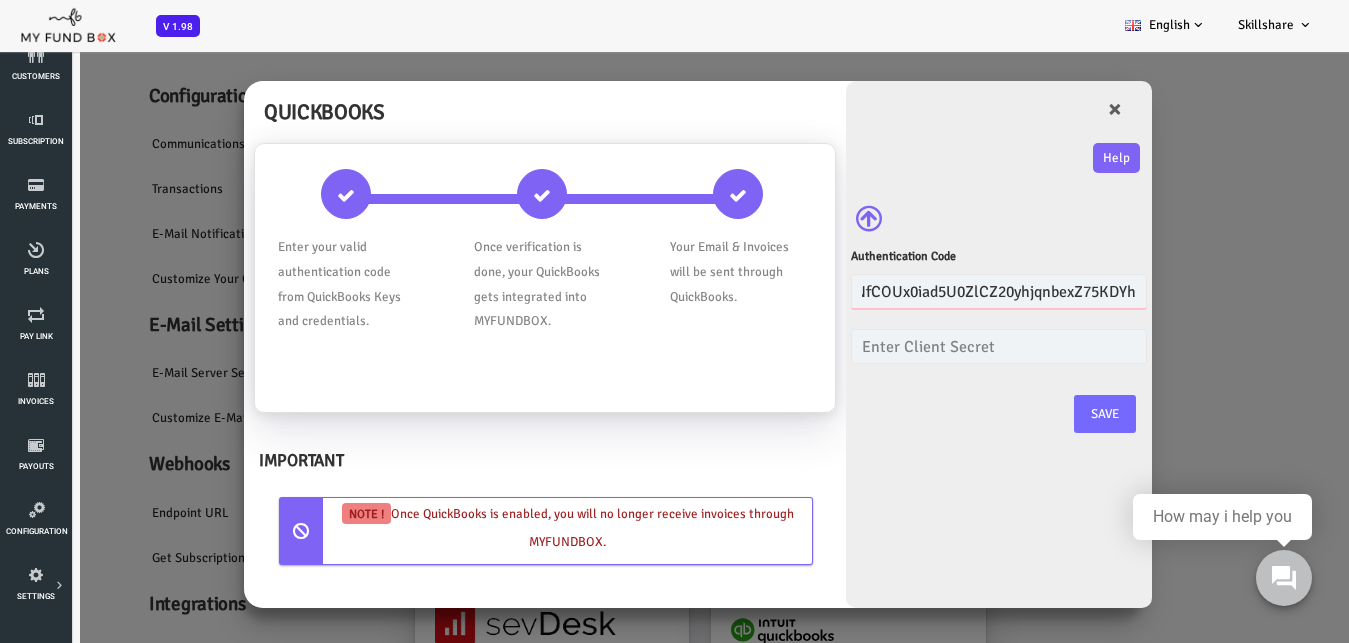 type on "AB6wYX1SI32LUn62NfCOUx0iad5U0ZlCZ20yhjqnbexZ75KDYh" 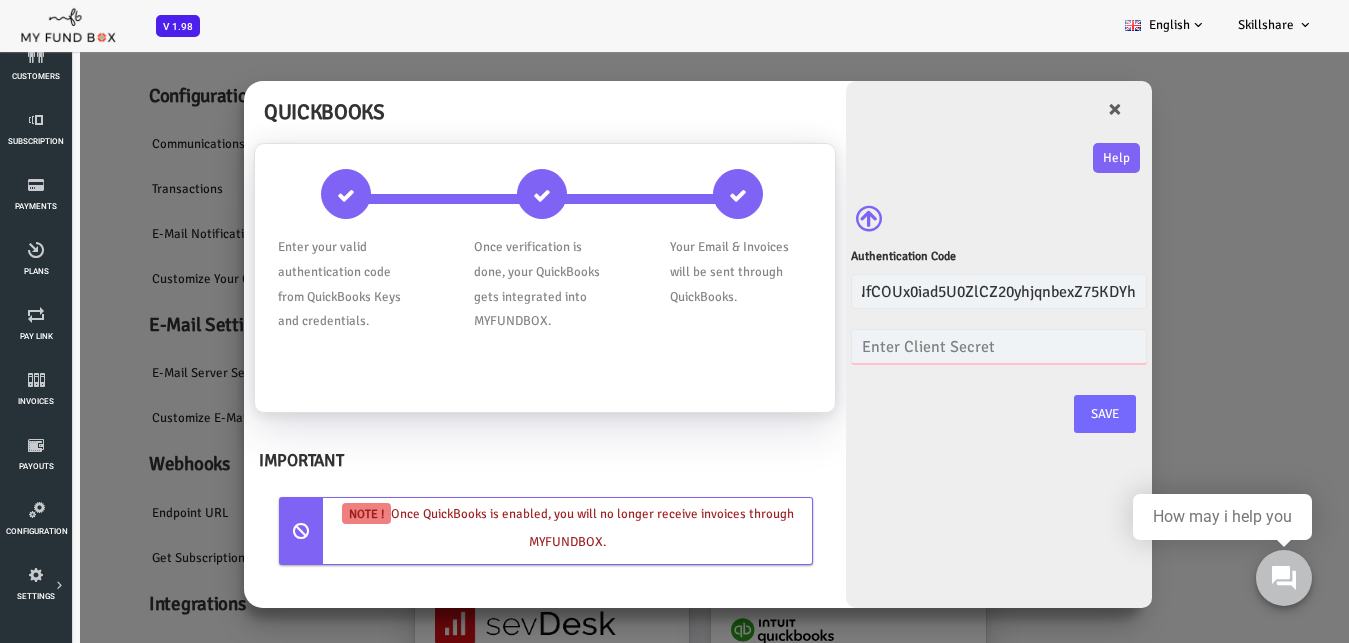 click at bounding box center [945, 346] 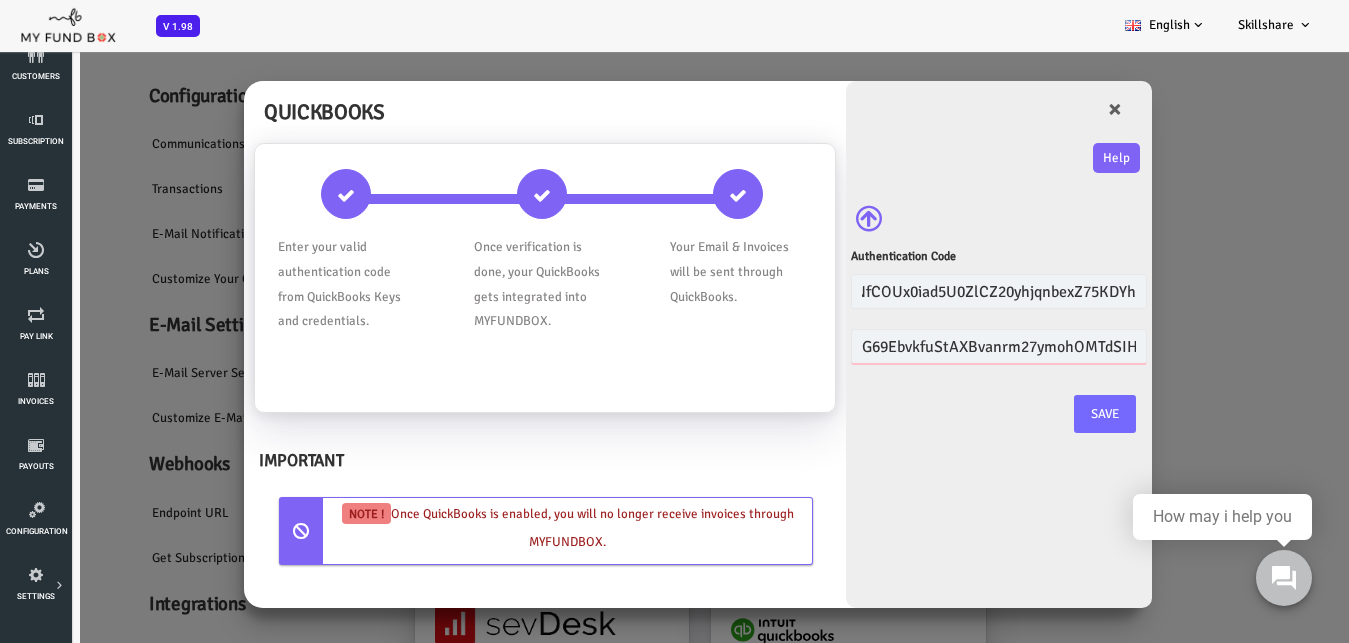 scroll, scrollTop: 0, scrollLeft: 74, axis: horizontal 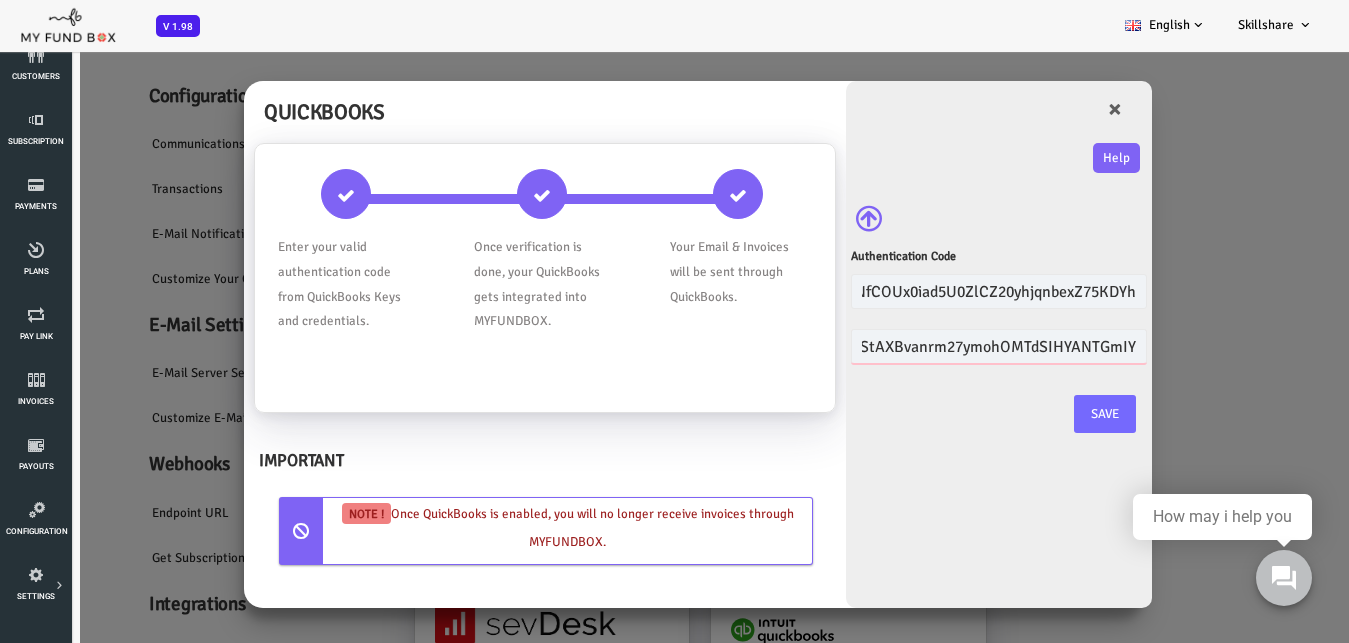 type on "G69EbvkfuStAXBvanrm27ymohOMTdSIHYANTGmIY" 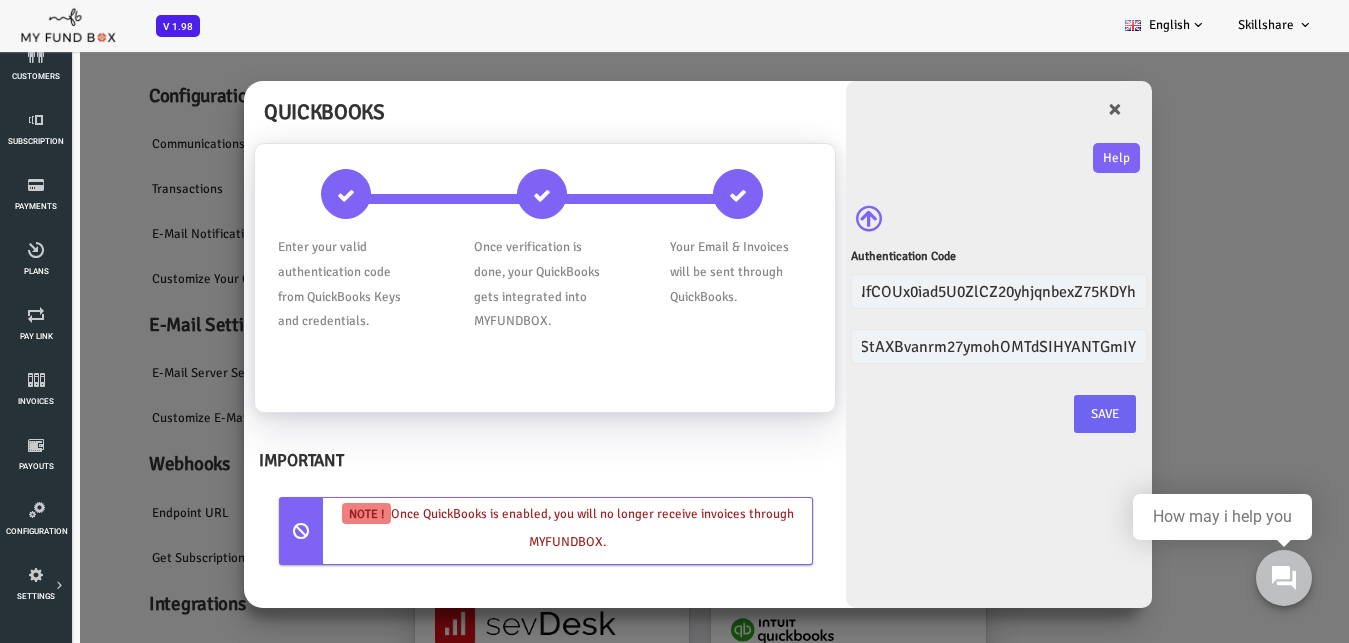click on "Save" at bounding box center (1051, 414) 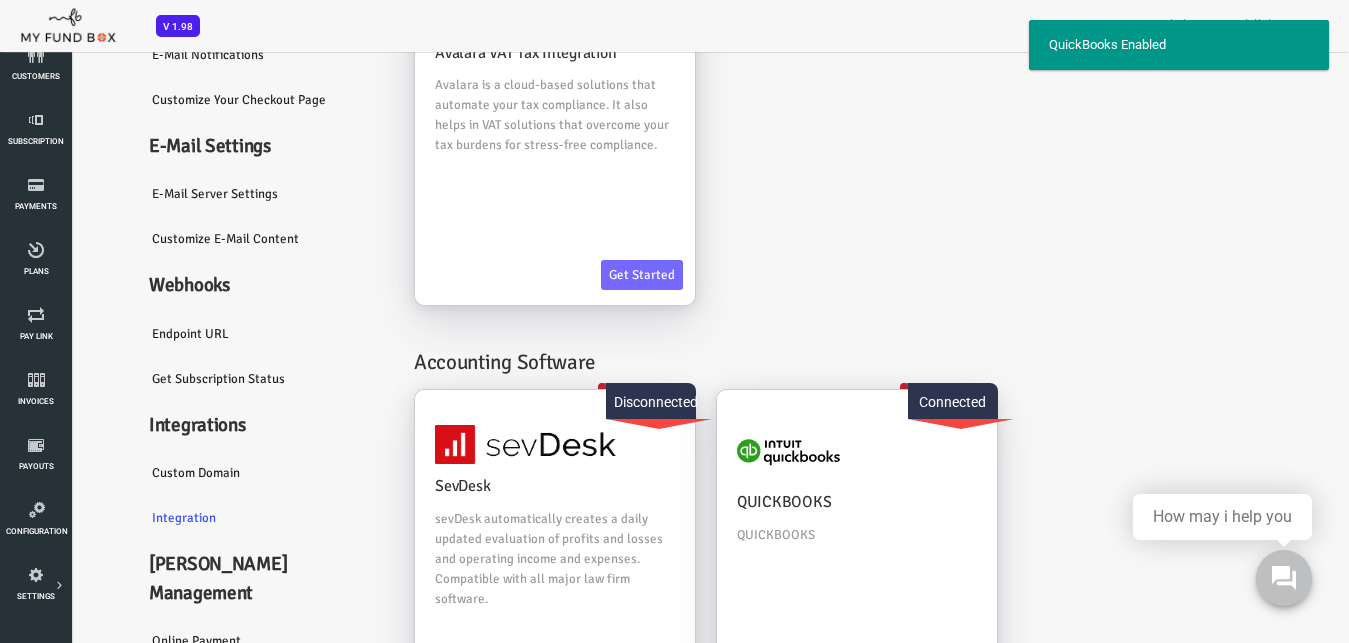 scroll, scrollTop: 306, scrollLeft: 0, axis: vertical 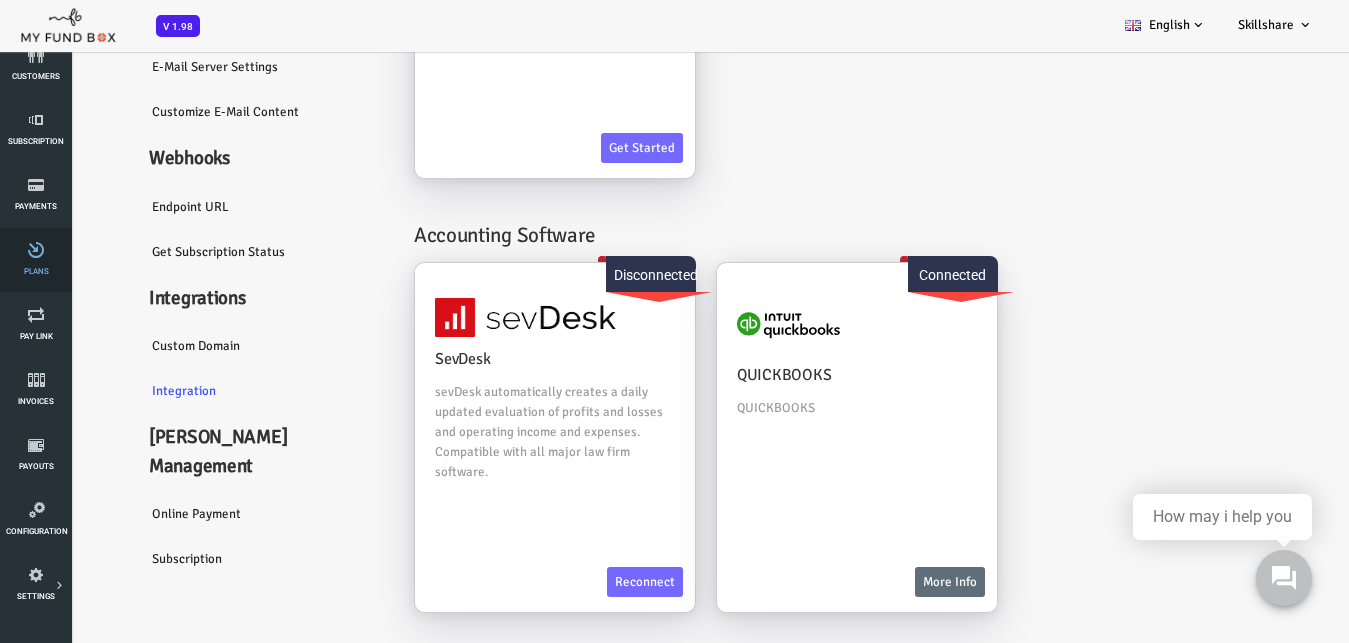 click at bounding box center [36, 250] 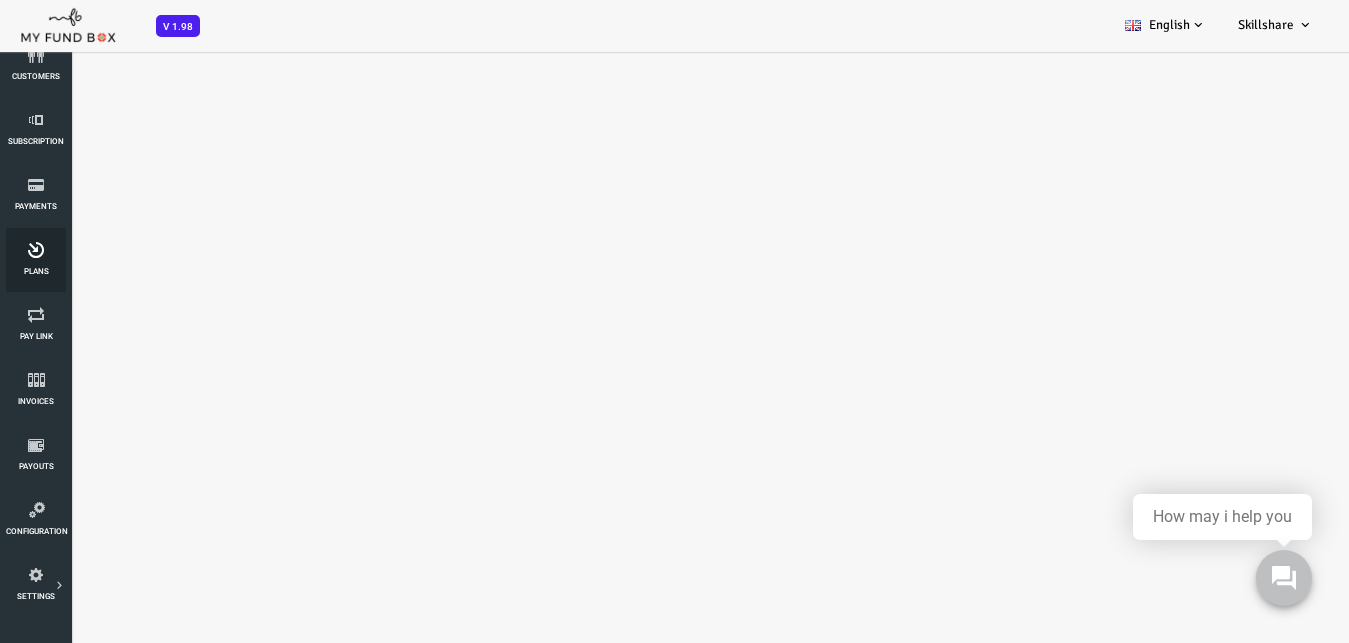 scroll, scrollTop: 1, scrollLeft: 0, axis: vertical 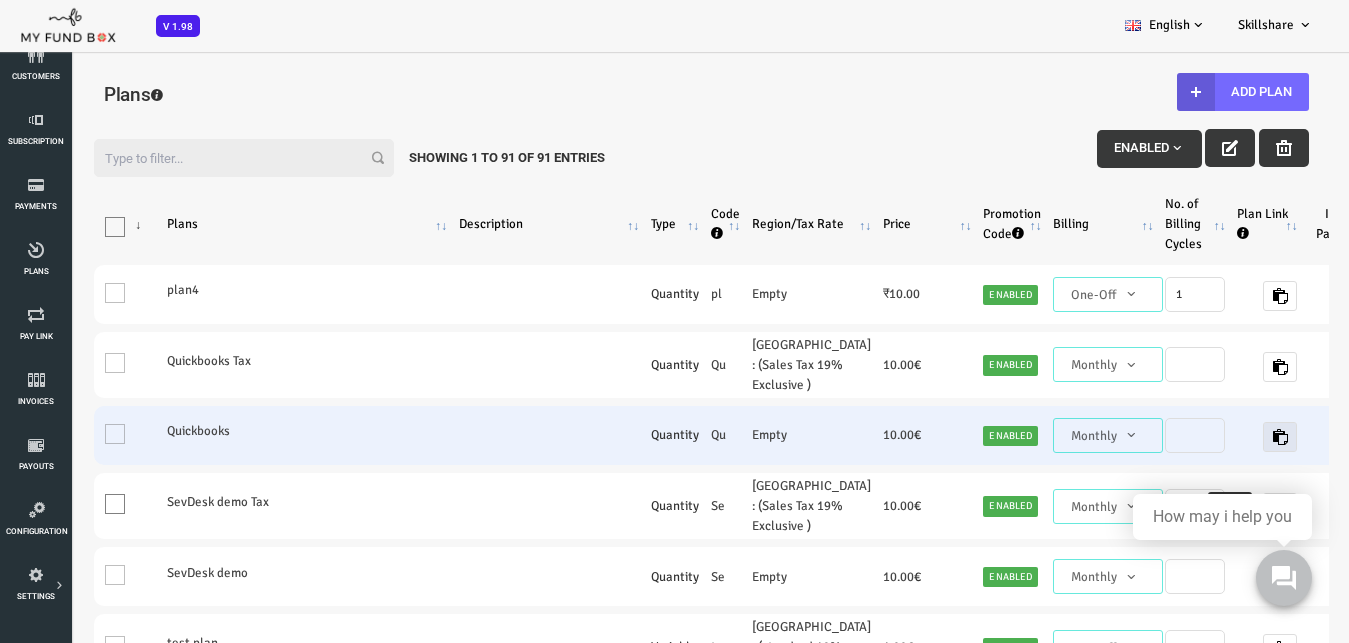 click at bounding box center (1226, 437) 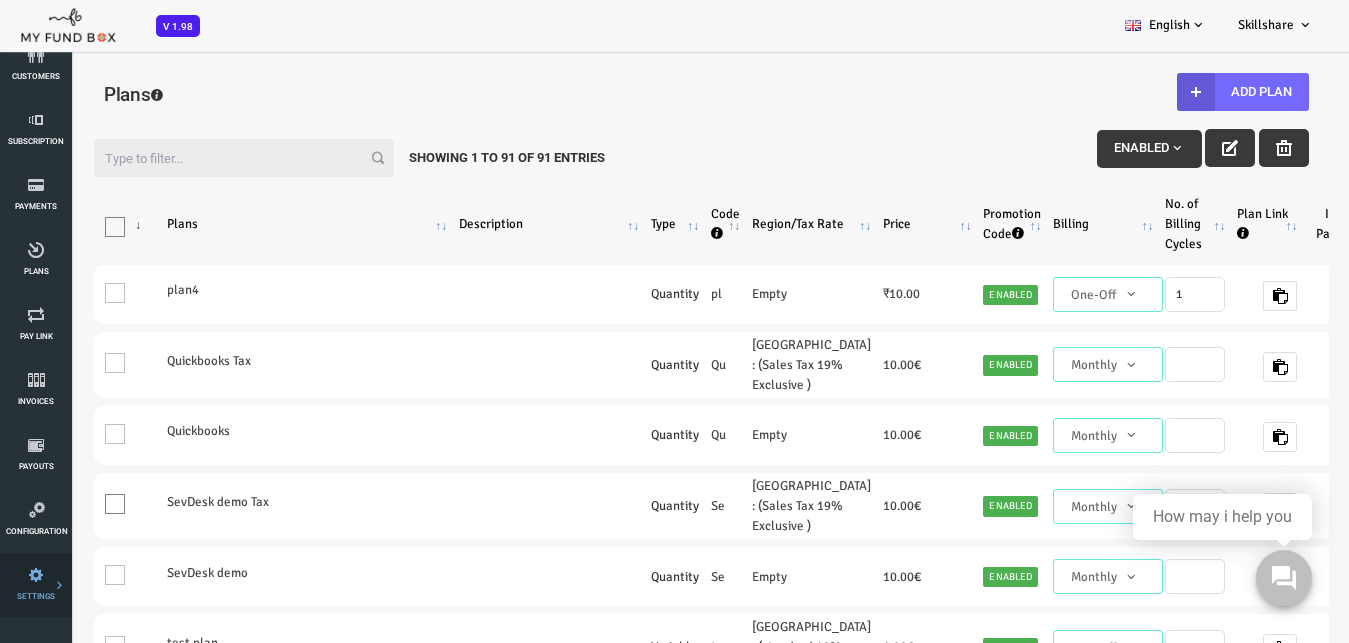 click at bounding box center [0, 0] 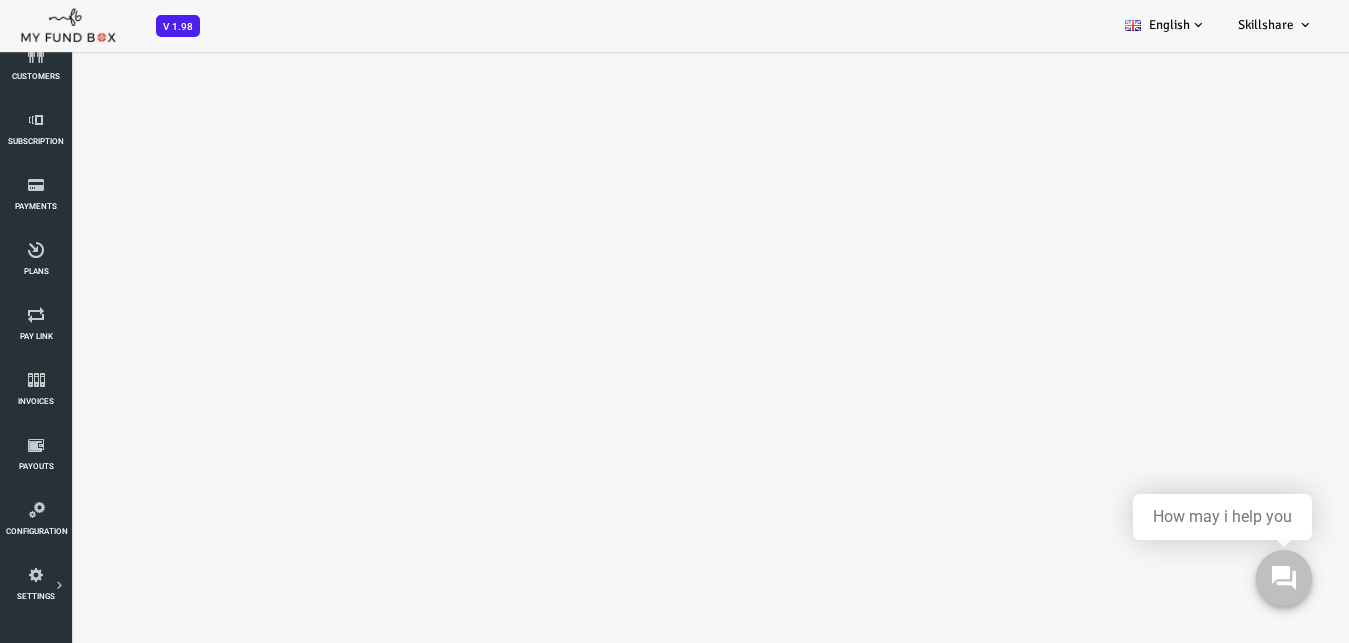 select on "100" 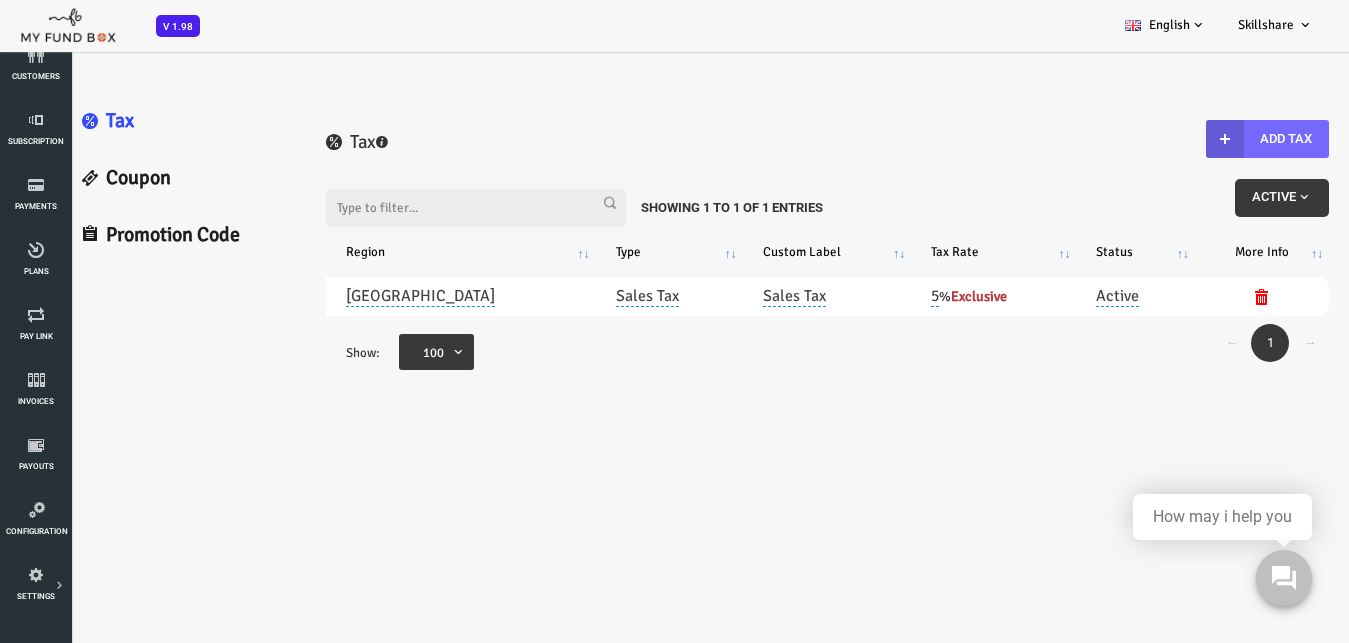 click on "Promotion Code" at bounding box center [131, 235] 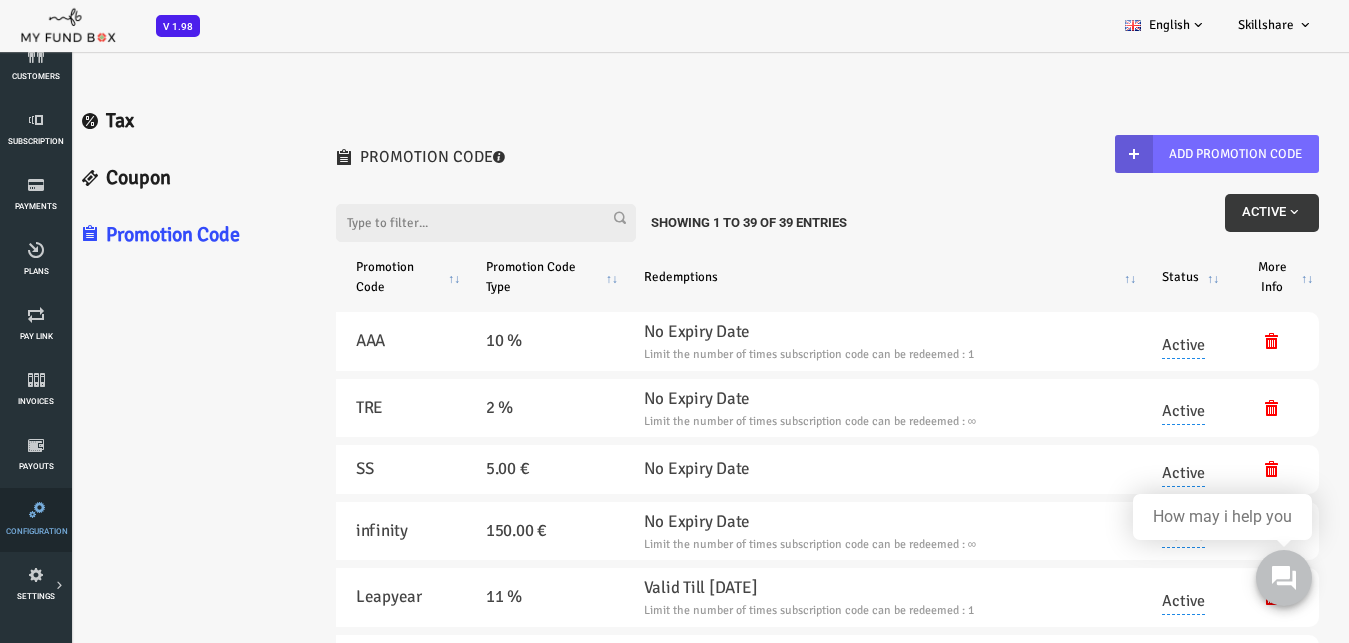 click at bounding box center [37, 510] 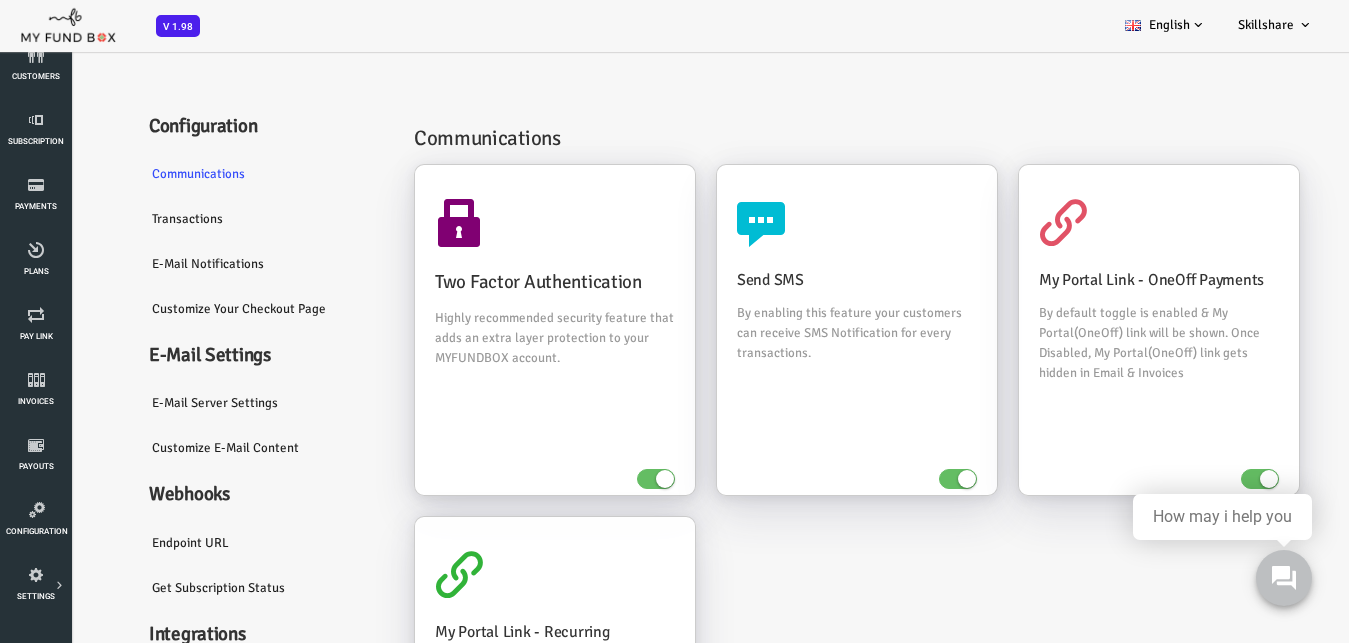 click on "Webhooks" at bounding box center (210, 494) 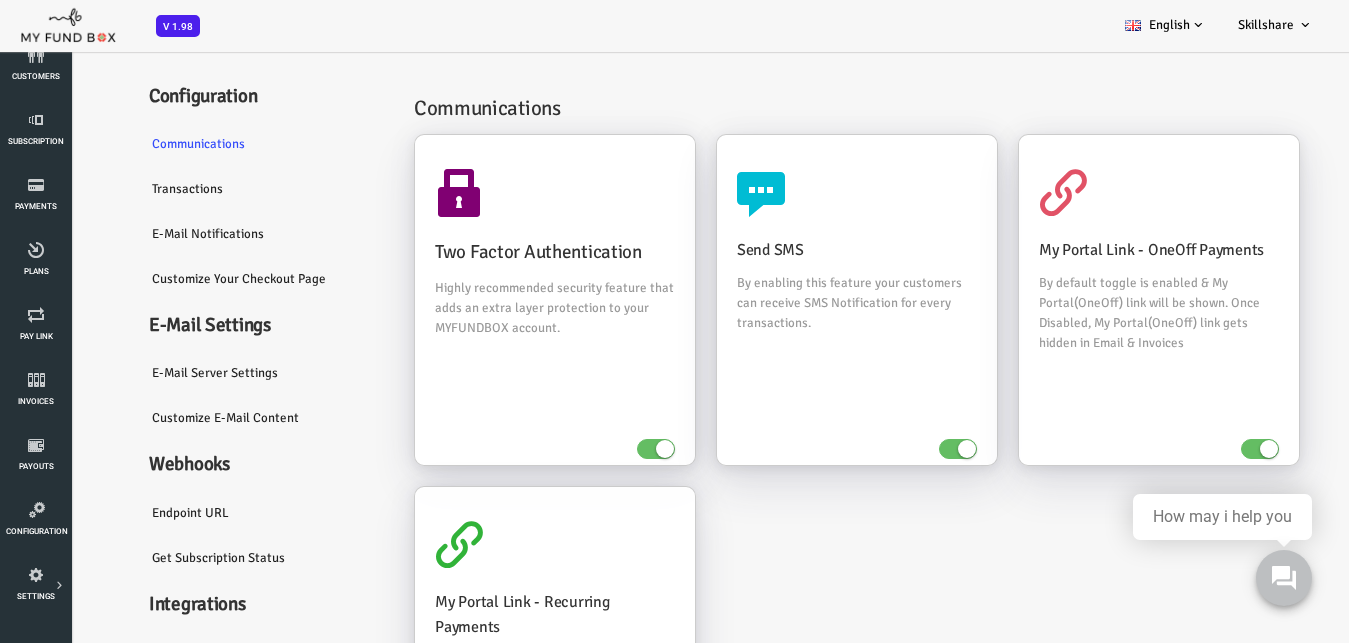 scroll, scrollTop: 249, scrollLeft: 0, axis: vertical 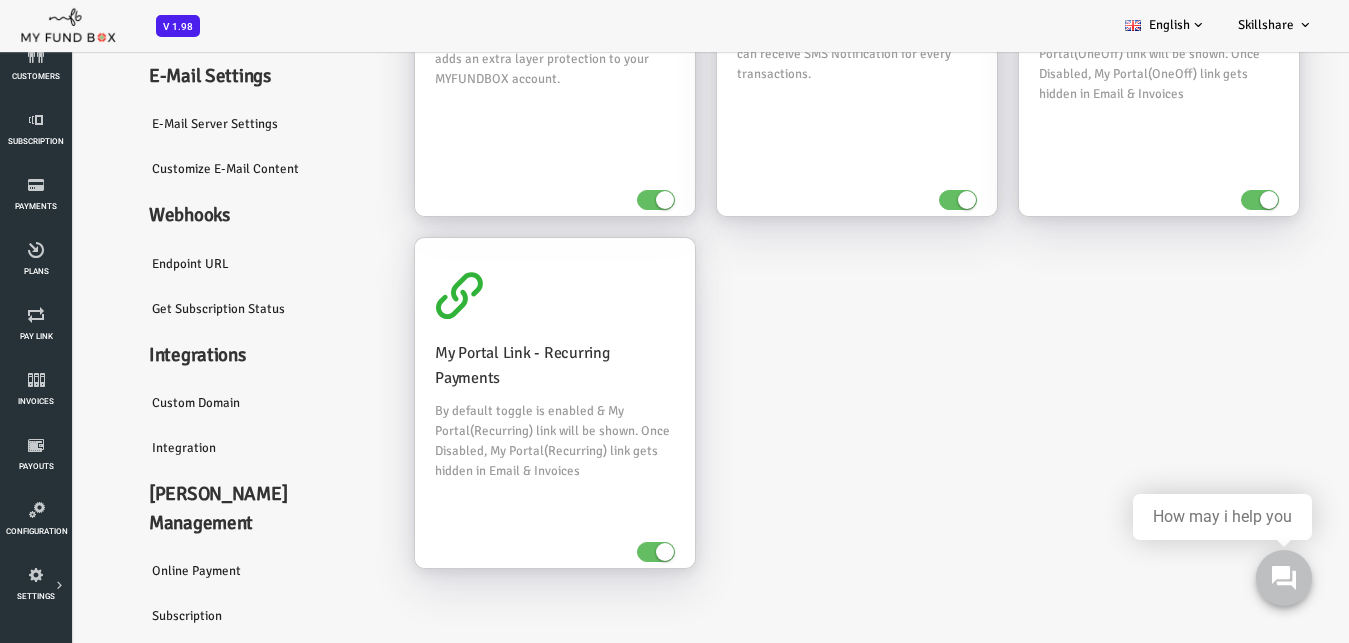 click on "Integration" at bounding box center [210, 448] 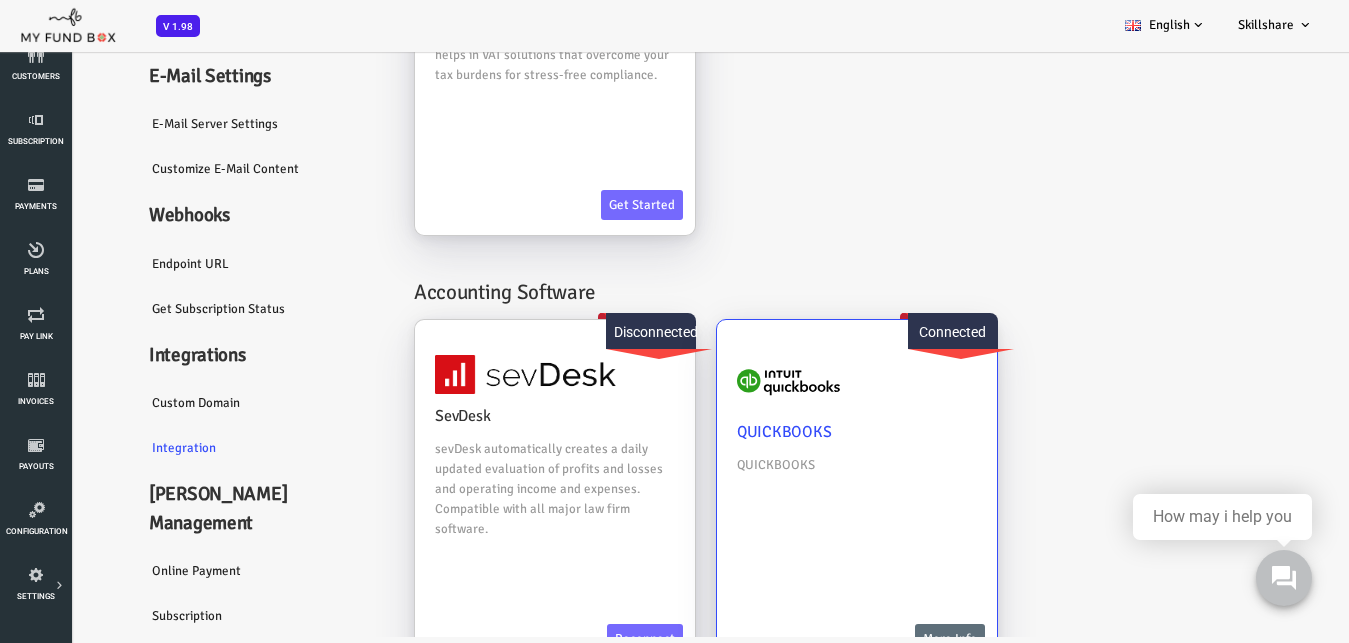 scroll, scrollTop: 123, scrollLeft: 0, axis: vertical 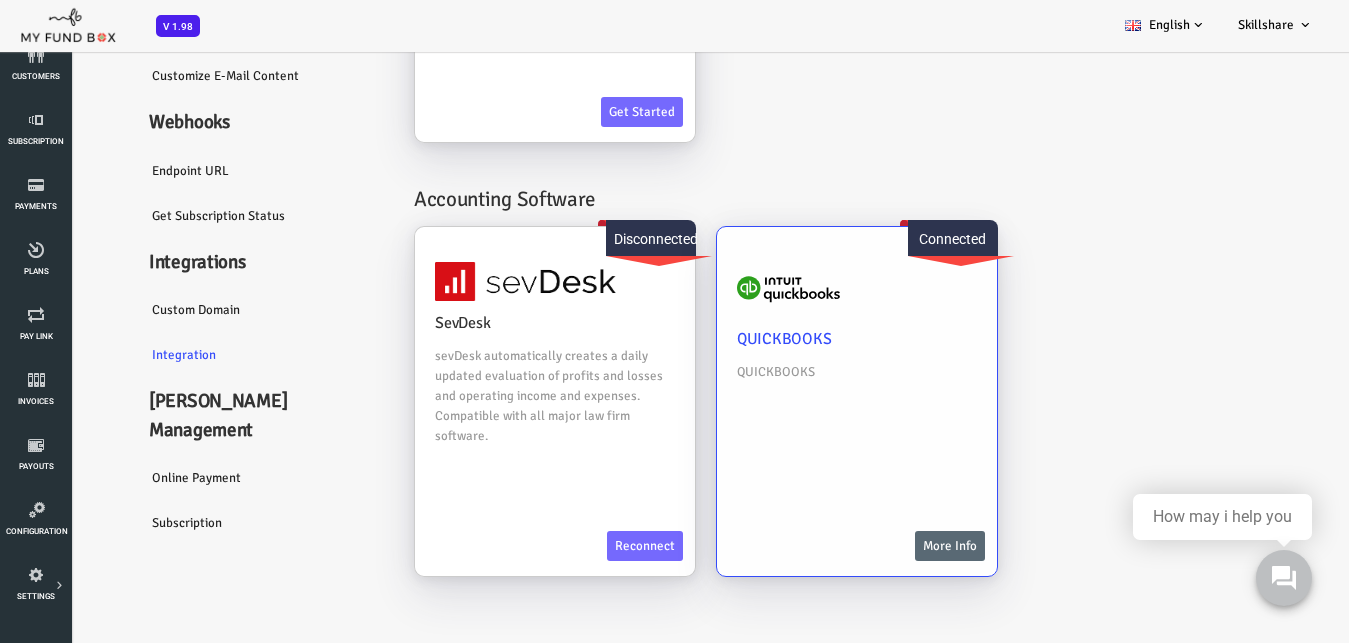 click on "More Info" at bounding box center (896, 546) 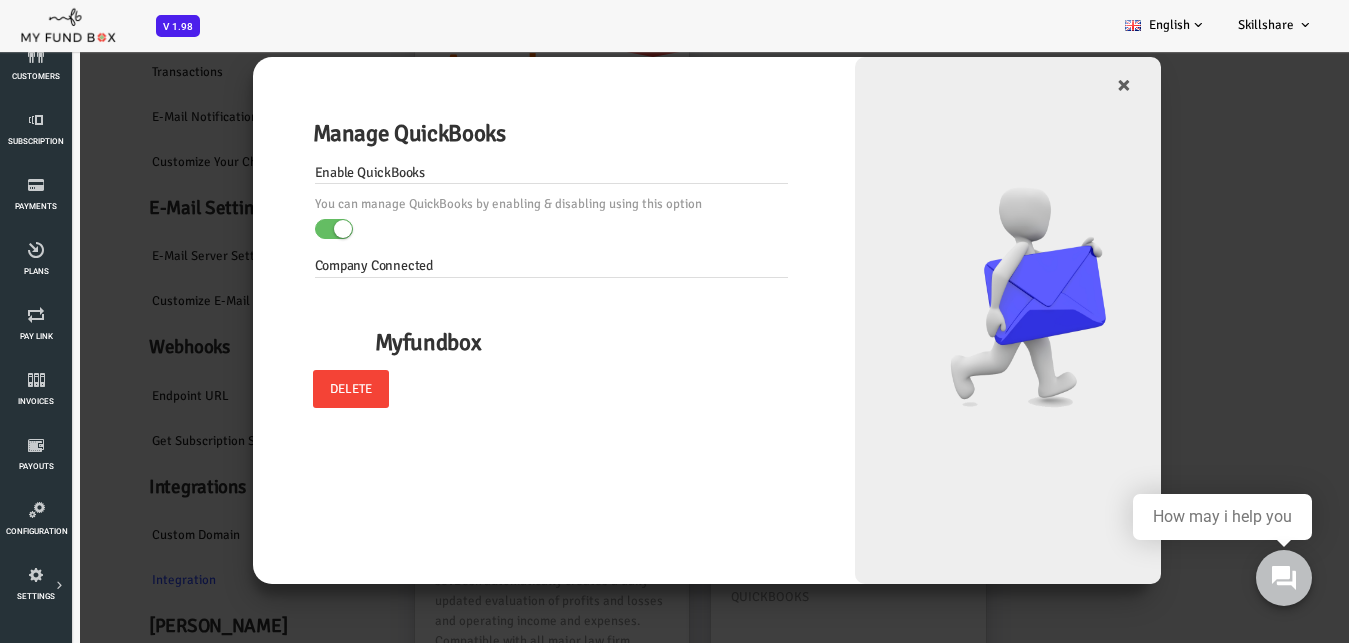 scroll, scrollTop: 0, scrollLeft: 0, axis: both 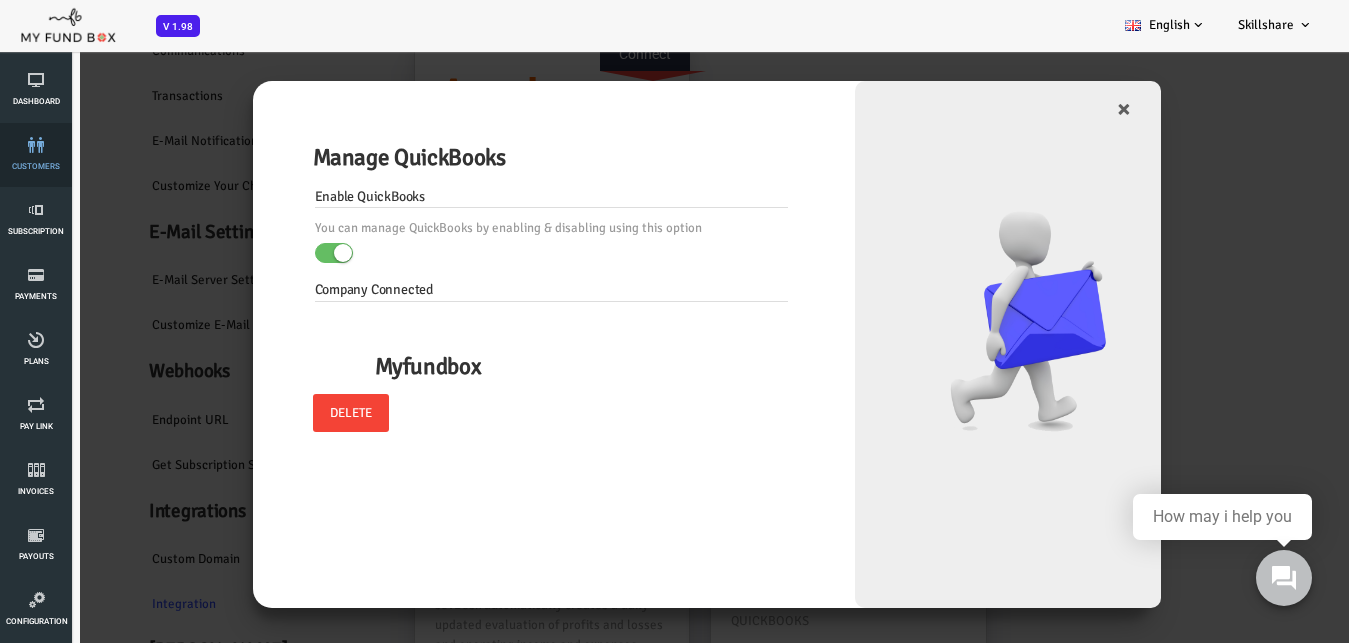 click at bounding box center [36, 145] 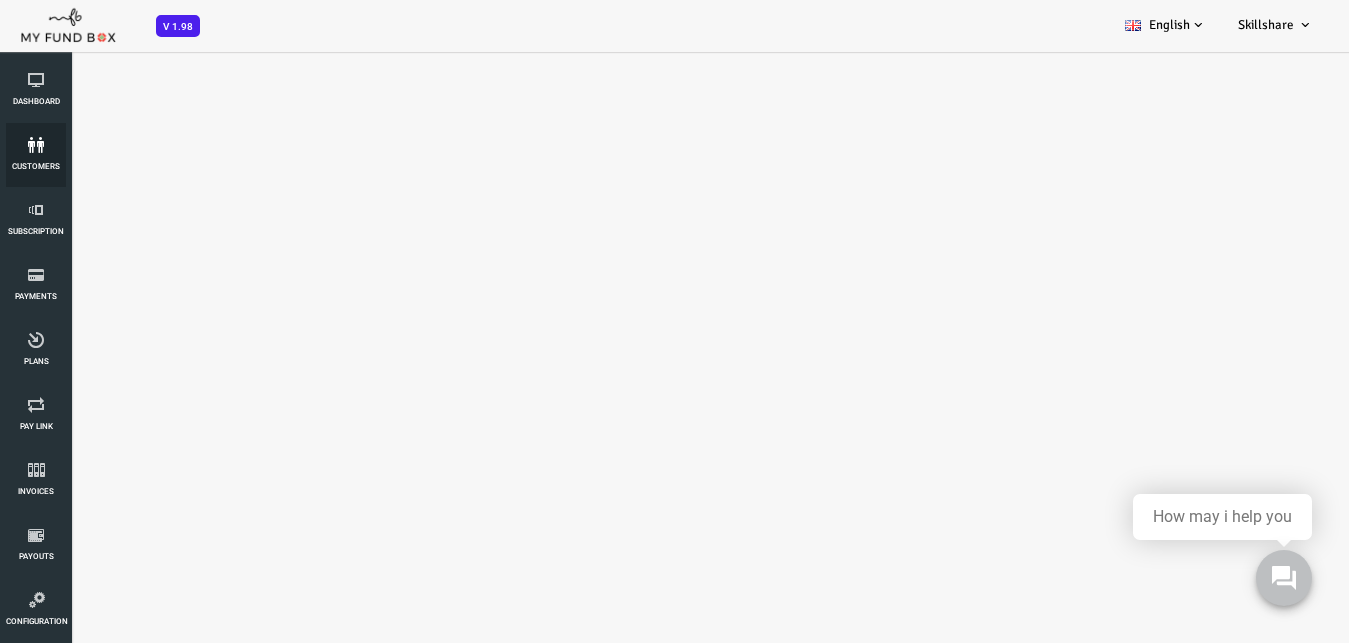 select on "100" 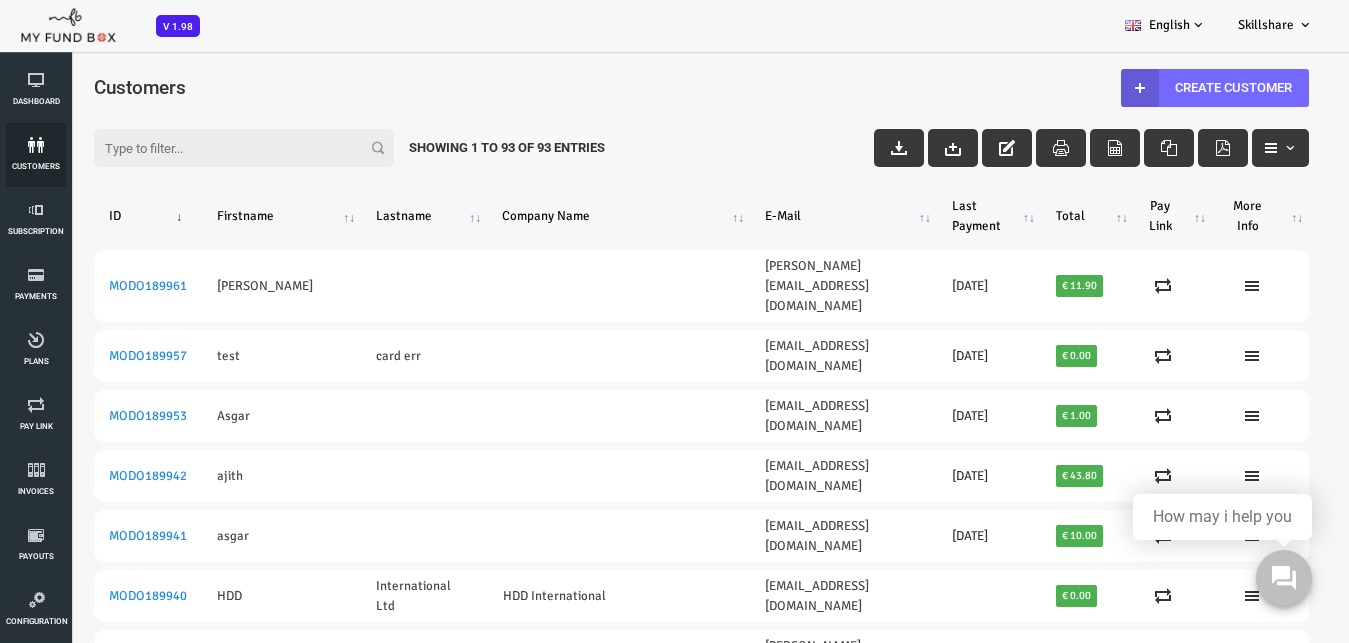 scroll, scrollTop: 0, scrollLeft: 0, axis: both 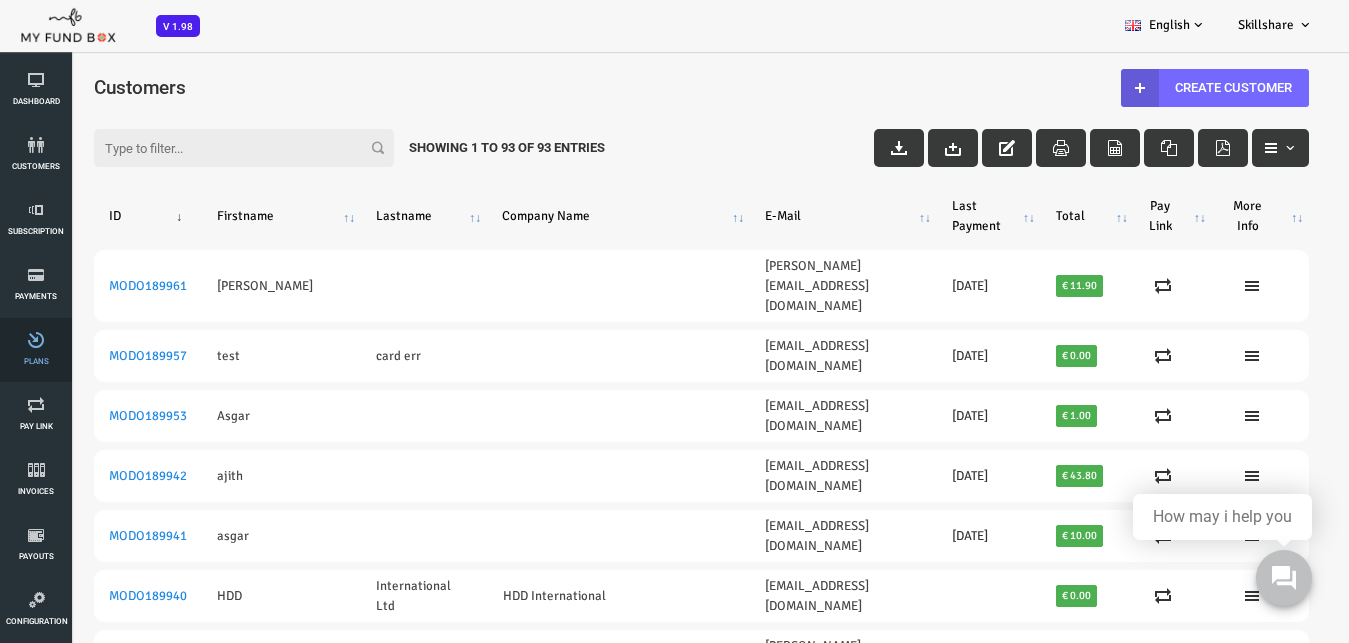 click on "Plans" at bounding box center (36, 350) 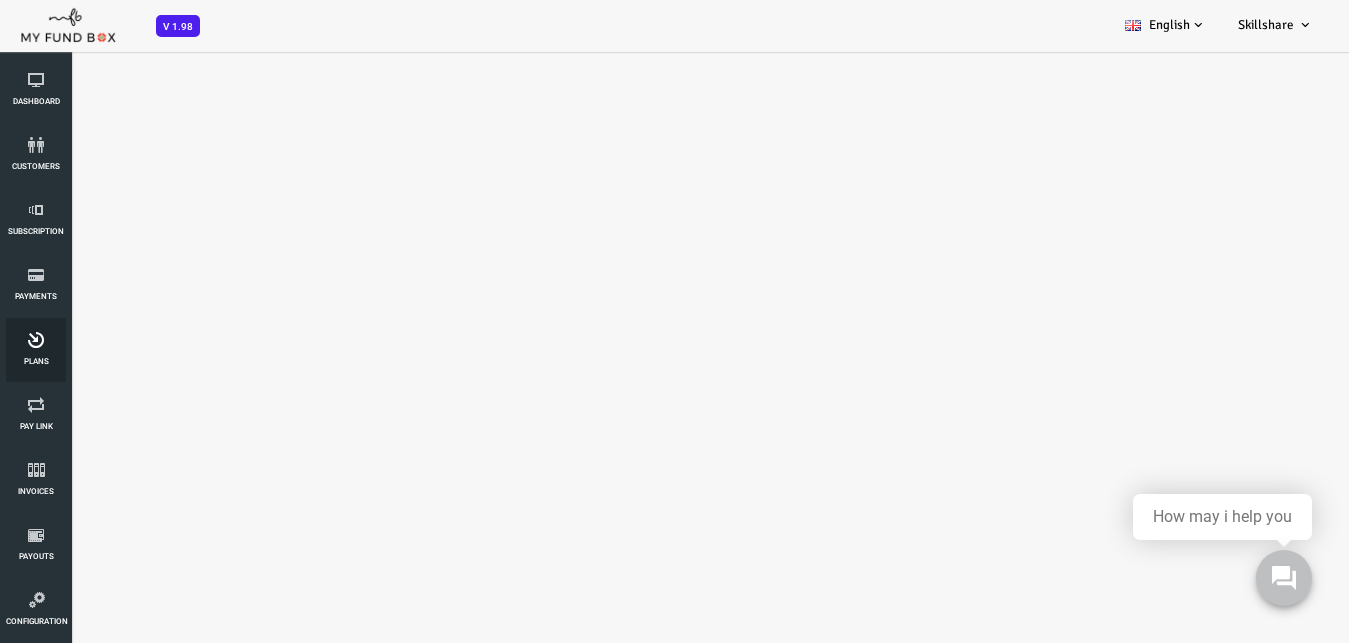 select on "100" 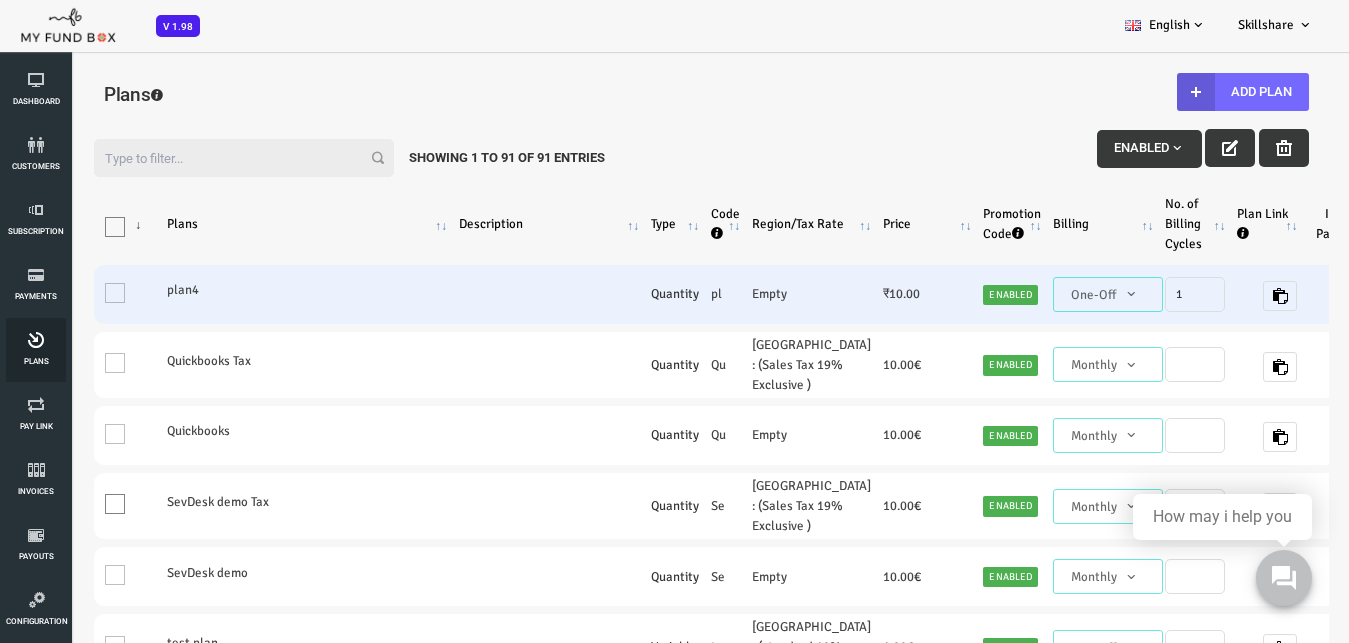 scroll, scrollTop: 0, scrollLeft: 0, axis: both 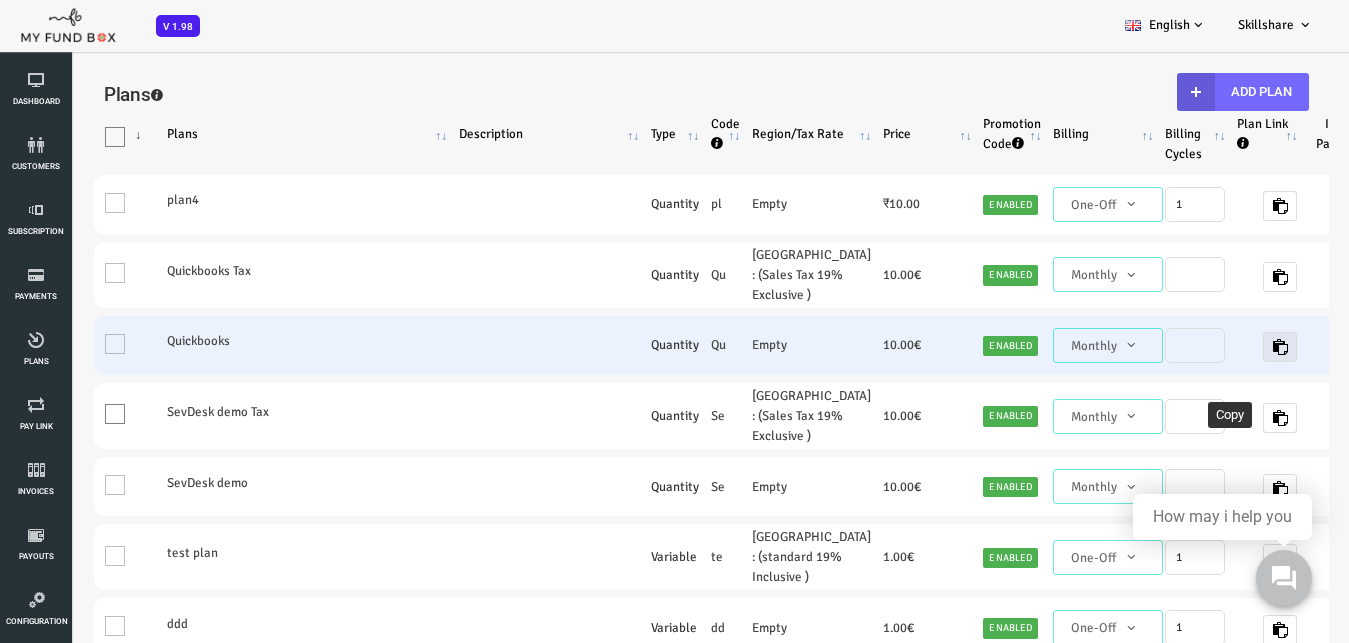 click at bounding box center [1226, 347] 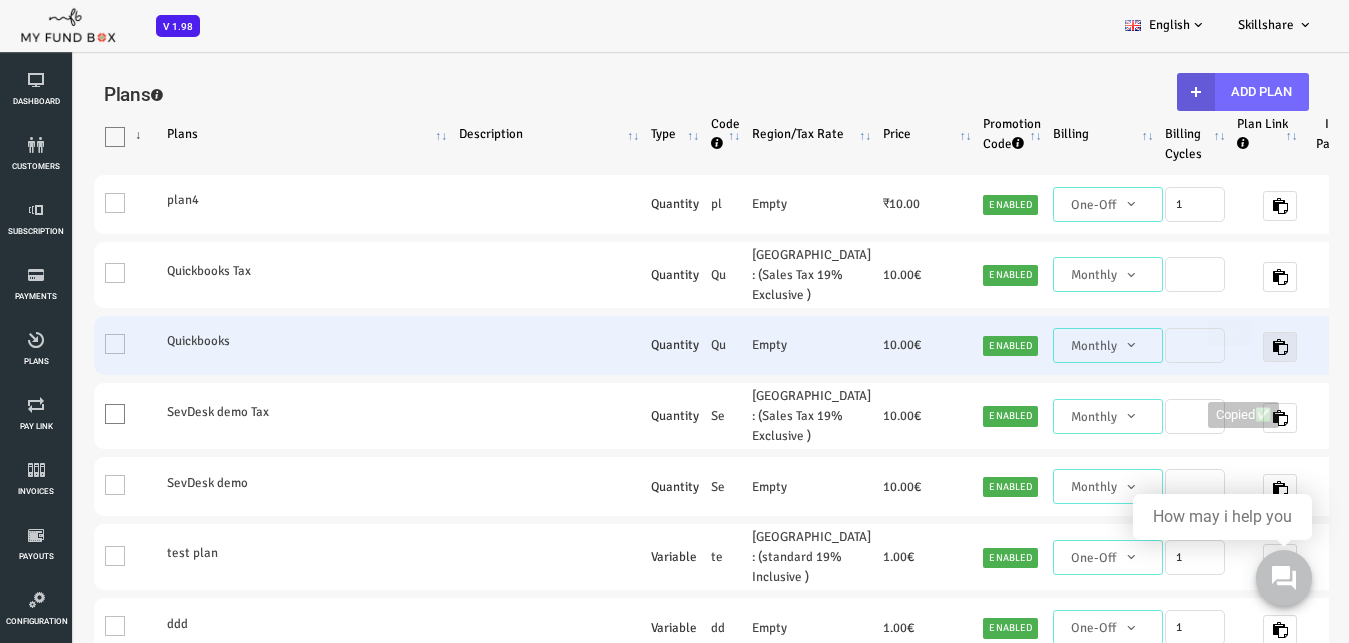 click at bounding box center (1226, 347) 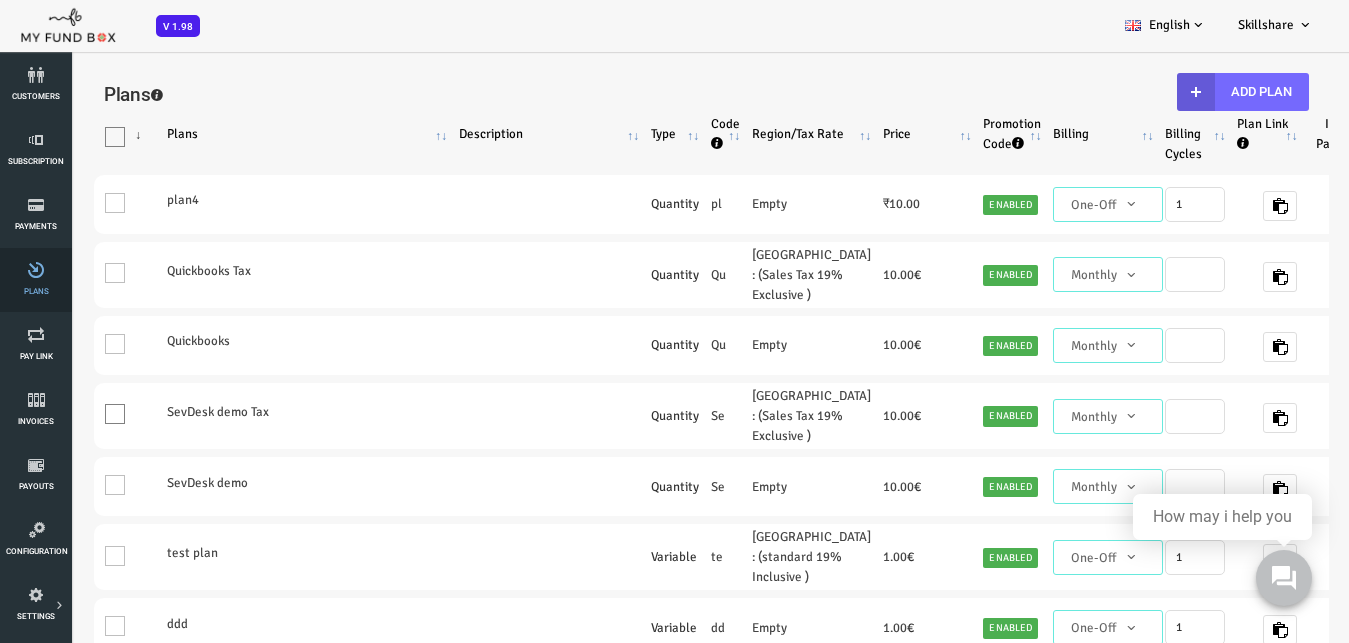 scroll, scrollTop: 0, scrollLeft: 0, axis: both 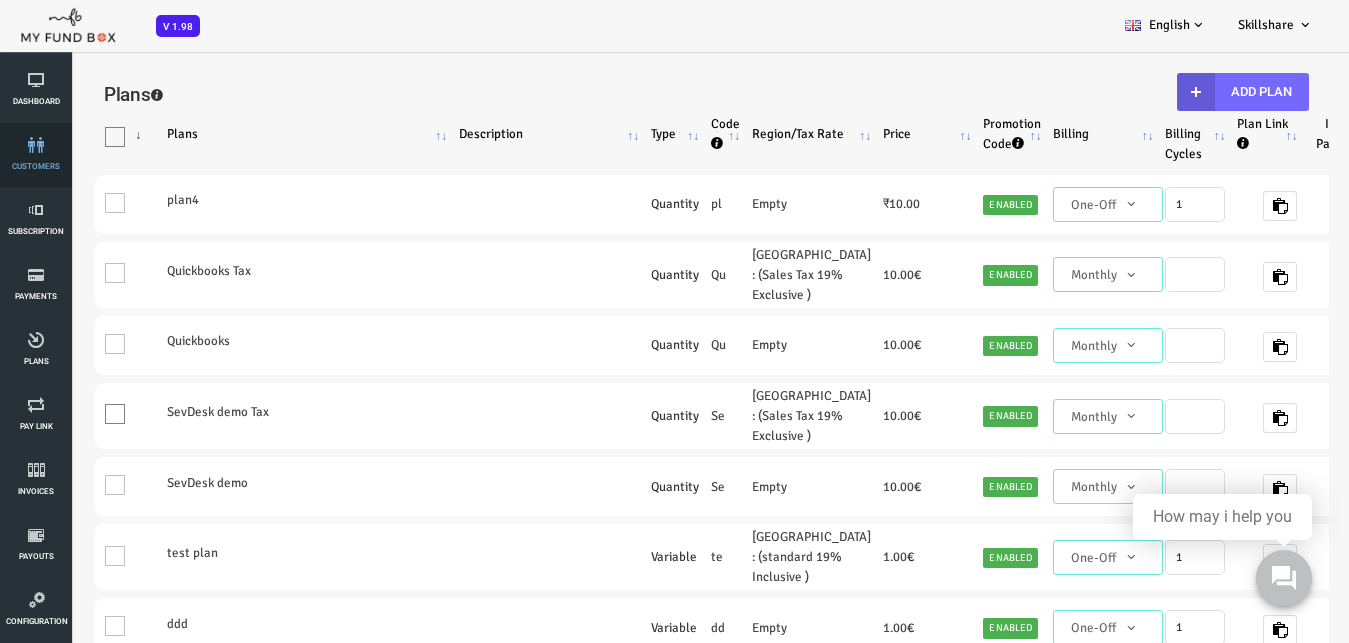 click at bounding box center (36, 145) 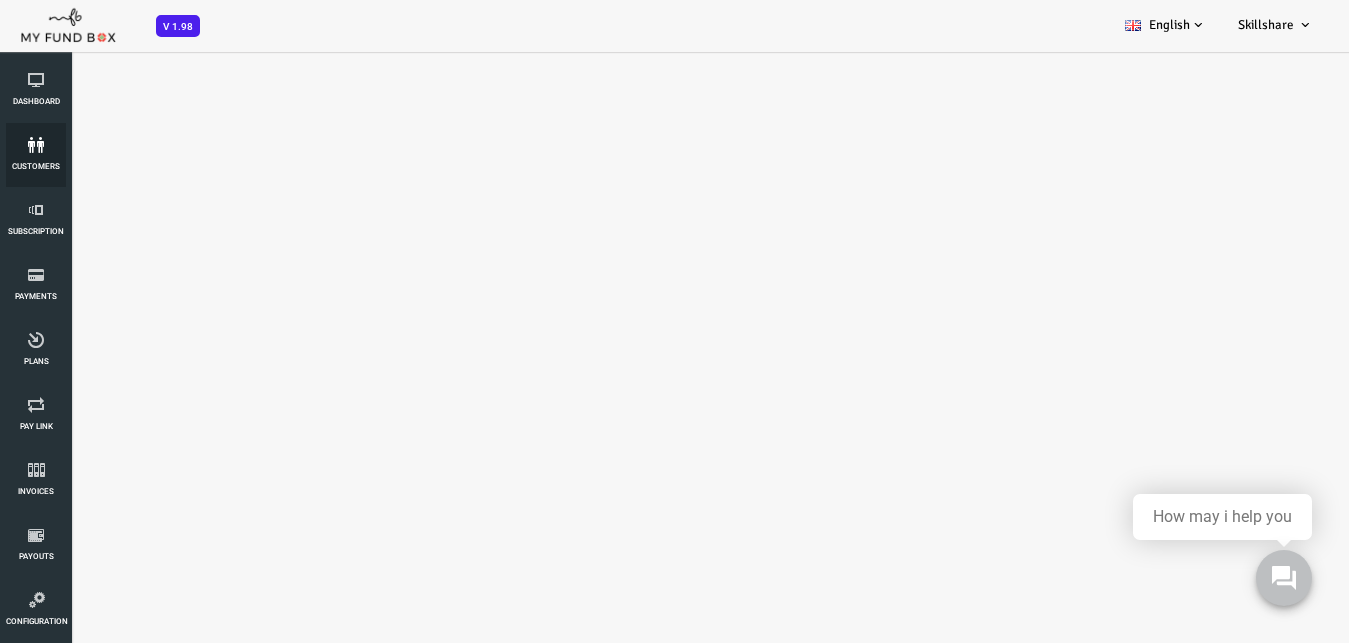 select on "100" 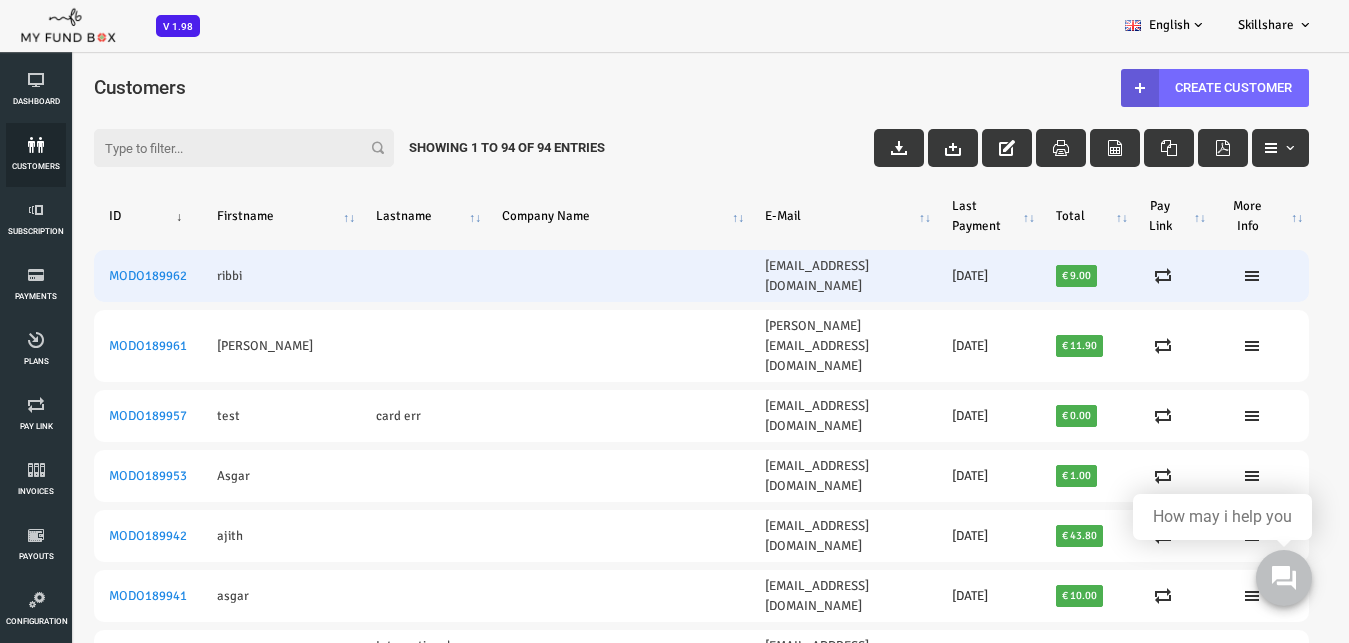 scroll, scrollTop: 0, scrollLeft: 0, axis: both 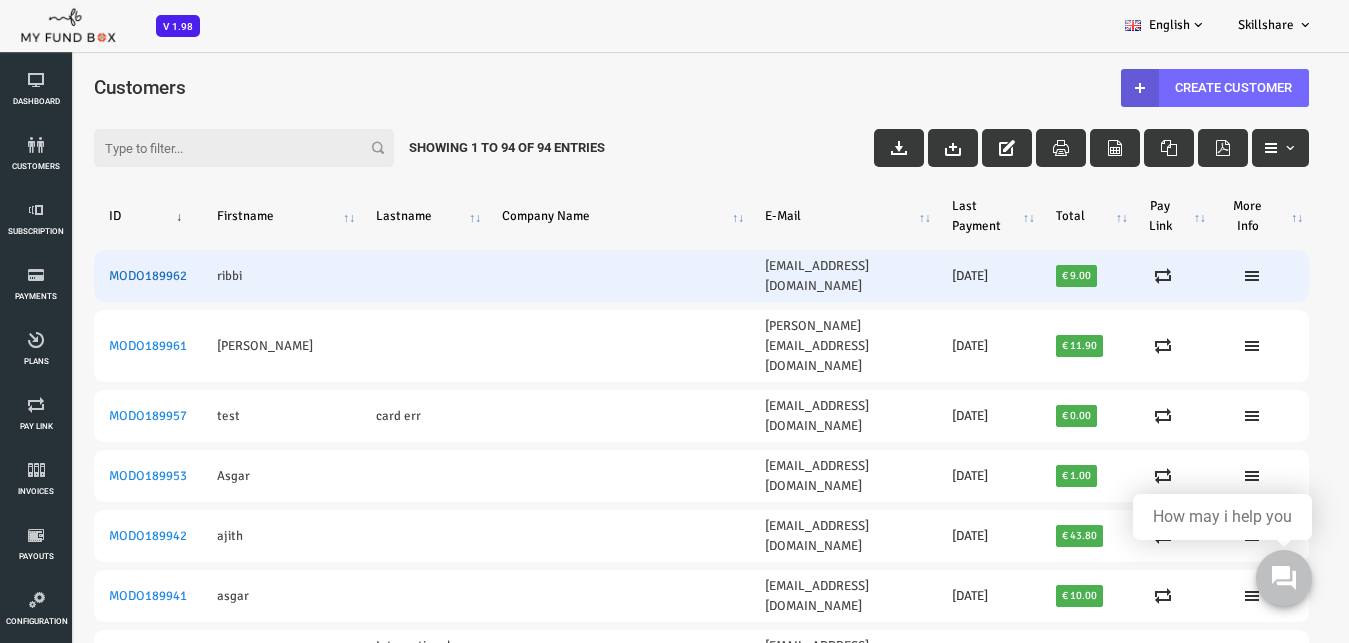 click on "MODO189962" at bounding box center (94, 276) 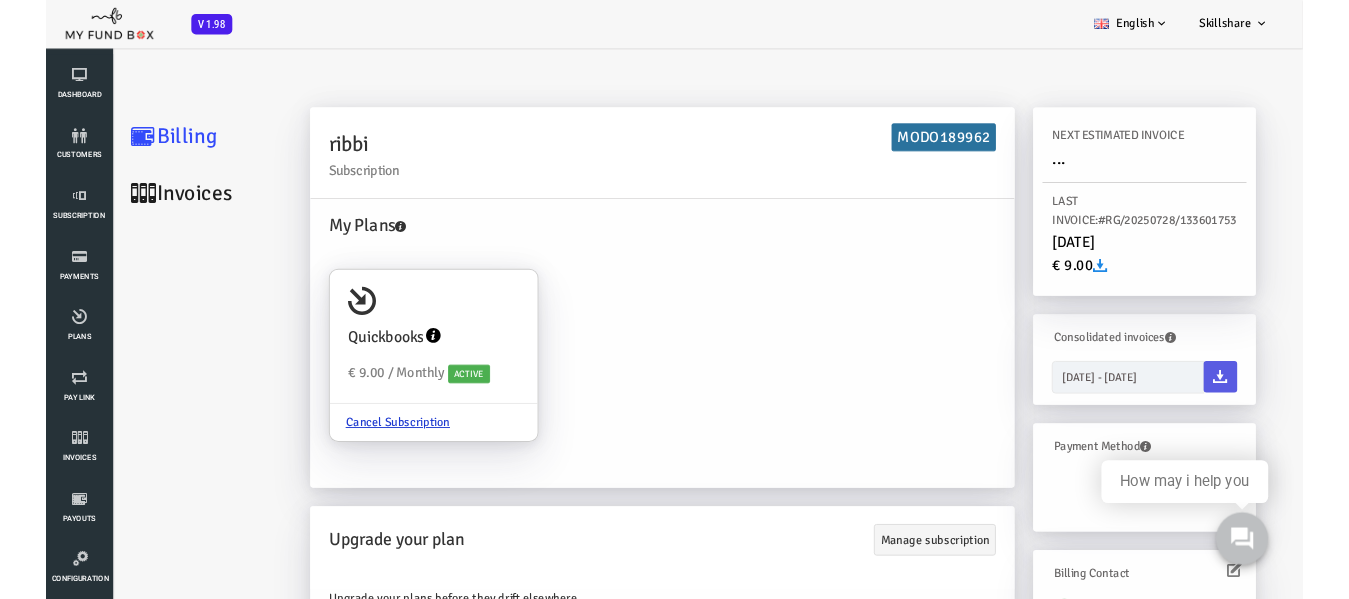 scroll, scrollTop: 0, scrollLeft: 0, axis: both 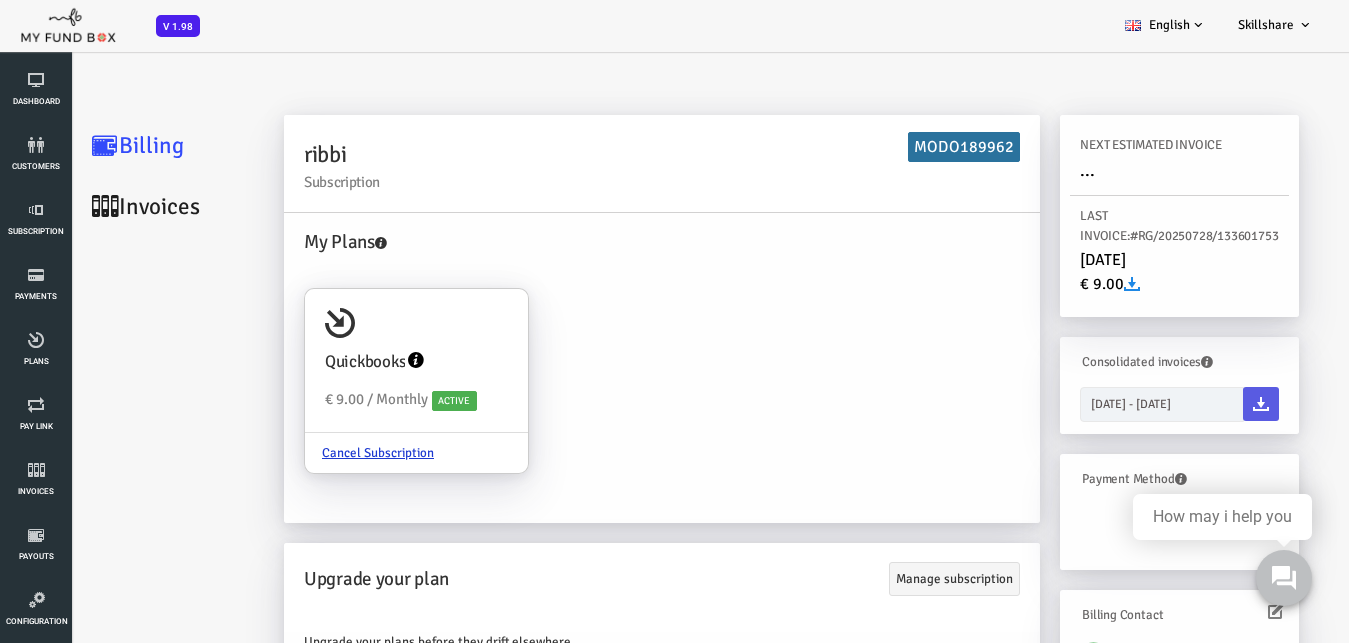click on "Invoices" at bounding box center (120, 206) 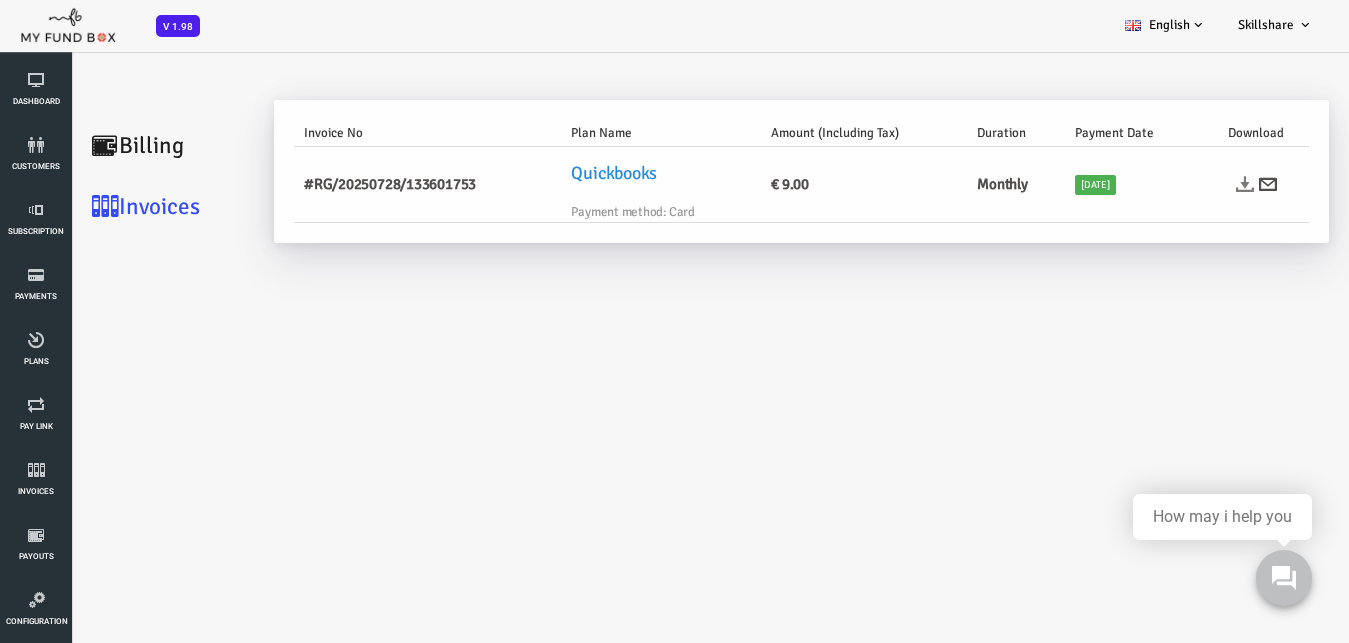 click at bounding box center (1191, 184) 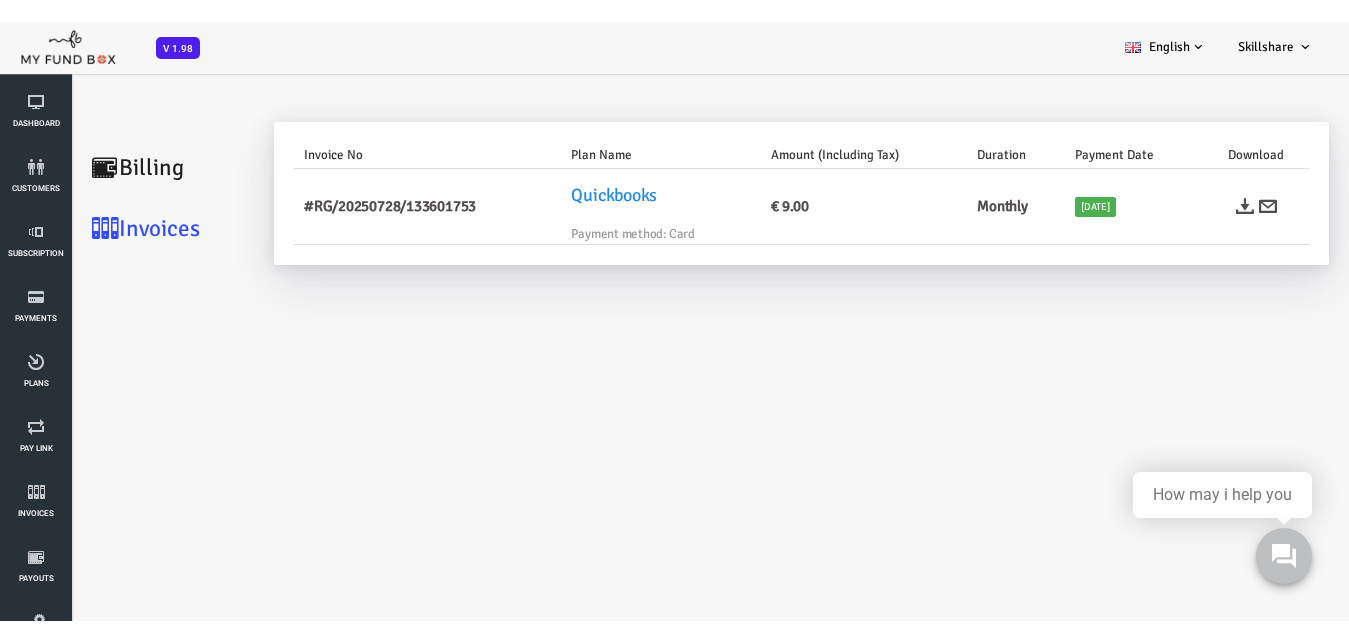 scroll, scrollTop: 270, scrollLeft: 0, axis: vertical 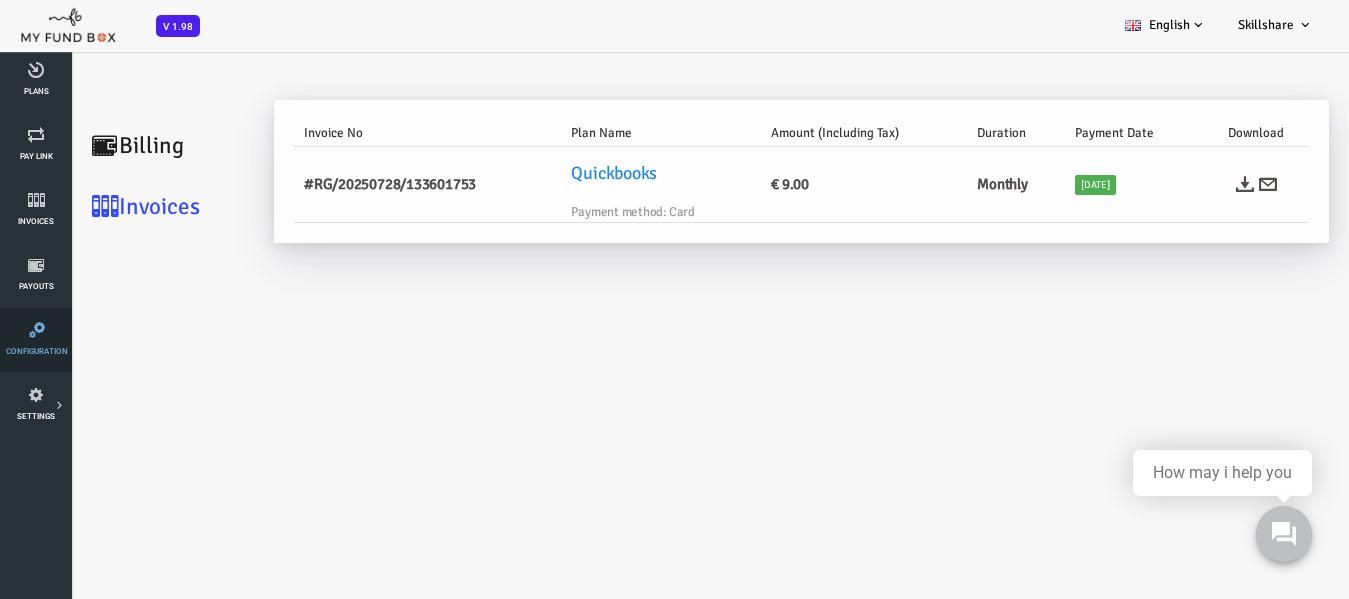 click on "Dashboard
customers
Subscription
Payments
Plans
Tax Setup
Pay Link
Invoices
Subscription
Payouts
Configuration
SETTINGS
Manage Settings
Payment Gateway
Team
Import" at bounding box center (36, 112) 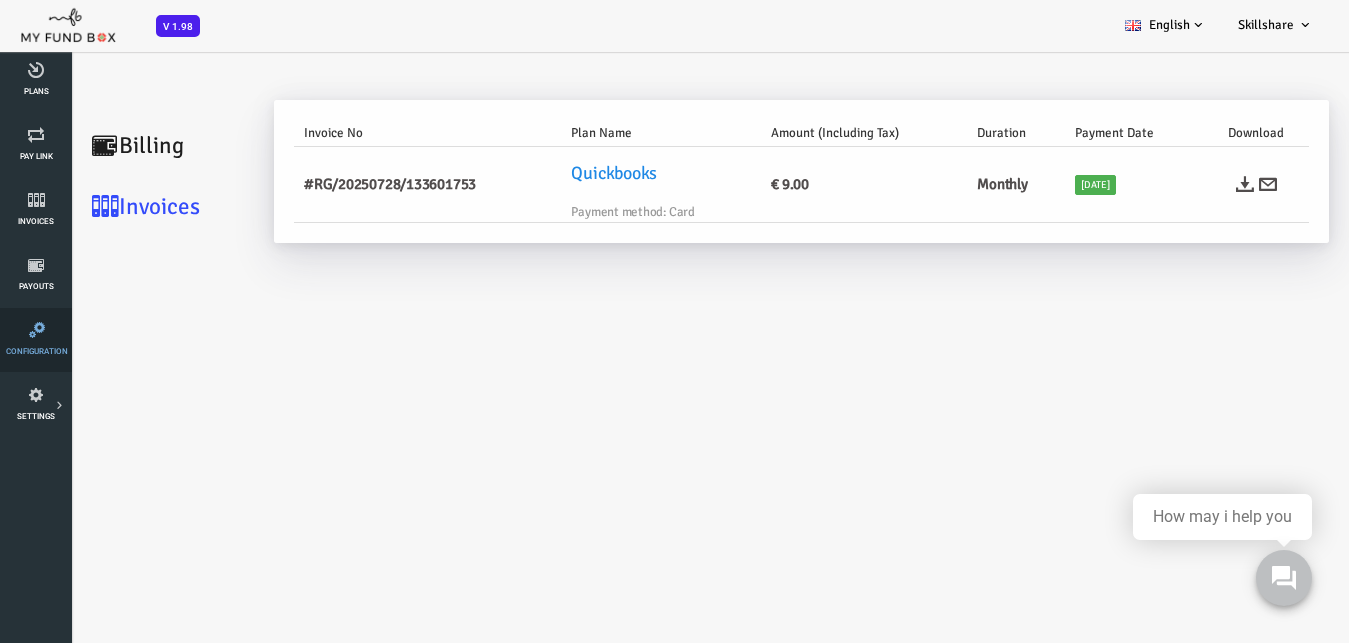 click at bounding box center (37, 330) 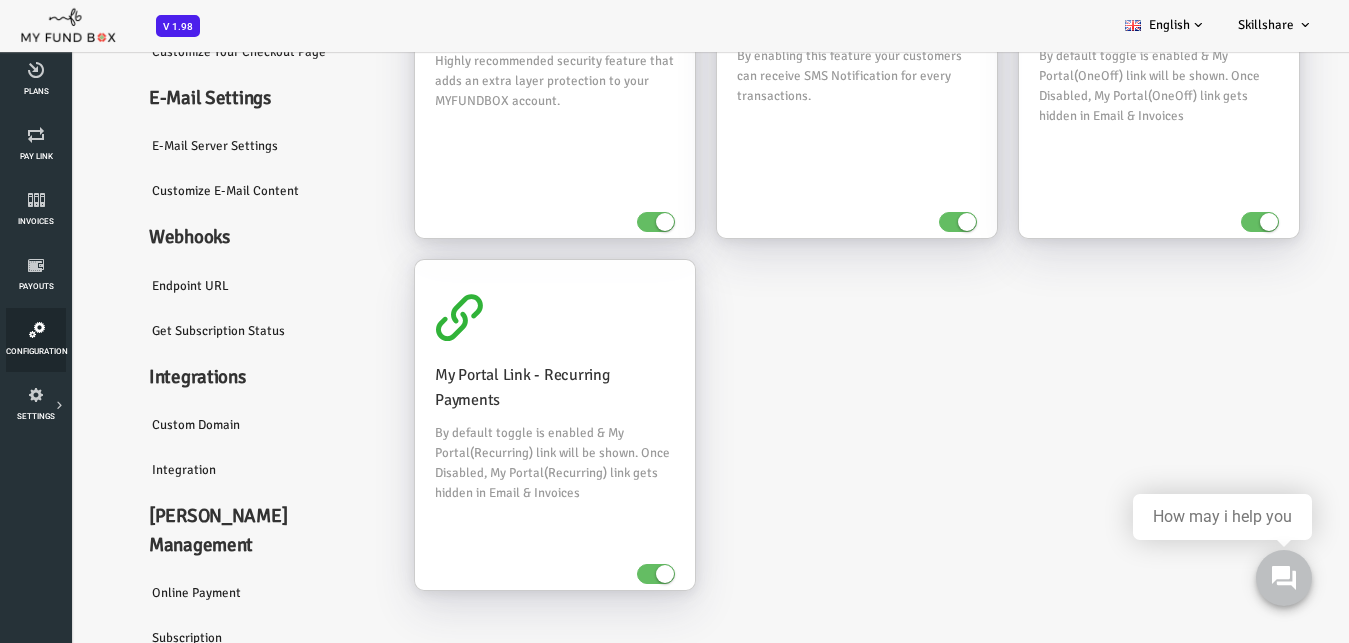 scroll, scrollTop: 18, scrollLeft: 0, axis: vertical 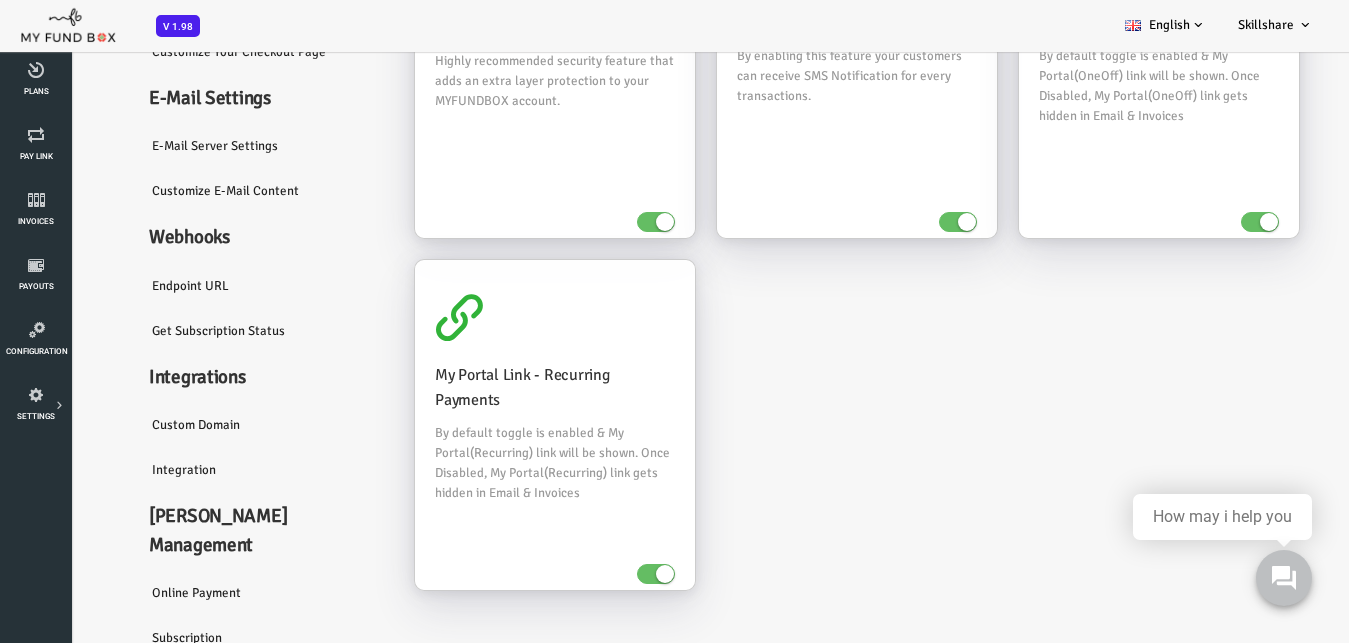click on "Integration" at bounding box center [210, 470] 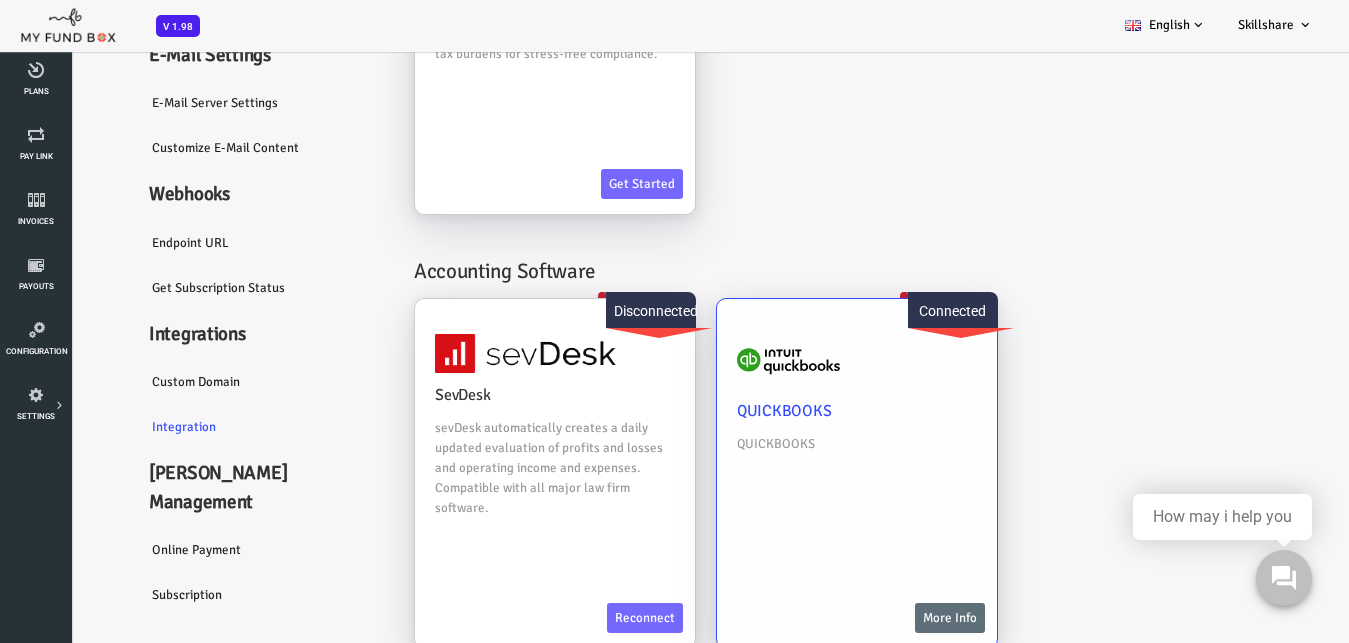 scroll, scrollTop: 123, scrollLeft: 0, axis: vertical 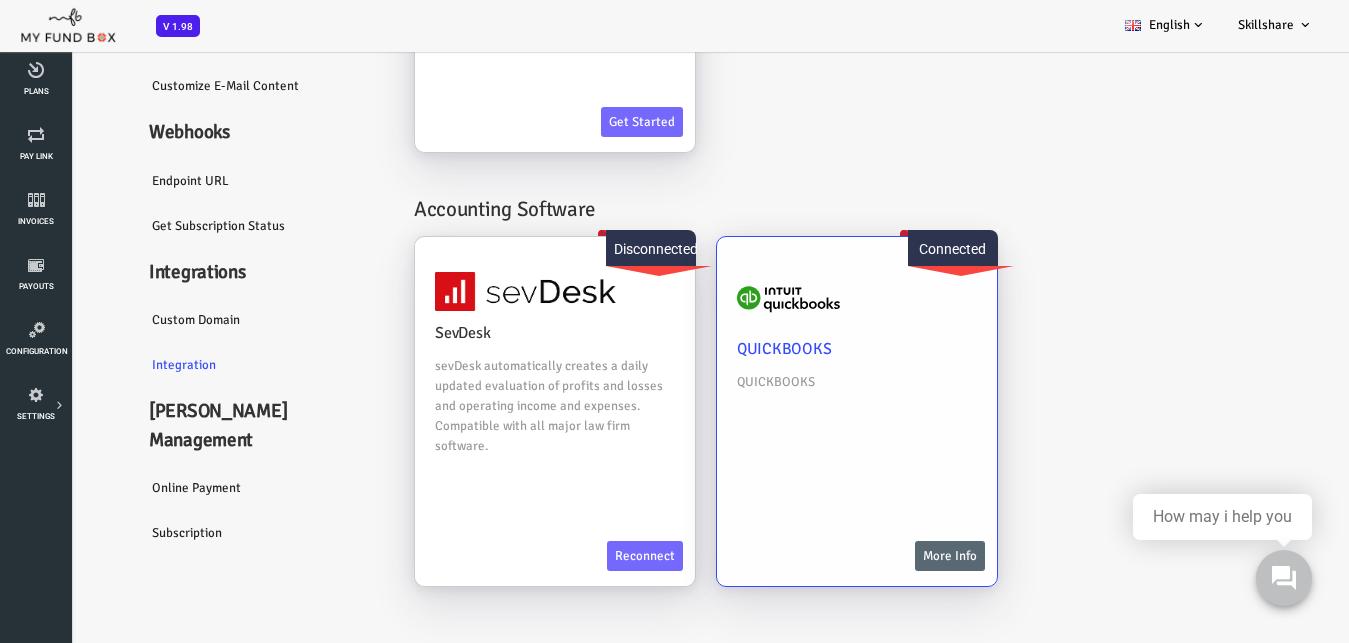 click on "More Info" at bounding box center (896, 556) 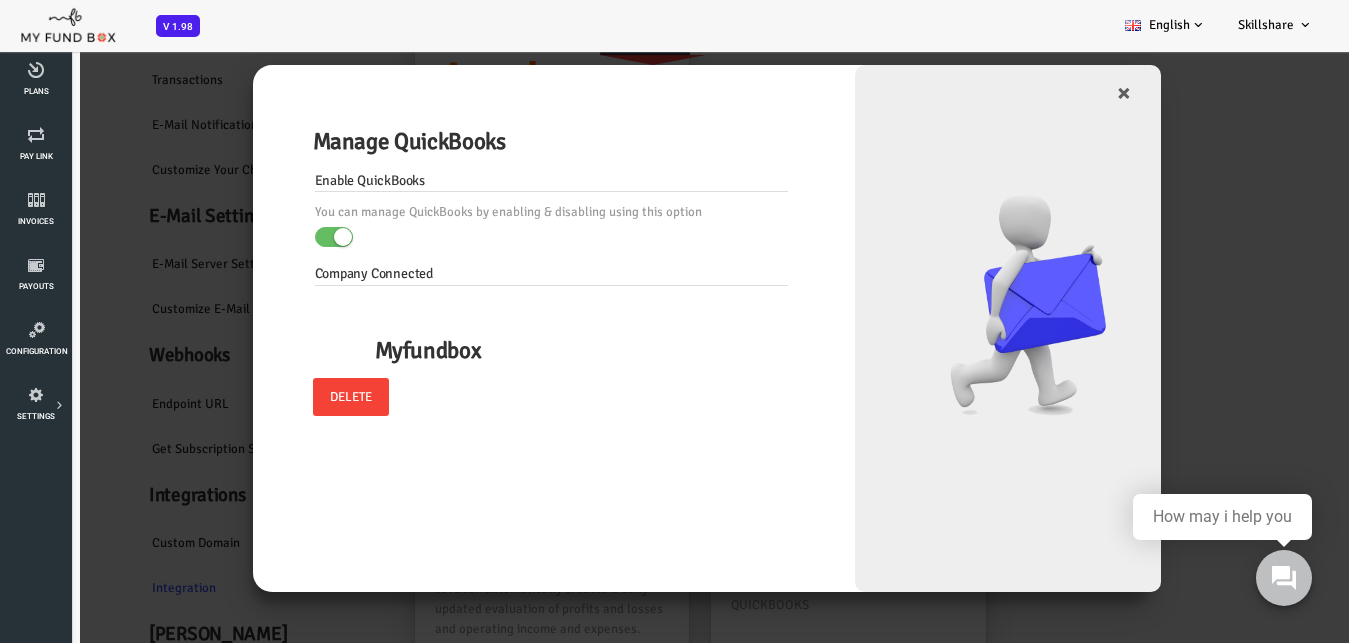 scroll, scrollTop: 0, scrollLeft: 0, axis: both 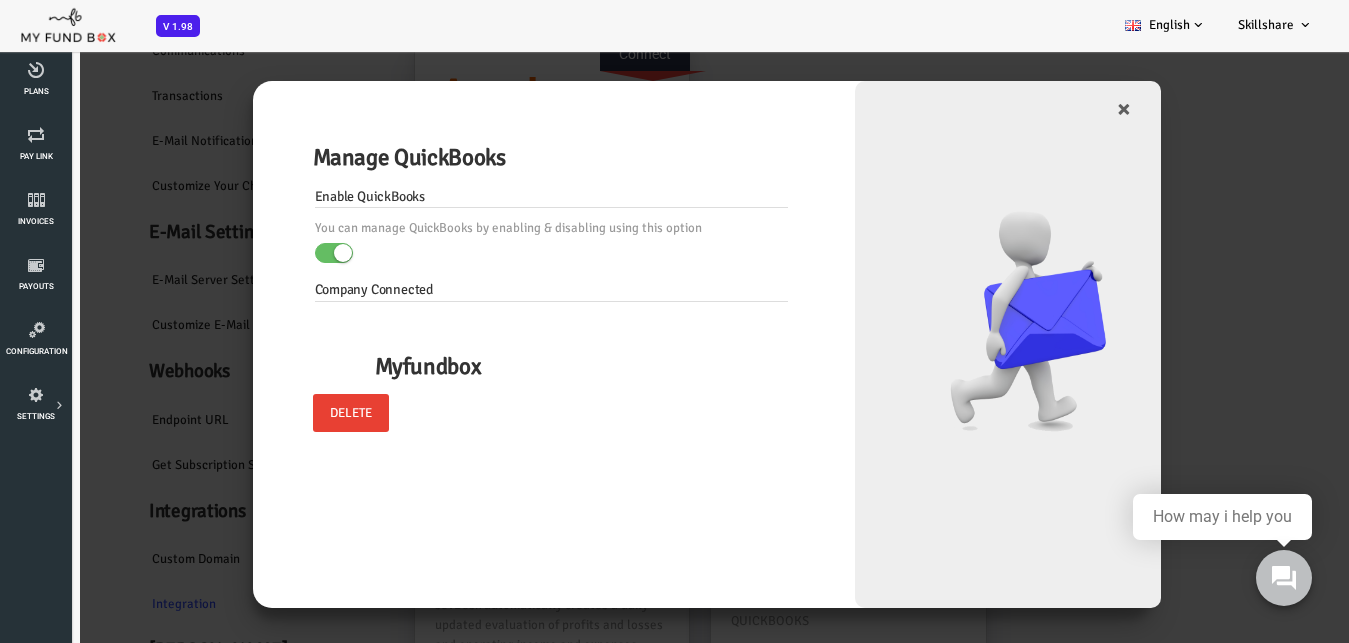 click on "Delete" at bounding box center (297, 413) 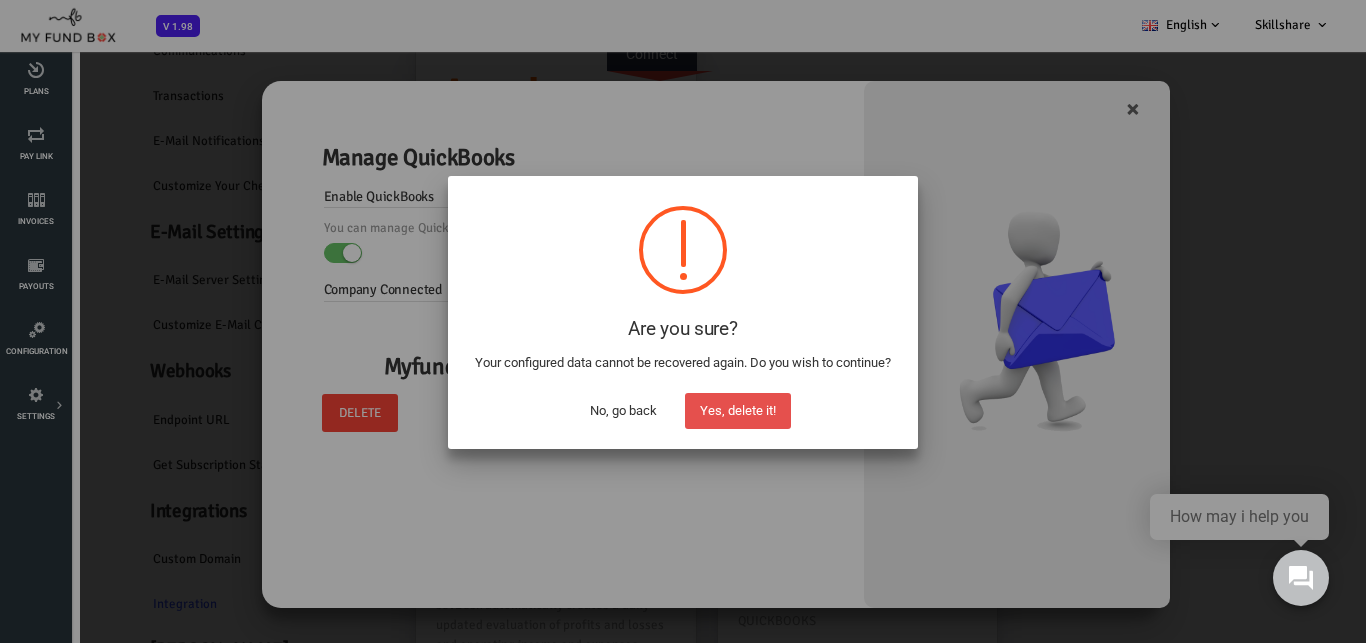 click on "Yes, delete it!" at bounding box center [738, 411] 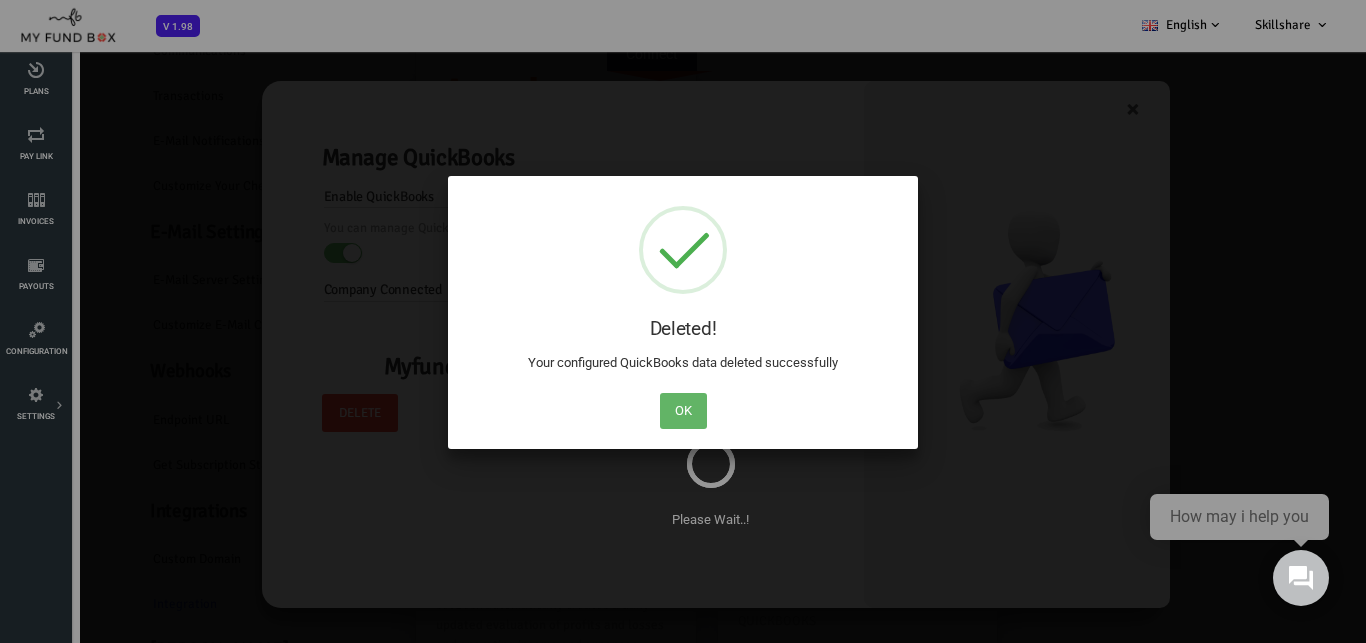 click on "OK" at bounding box center [683, 411] 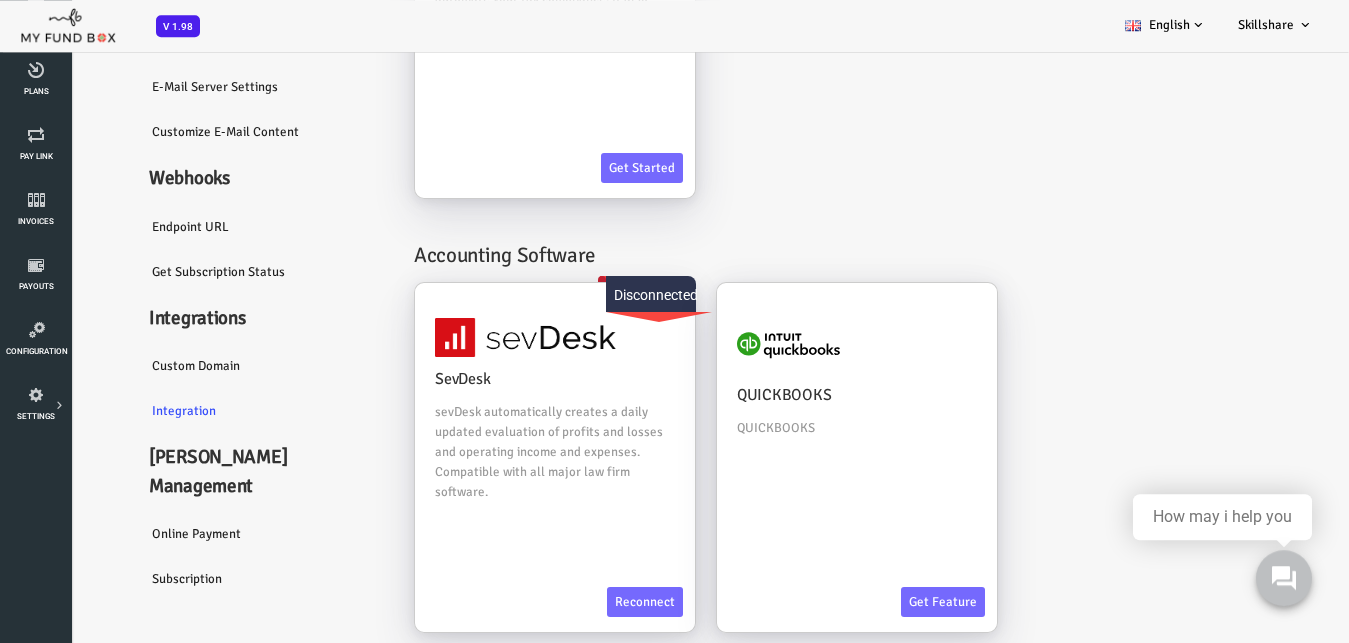 scroll, scrollTop: 341, scrollLeft: 0, axis: vertical 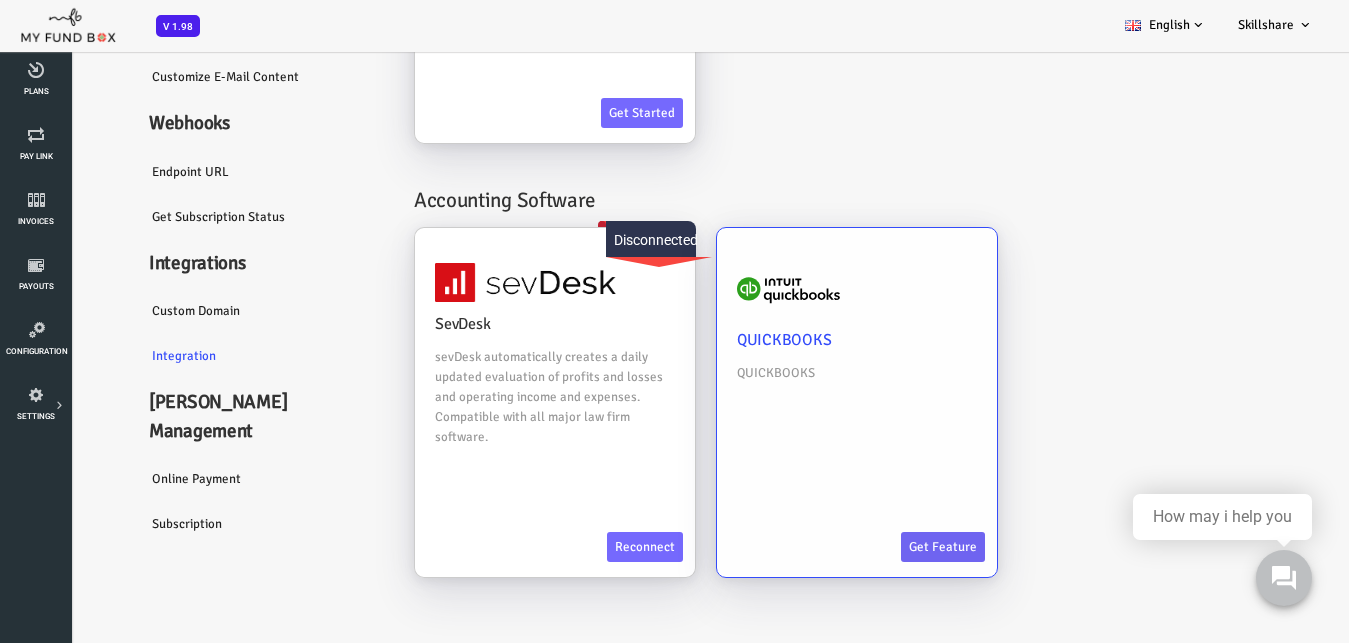 click on "Get feature" at bounding box center [889, 547] 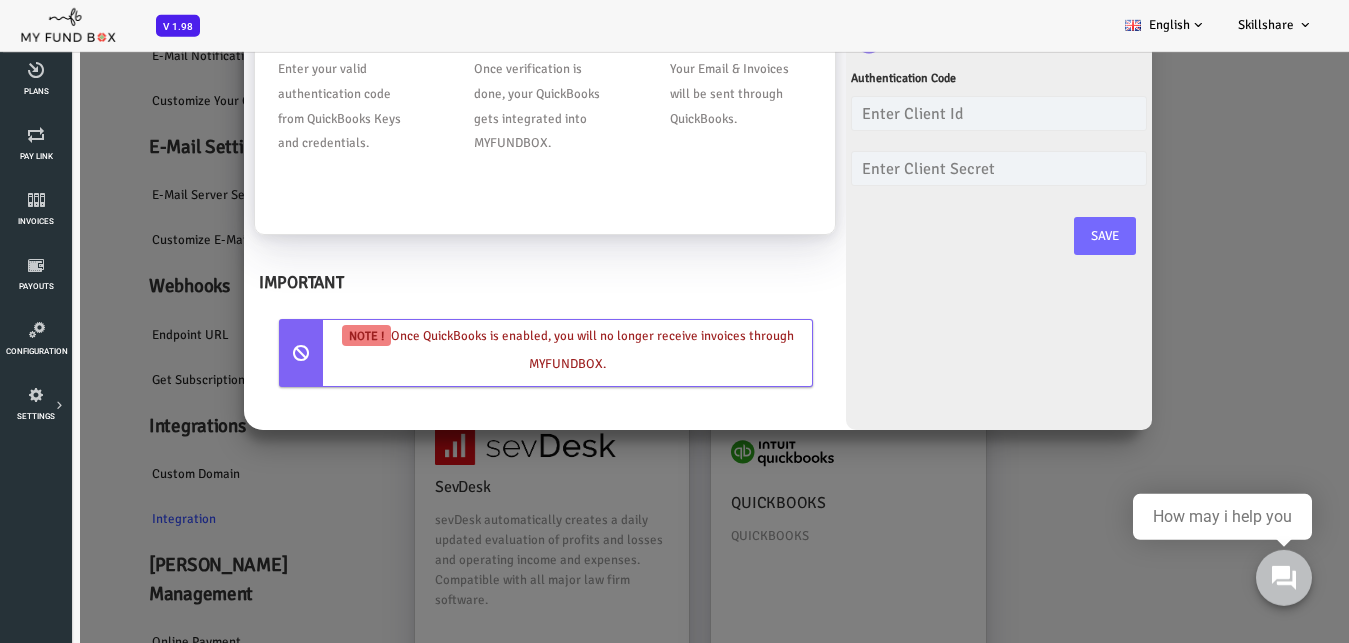 scroll, scrollTop: 35, scrollLeft: 0, axis: vertical 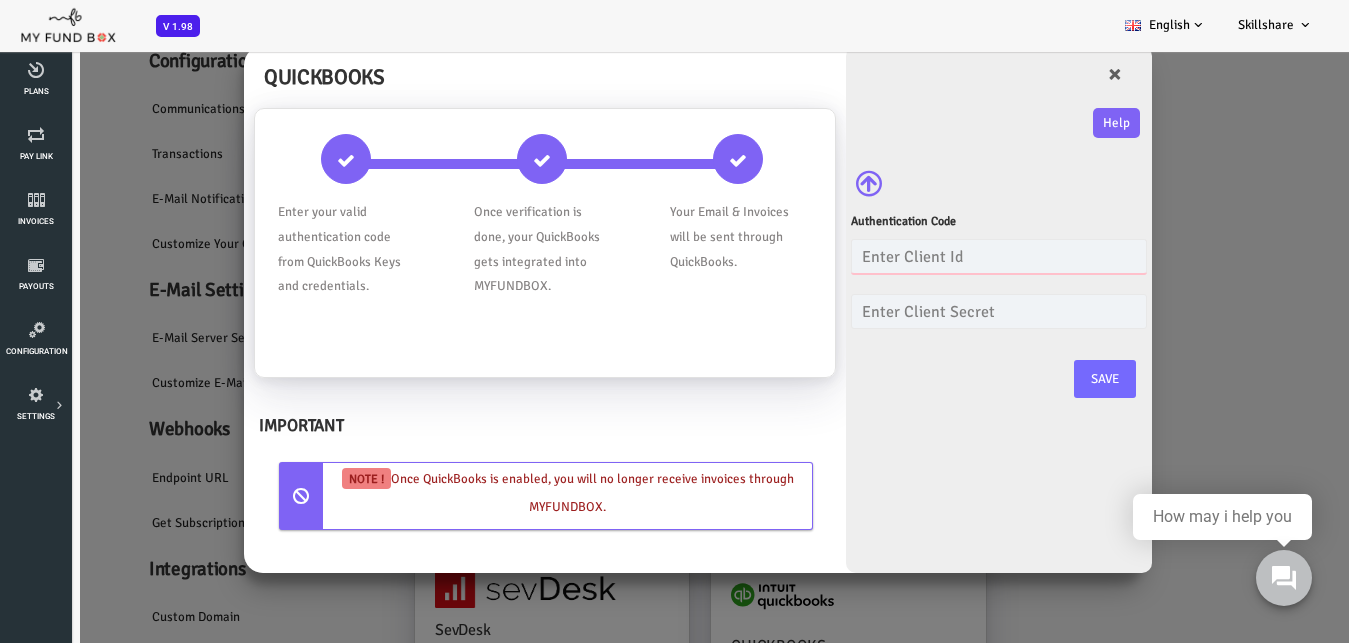 click at bounding box center (945, 256) 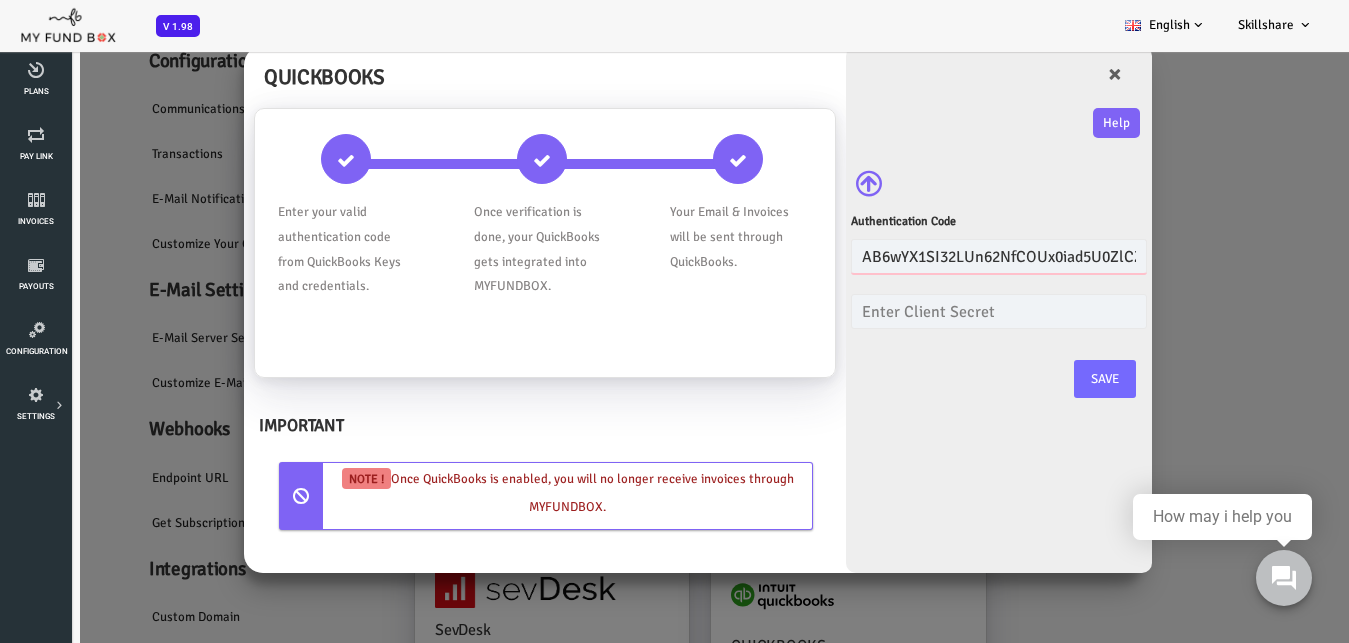 scroll, scrollTop: 0, scrollLeft: 150, axis: horizontal 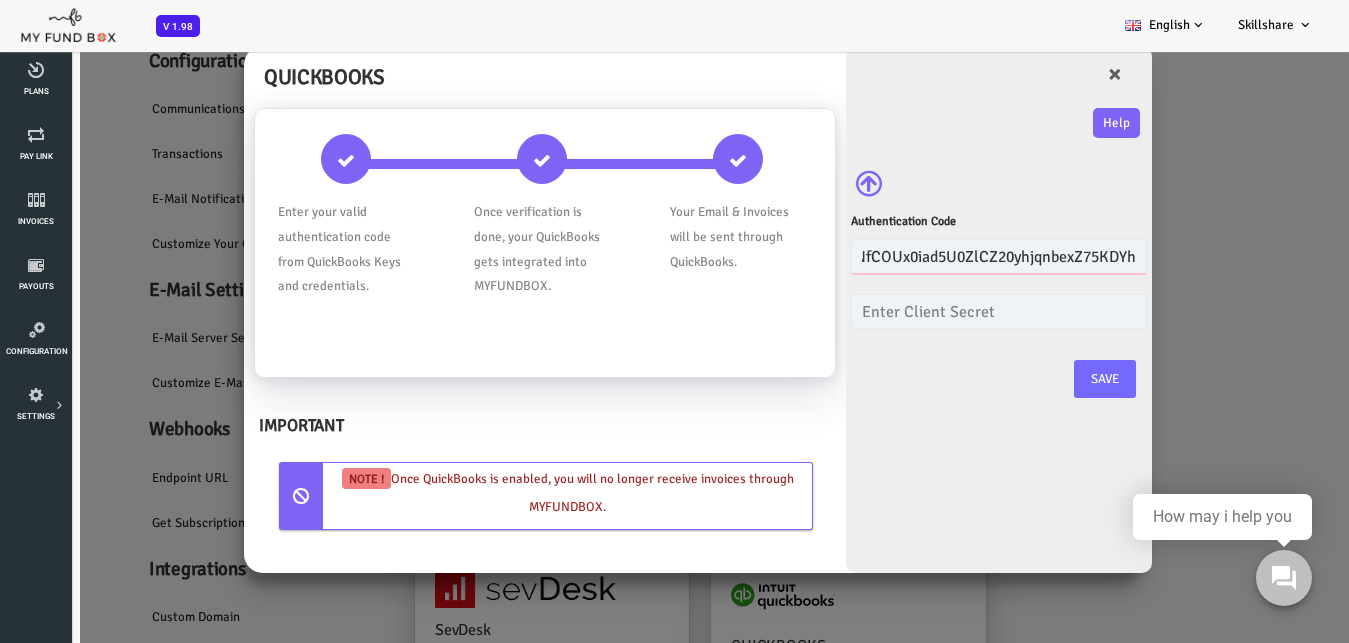 type on "AB6wYX1SI32LUn62NfCOUx0iad5U0ZlCZ20yhjqnbexZ75KDYh" 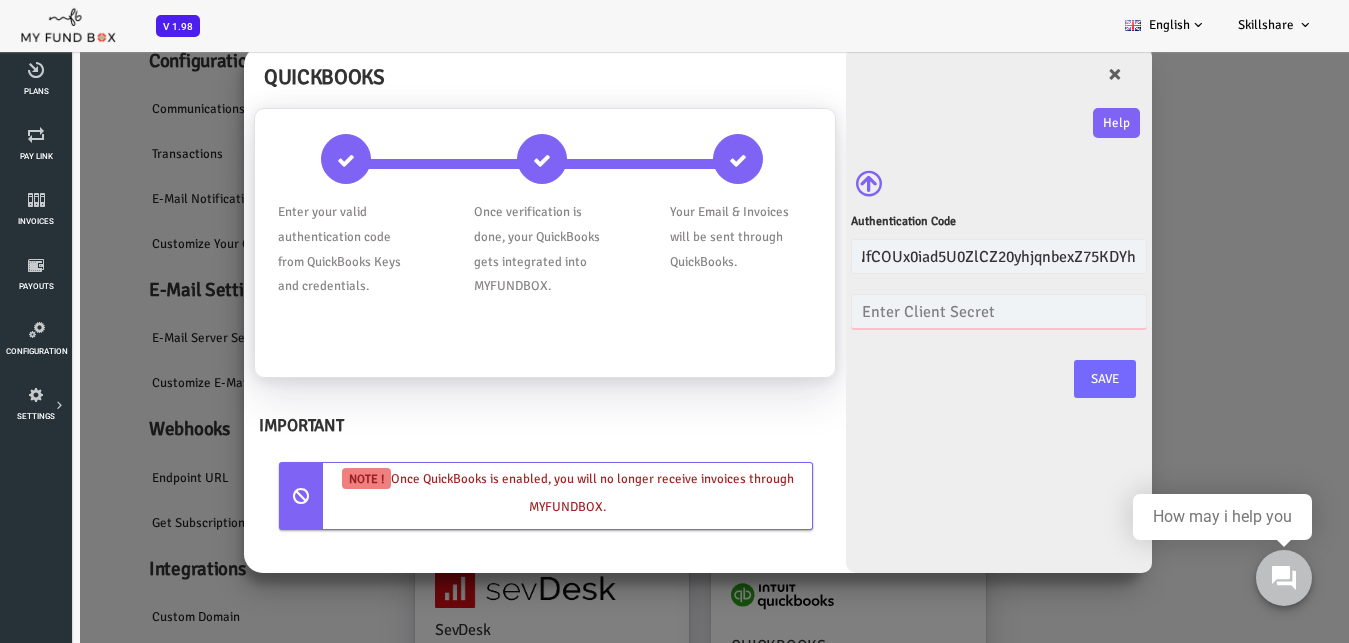 click at bounding box center [945, 311] 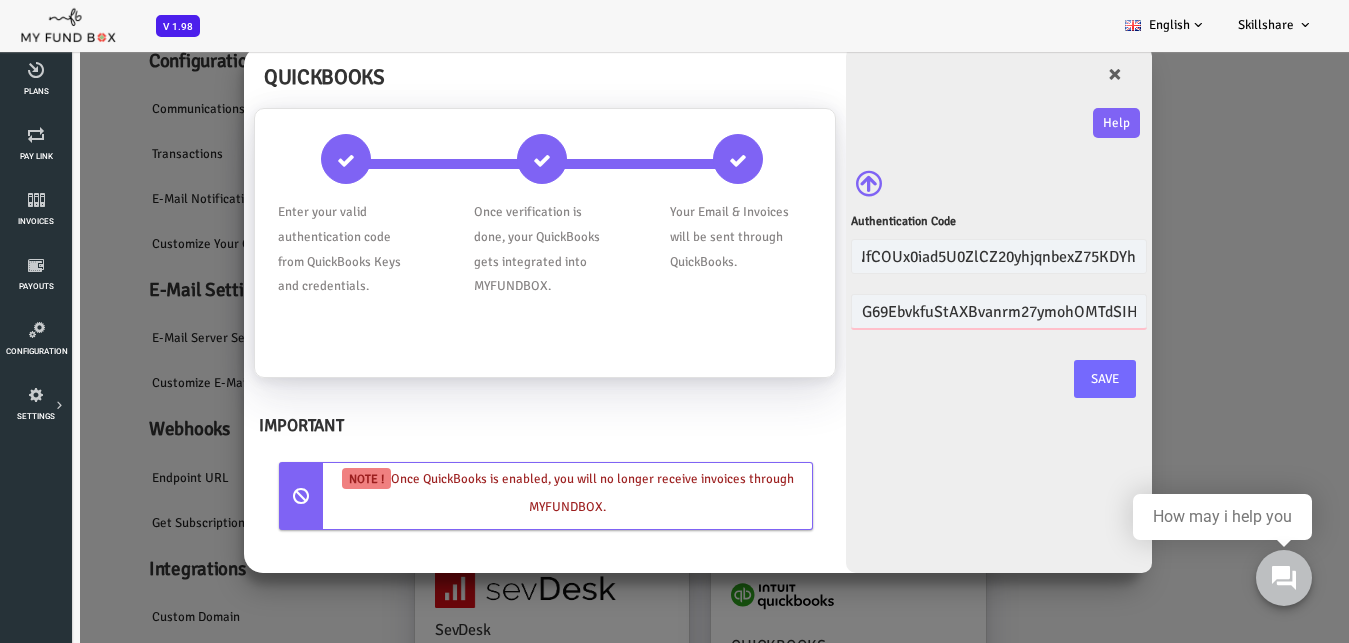 scroll, scrollTop: 0, scrollLeft: 74, axis: horizontal 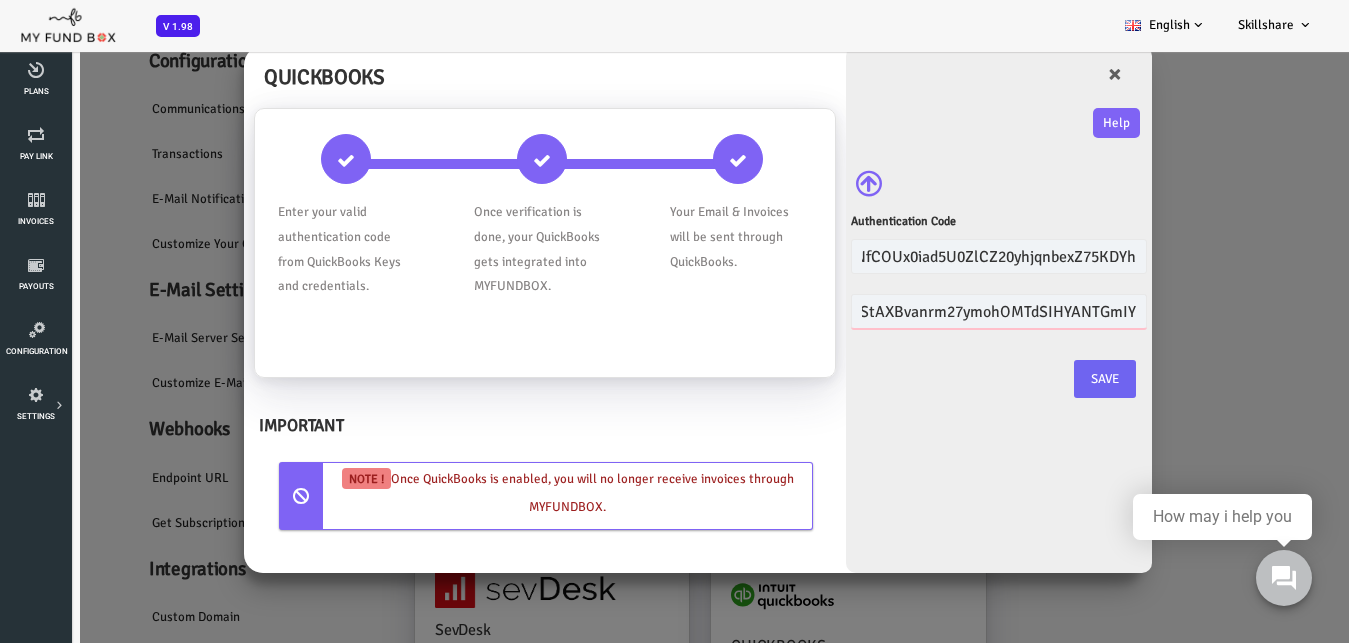 type on "G69EbvkfuStAXBvanrm27ymohOMTdSIHYANTGmIY" 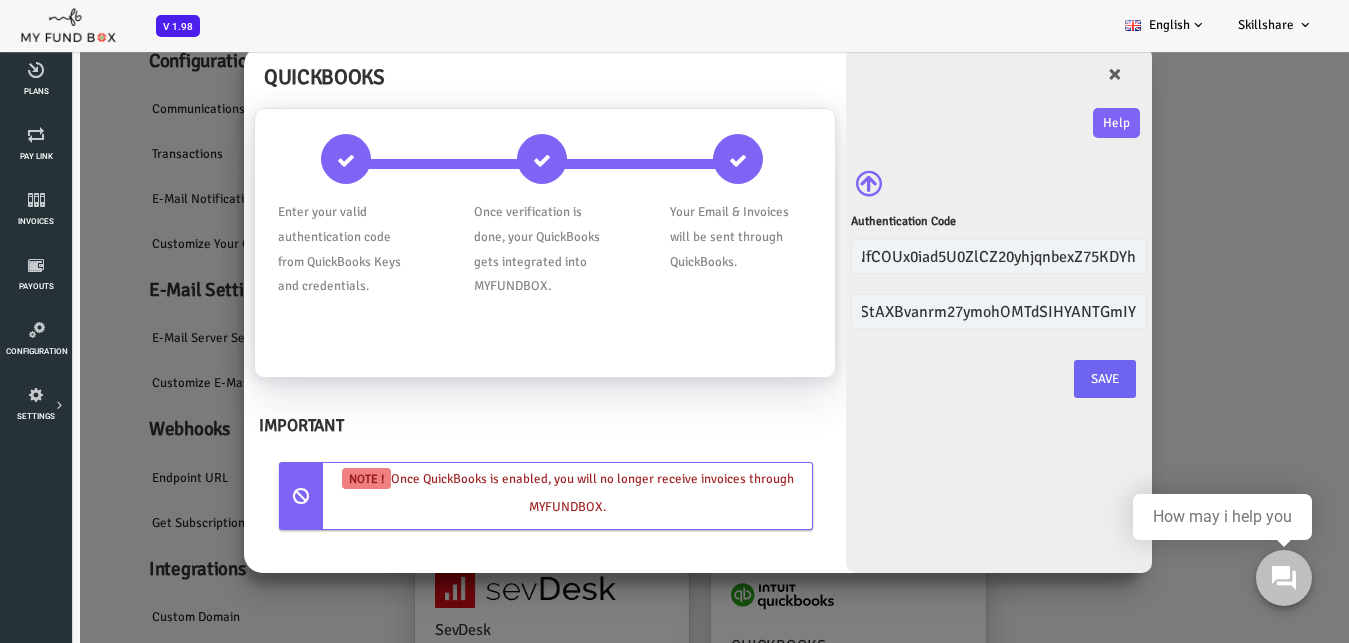 click on "Save" at bounding box center (1051, 379) 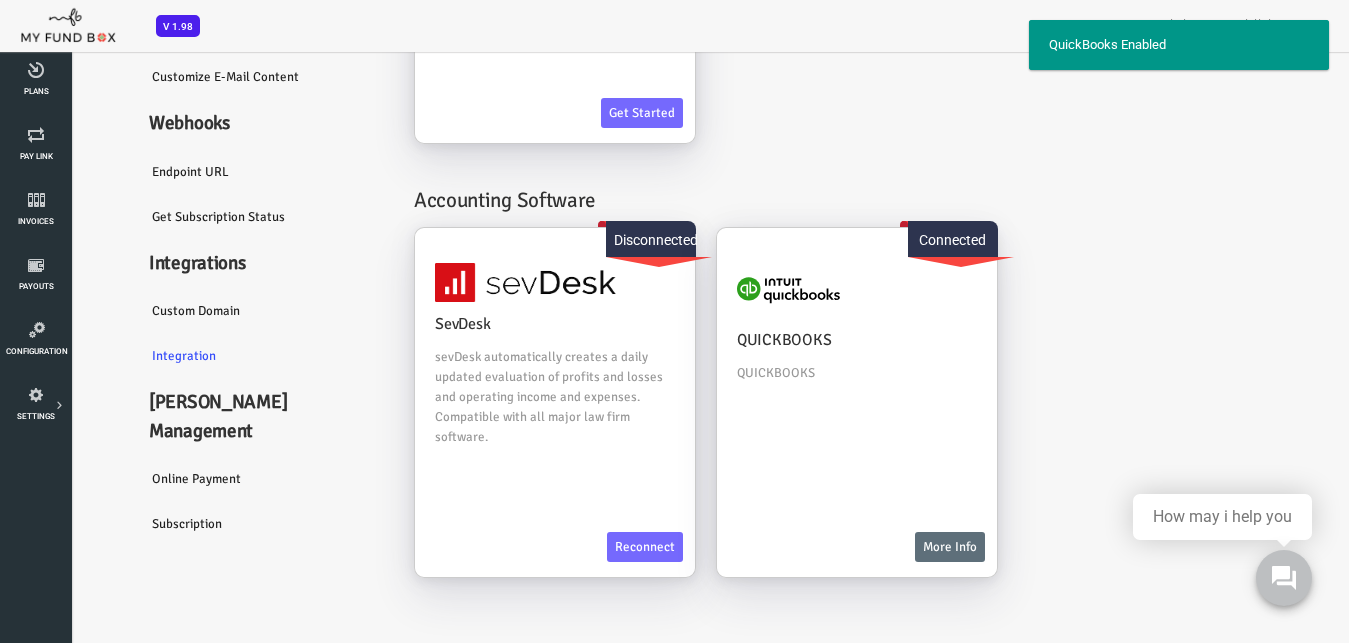 scroll, scrollTop: 0, scrollLeft: 0, axis: both 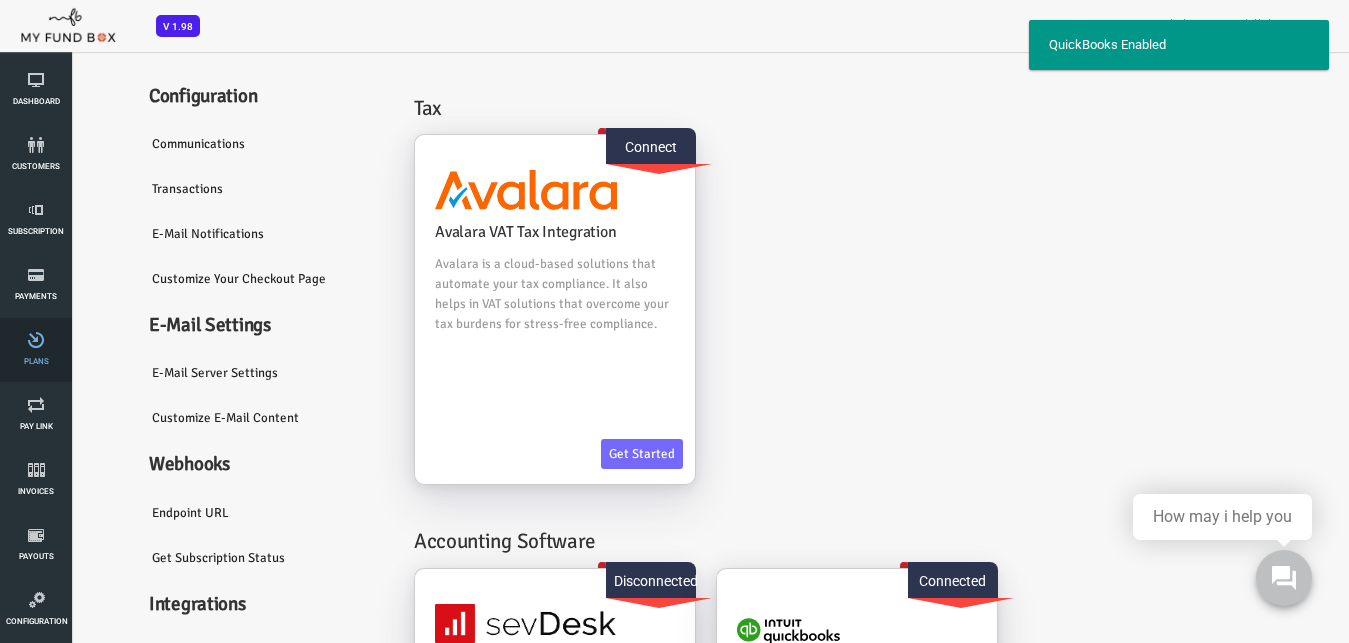 click on "Plans" at bounding box center (36, 350) 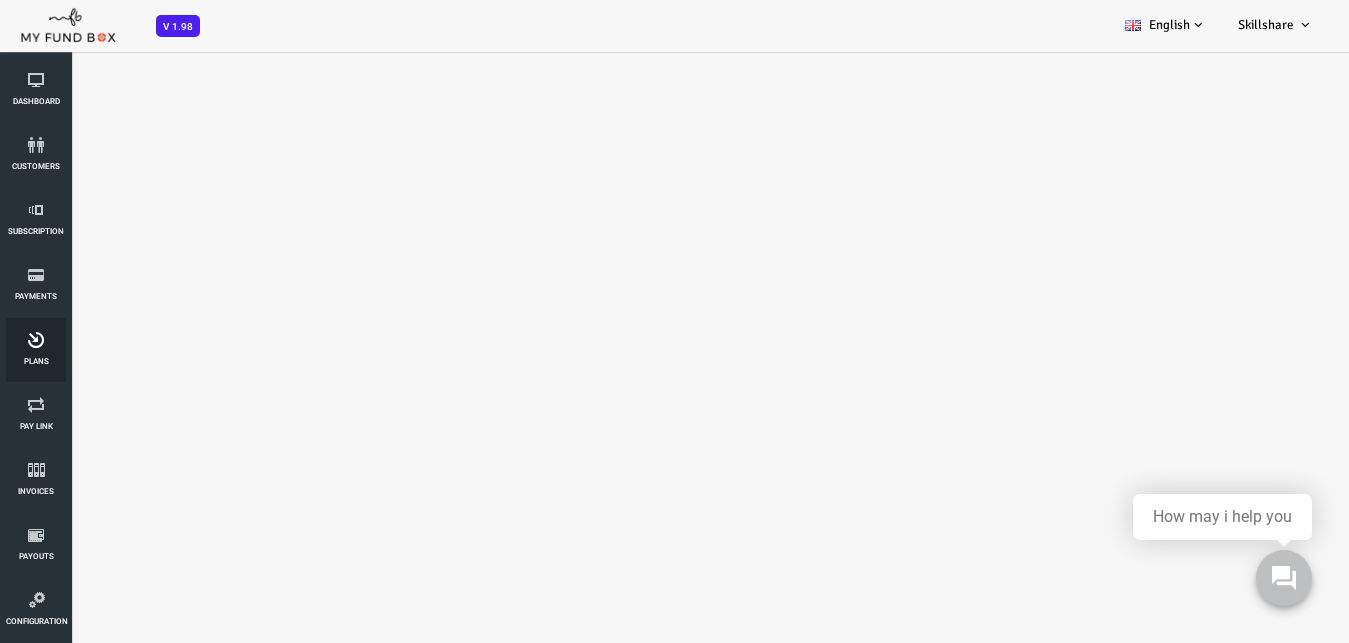 select on "100" 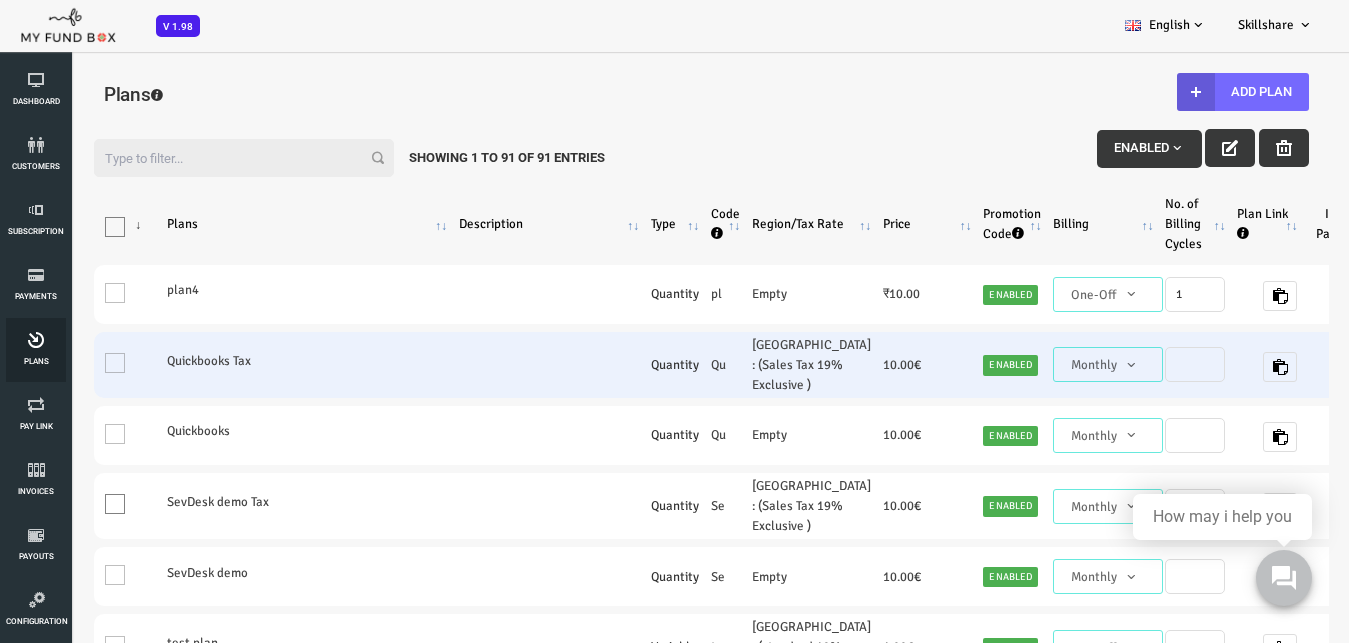 scroll, scrollTop: 0, scrollLeft: 0, axis: both 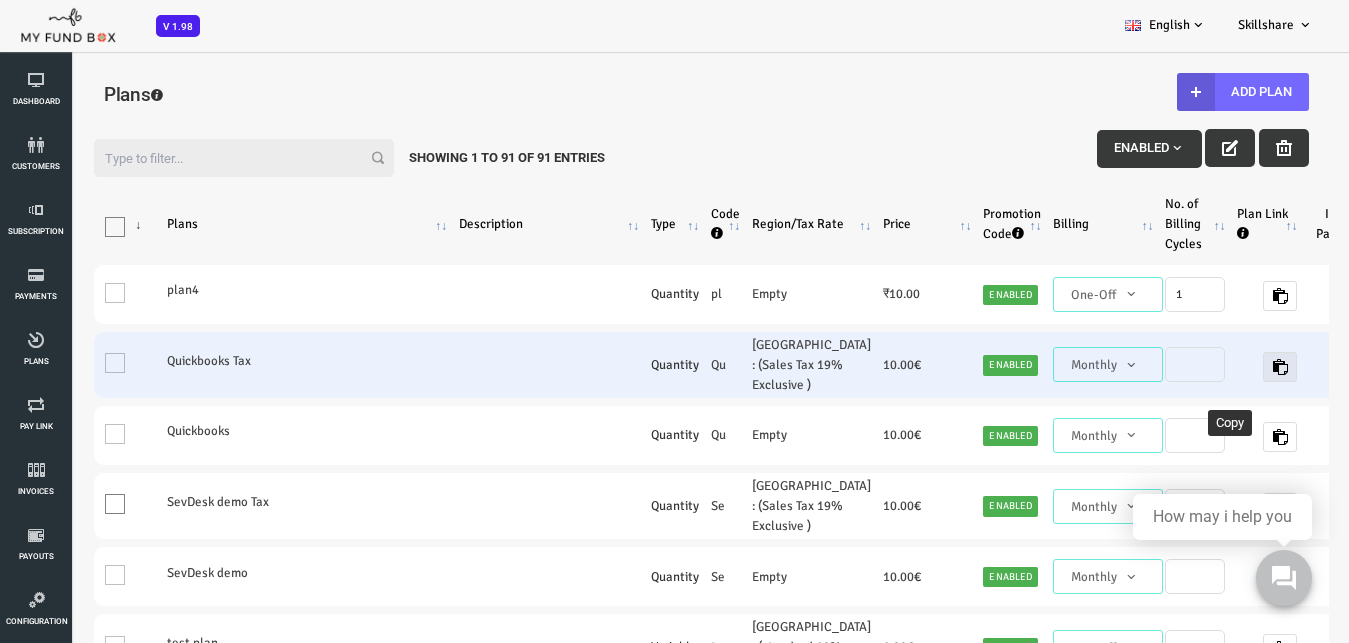 click at bounding box center (1226, 367) 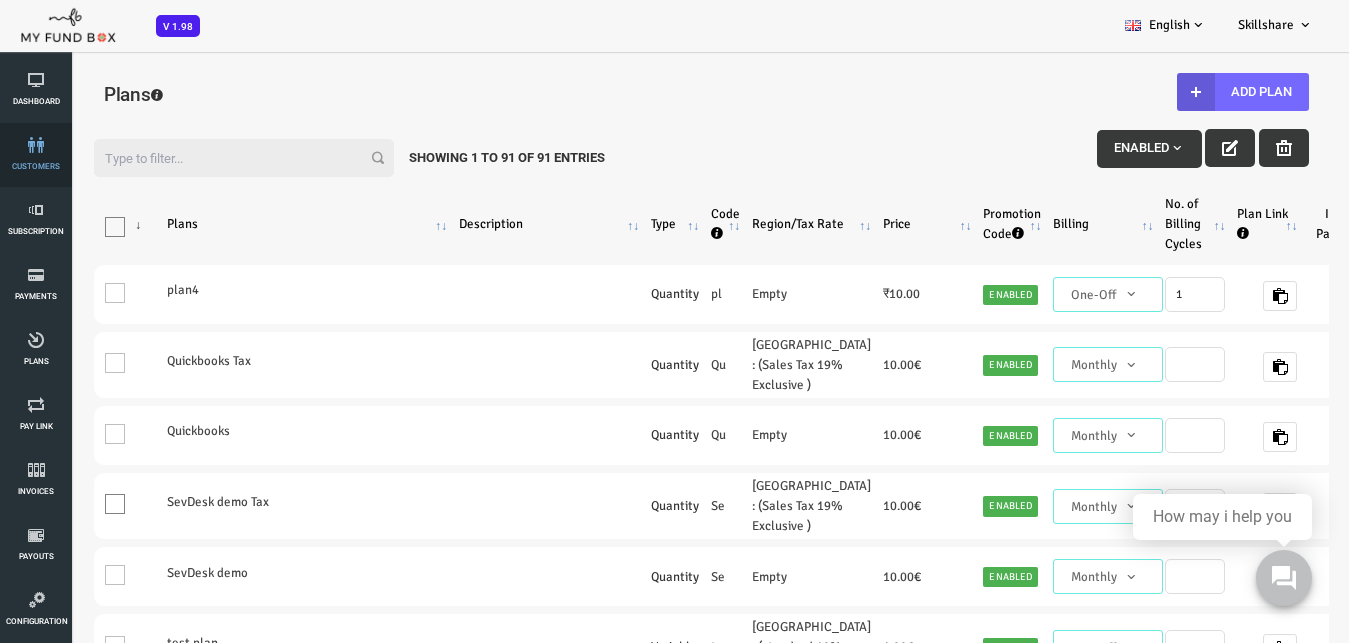 click at bounding box center [36, 145] 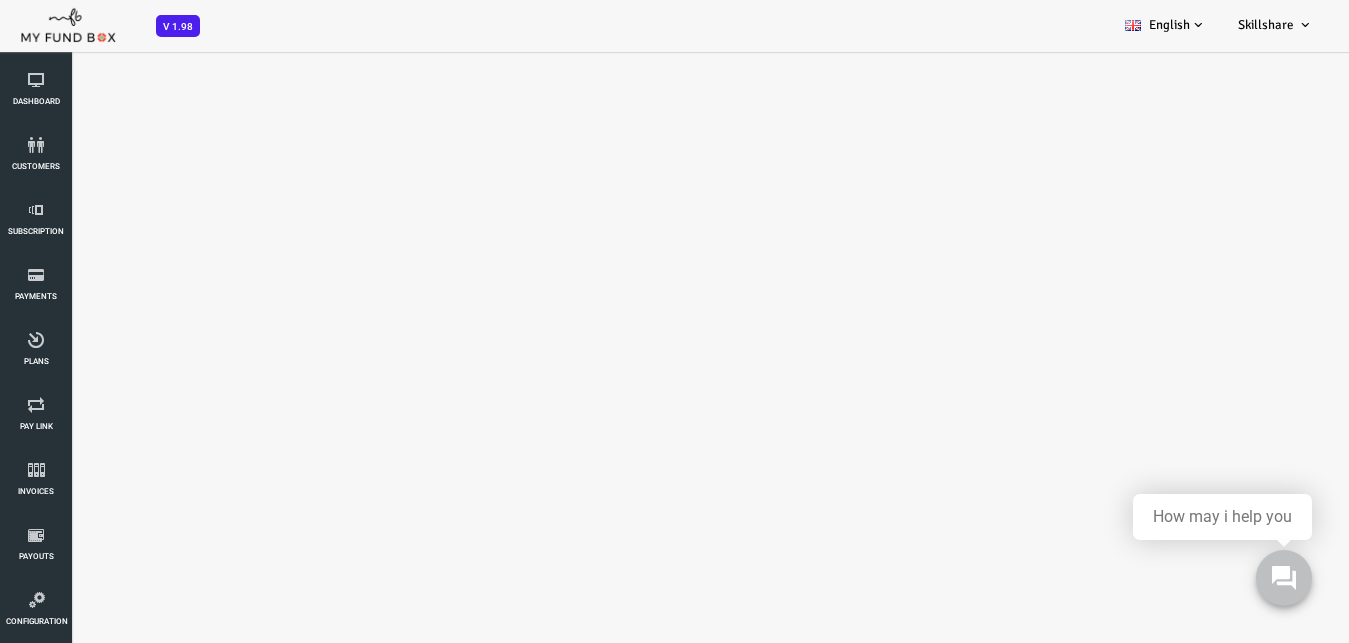 select on "100" 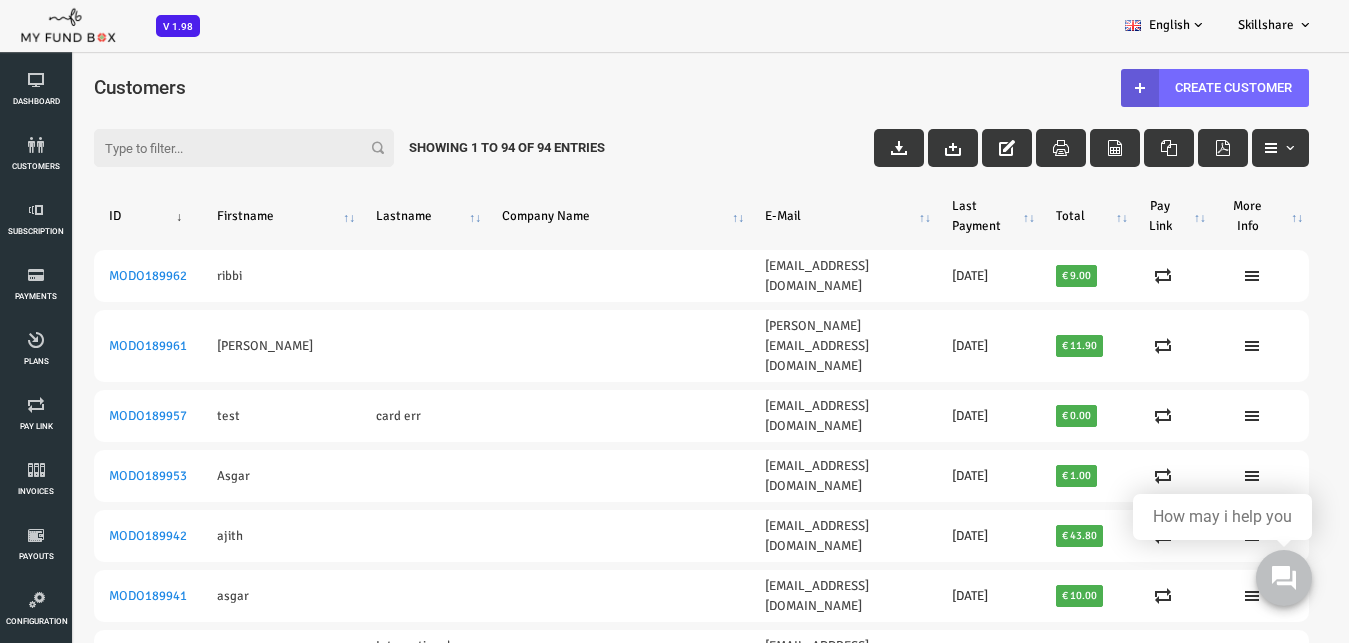 scroll, scrollTop: 0, scrollLeft: 0, axis: both 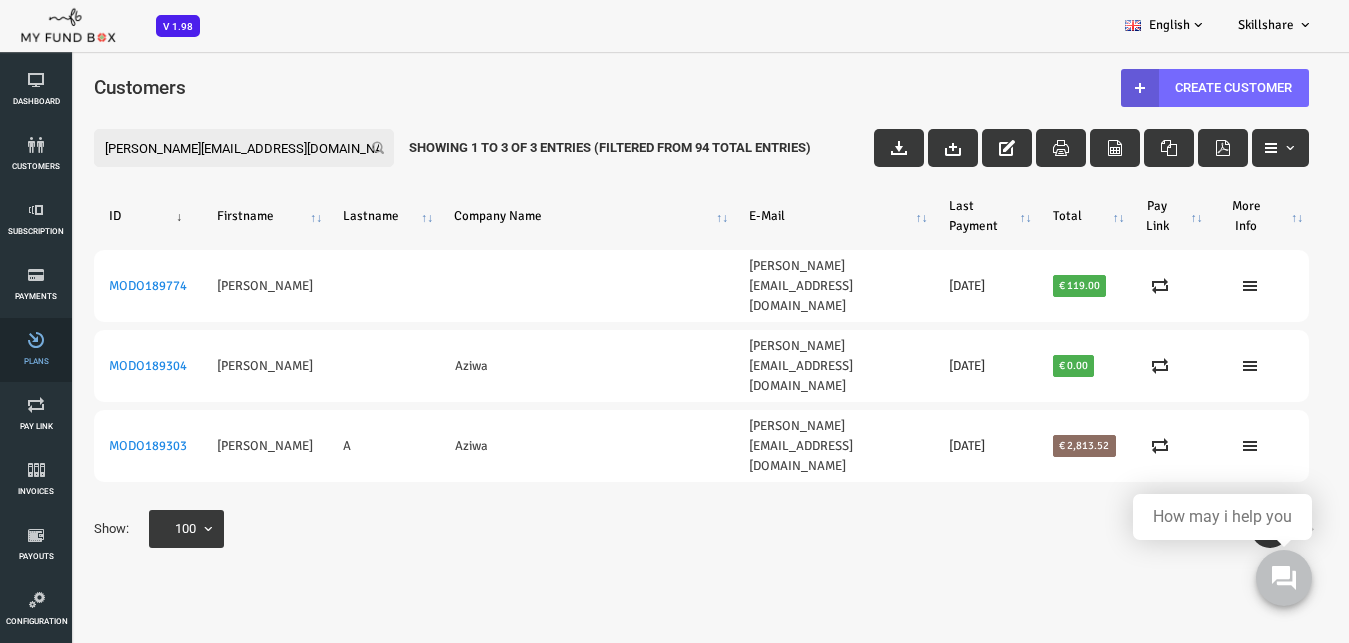 type on "[PERSON_NAME][EMAIL_ADDRESS][DOMAIN_NAME]" 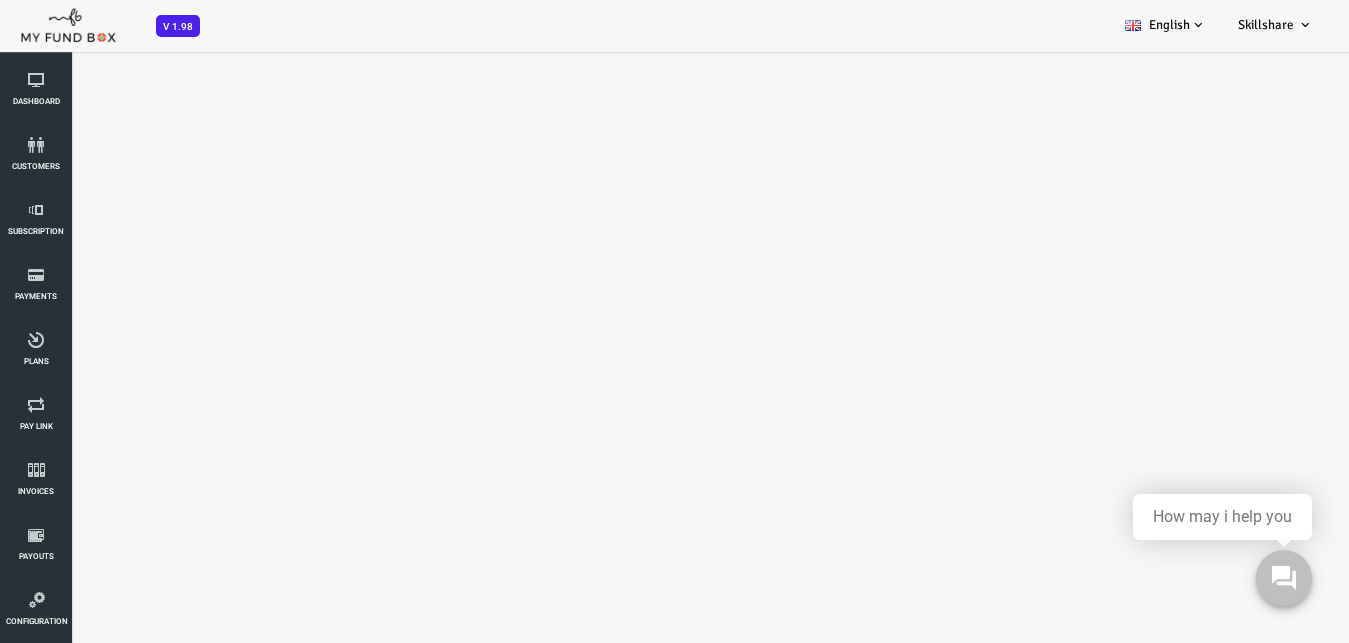 select on "100" 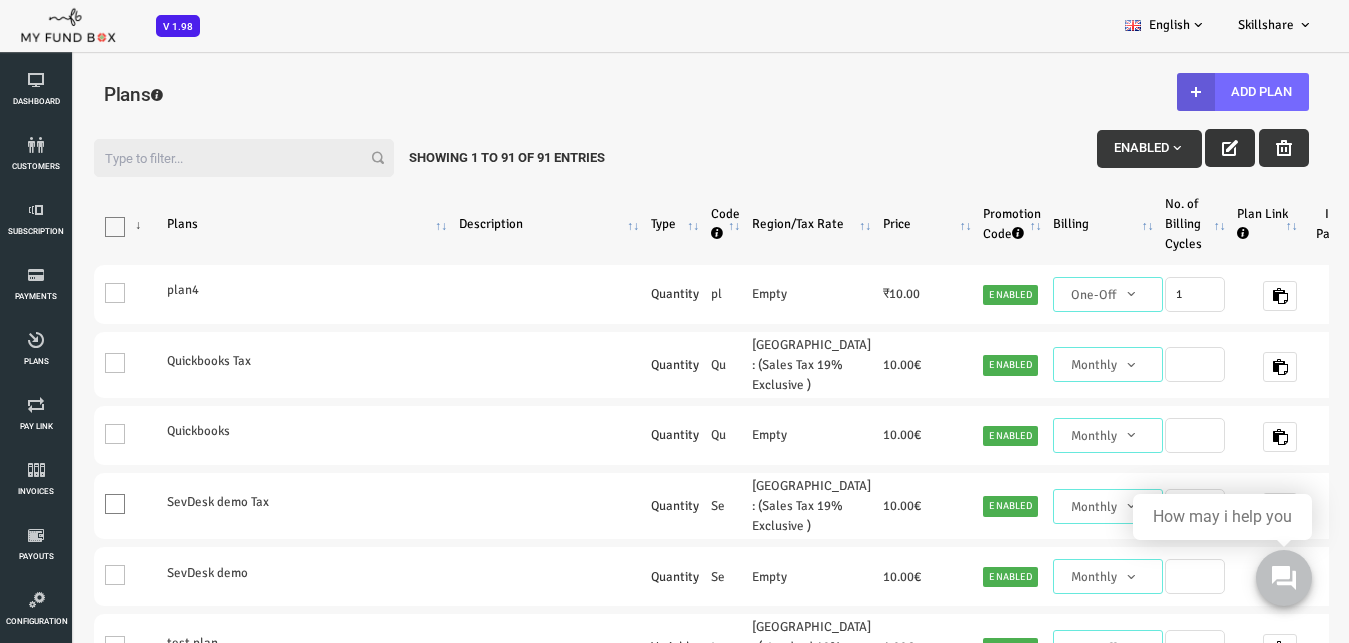 scroll, scrollTop: 0, scrollLeft: 0, axis: both 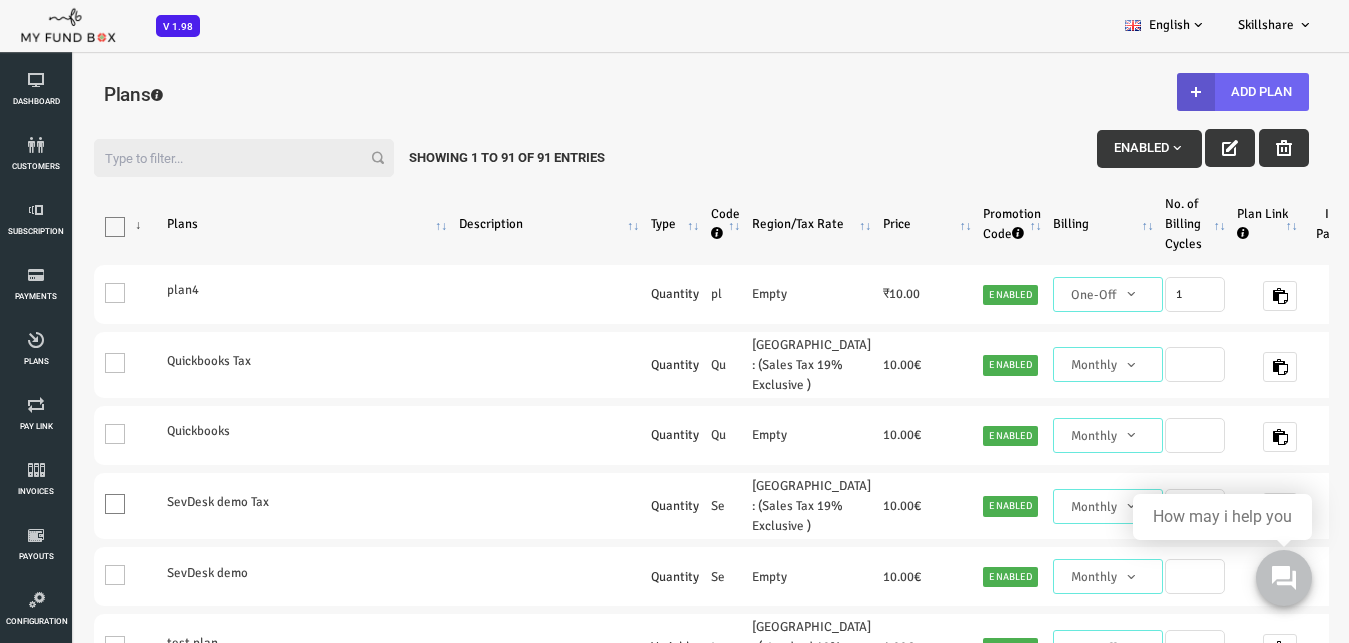 click on "Add Plan" at bounding box center [1189, 92] 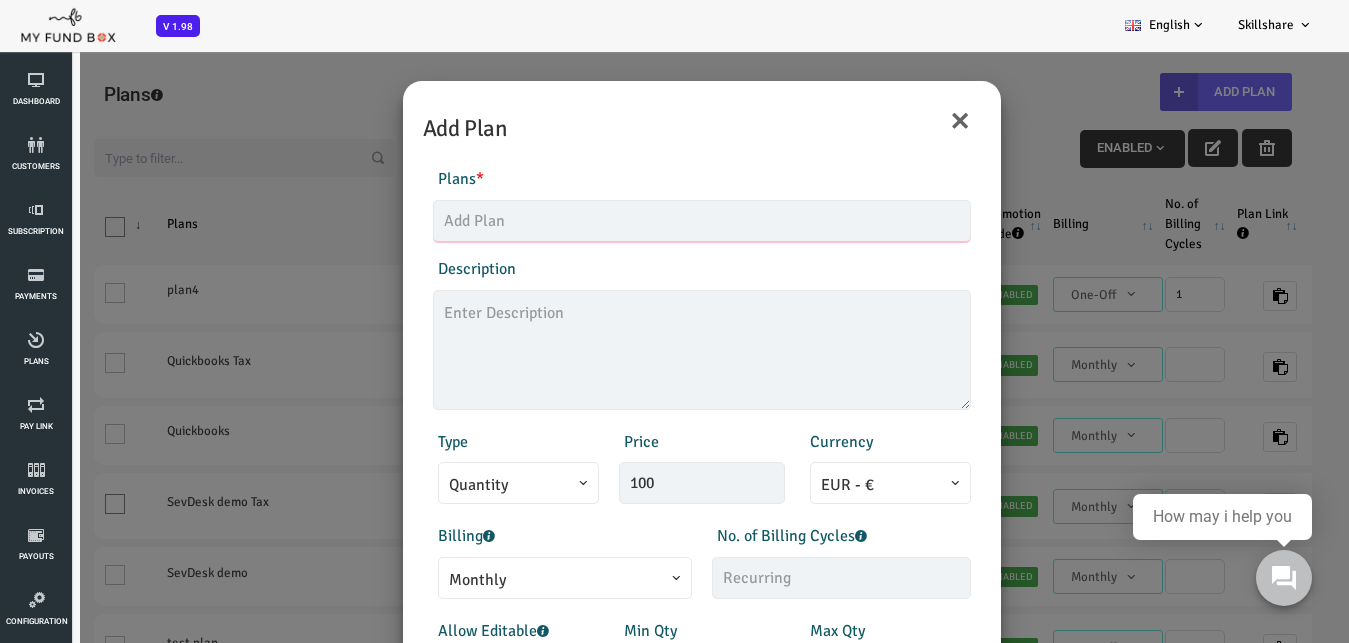click at bounding box center [648, 221] 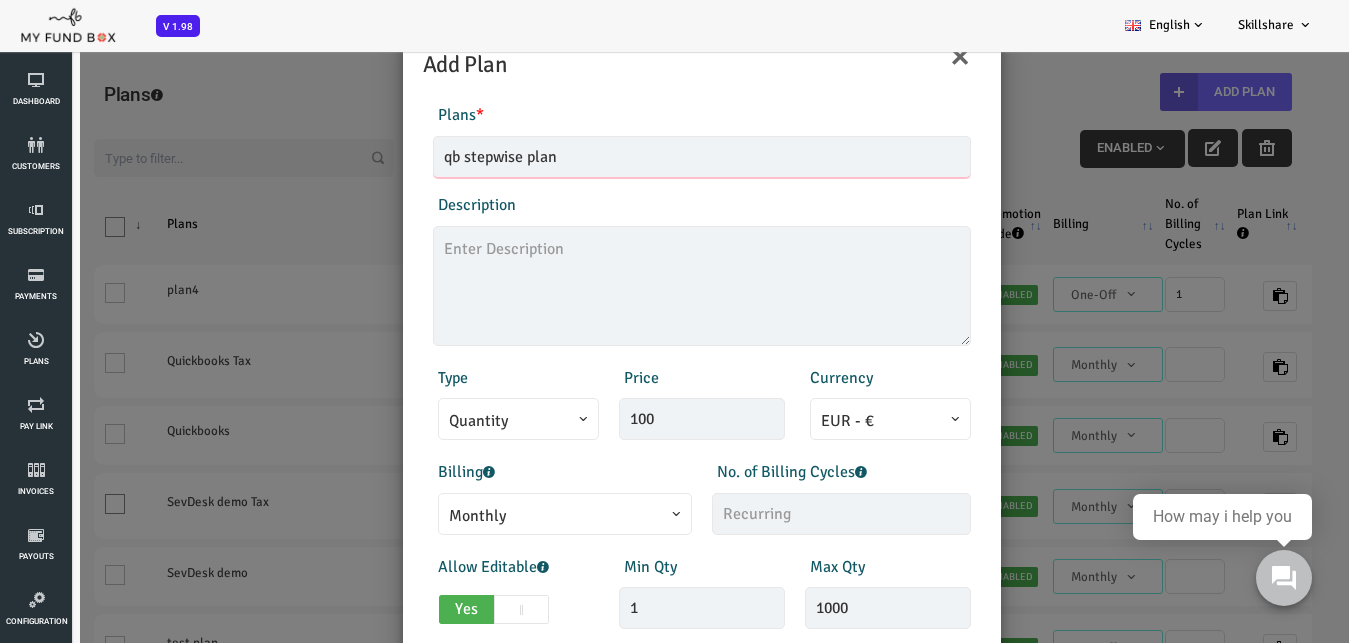 scroll, scrollTop: 180, scrollLeft: 0, axis: vertical 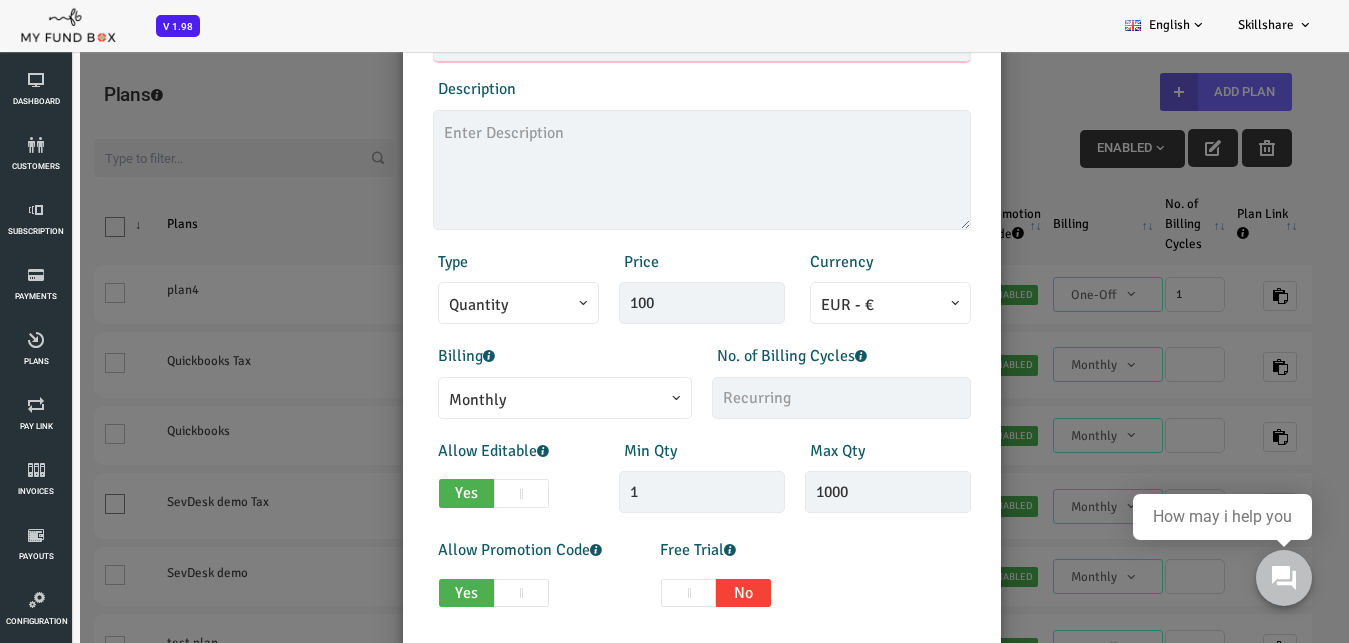 type on "qb stepwise plan" 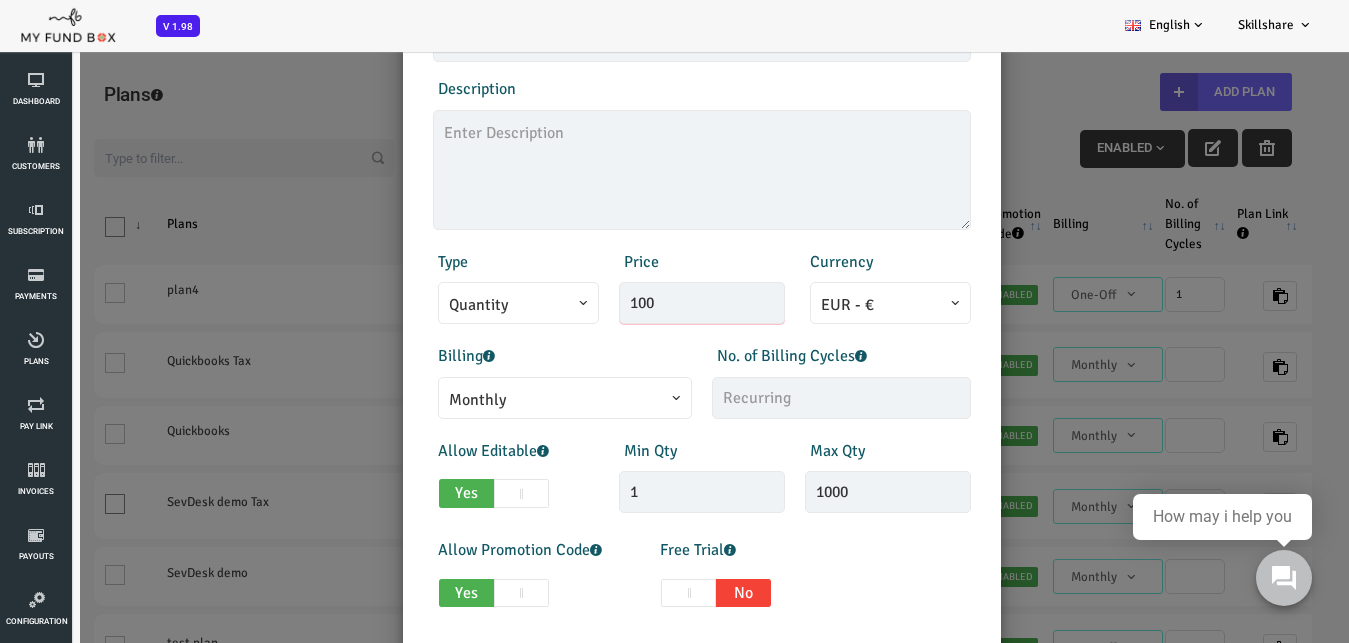 click on "100" at bounding box center (648, 303) 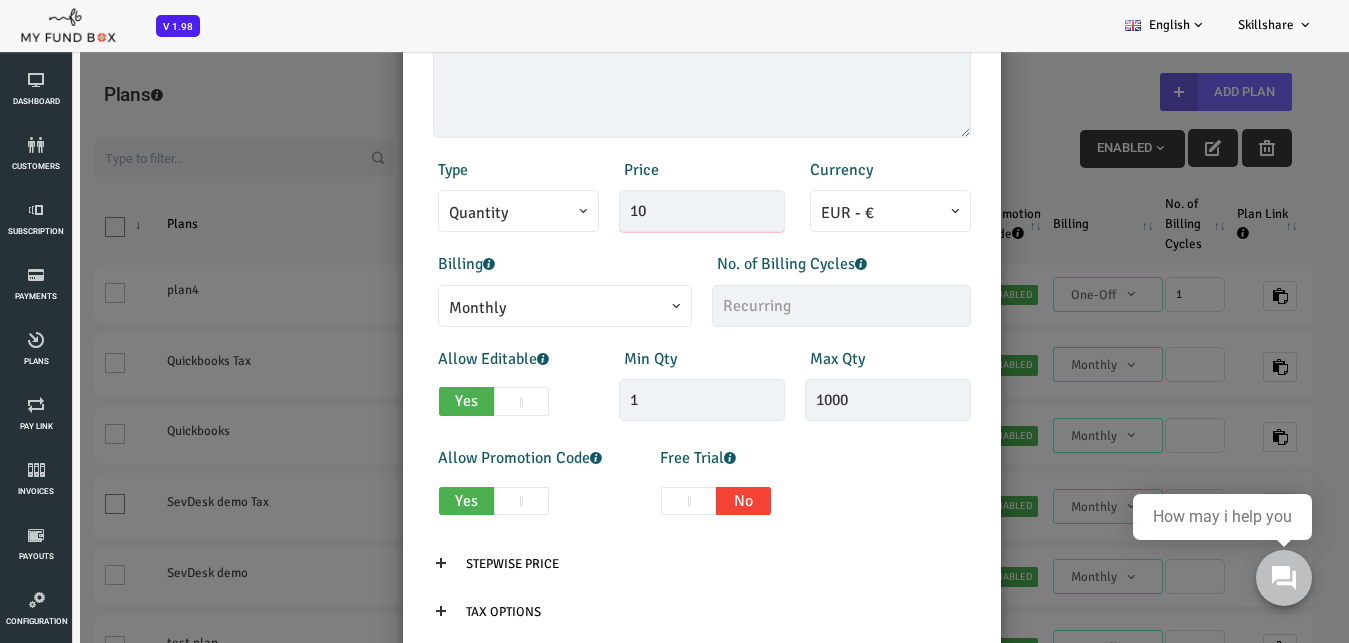 scroll, scrollTop: 360, scrollLeft: 0, axis: vertical 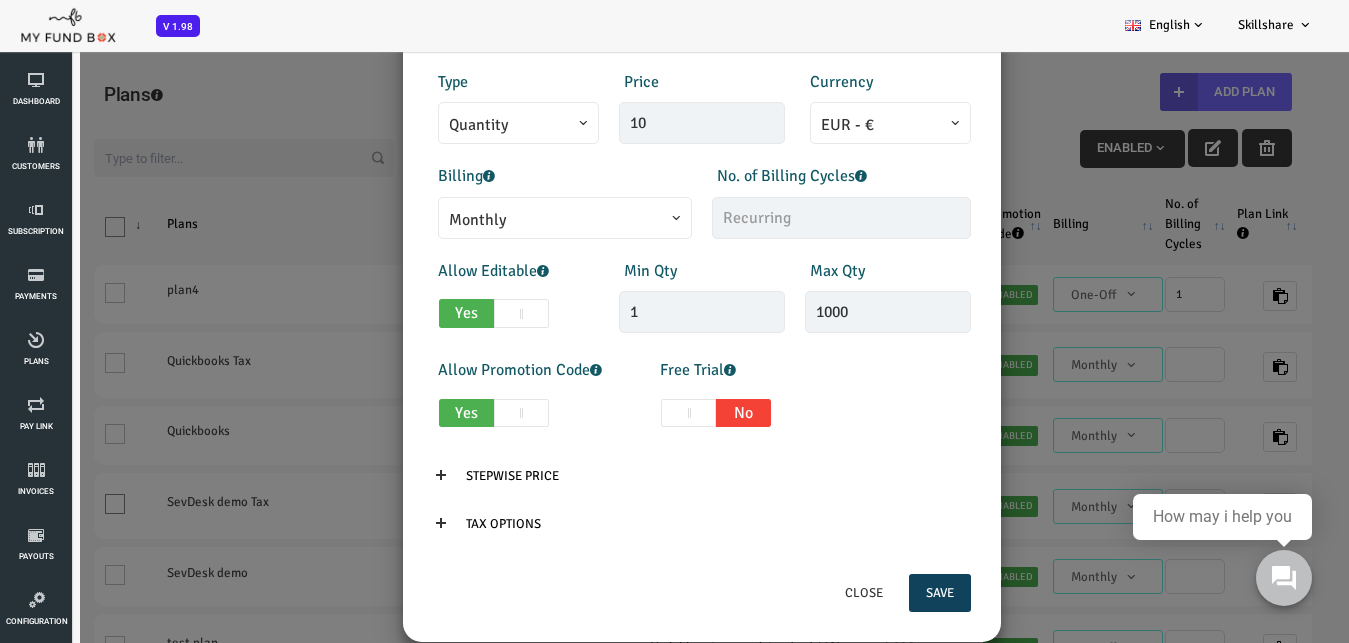 click on "Monthly" at bounding box center [511, 220] 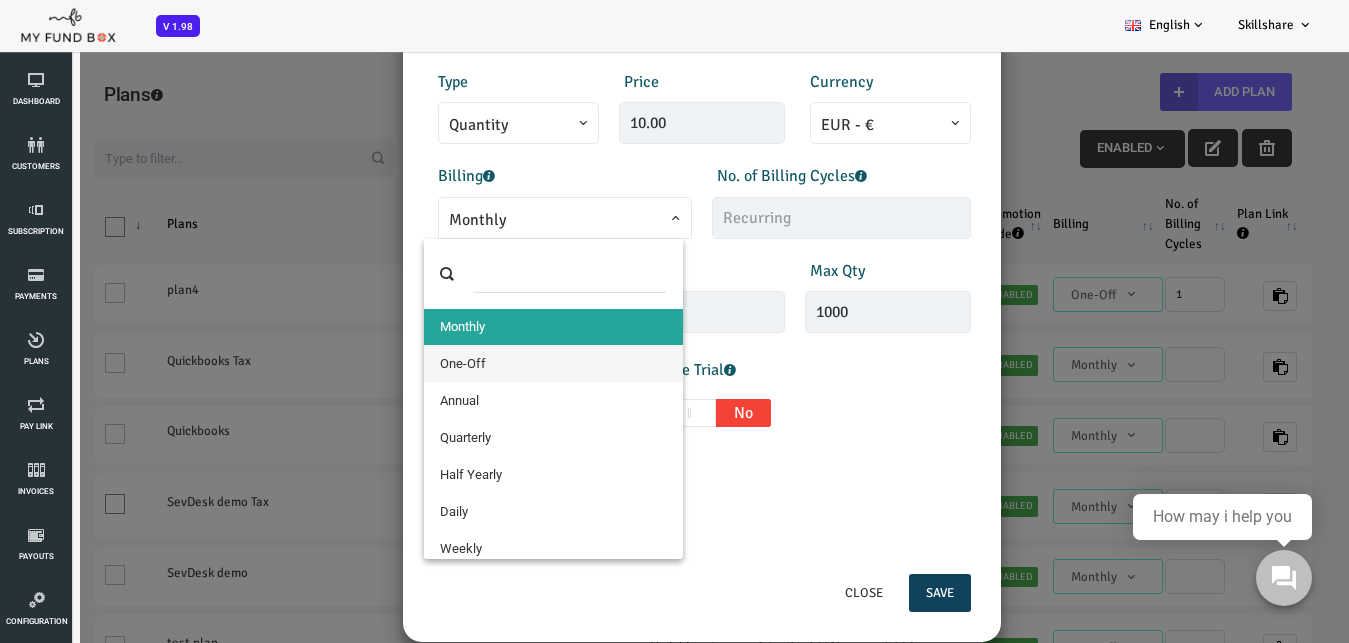 select on "4" 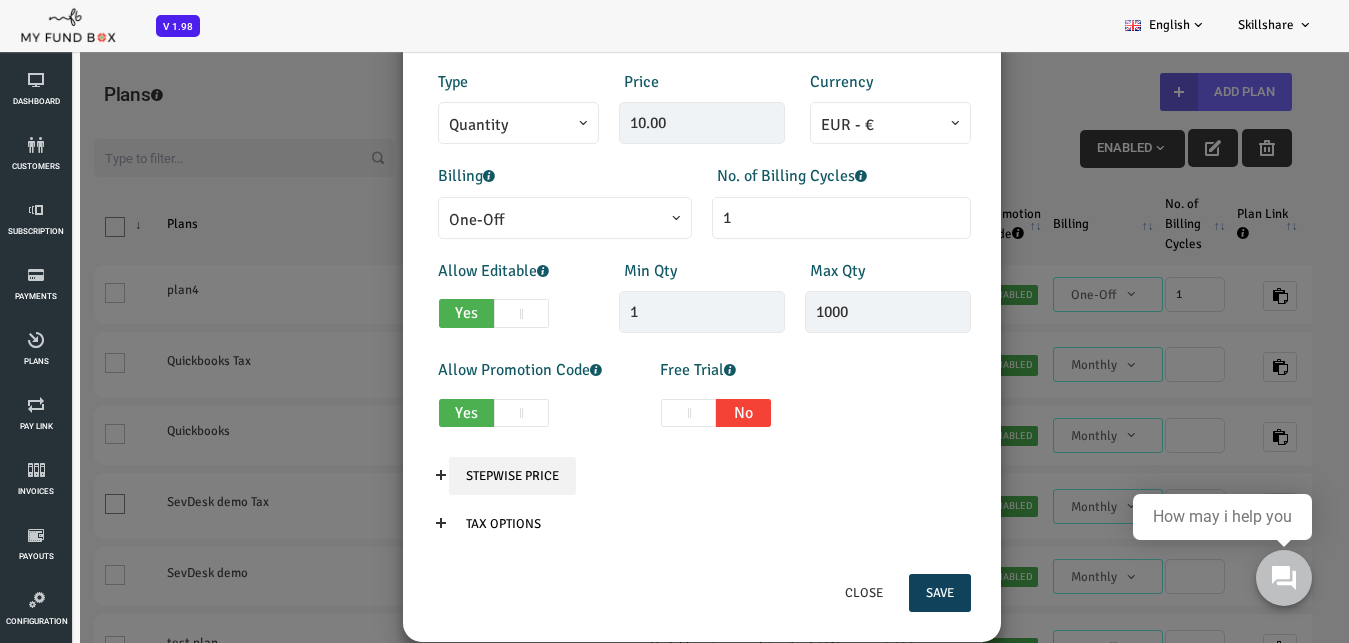 click on "Stepwise Price" at bounding box center (458, 476) 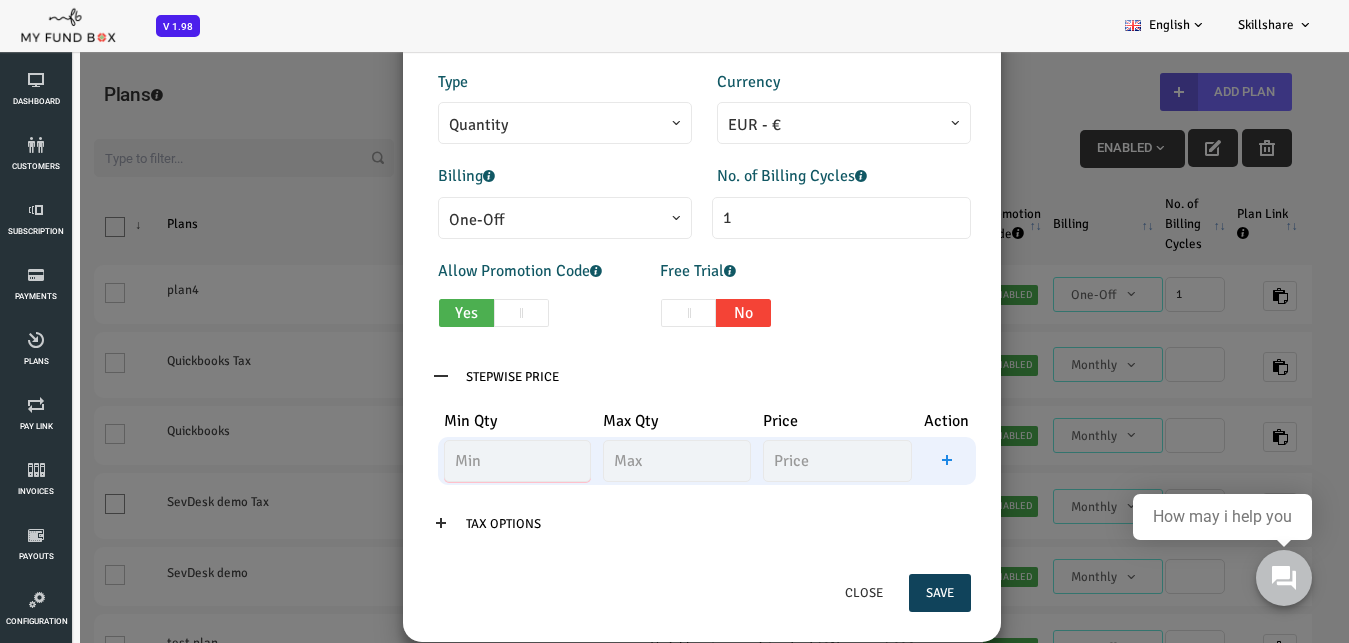 click at bounding box center [464, 461] 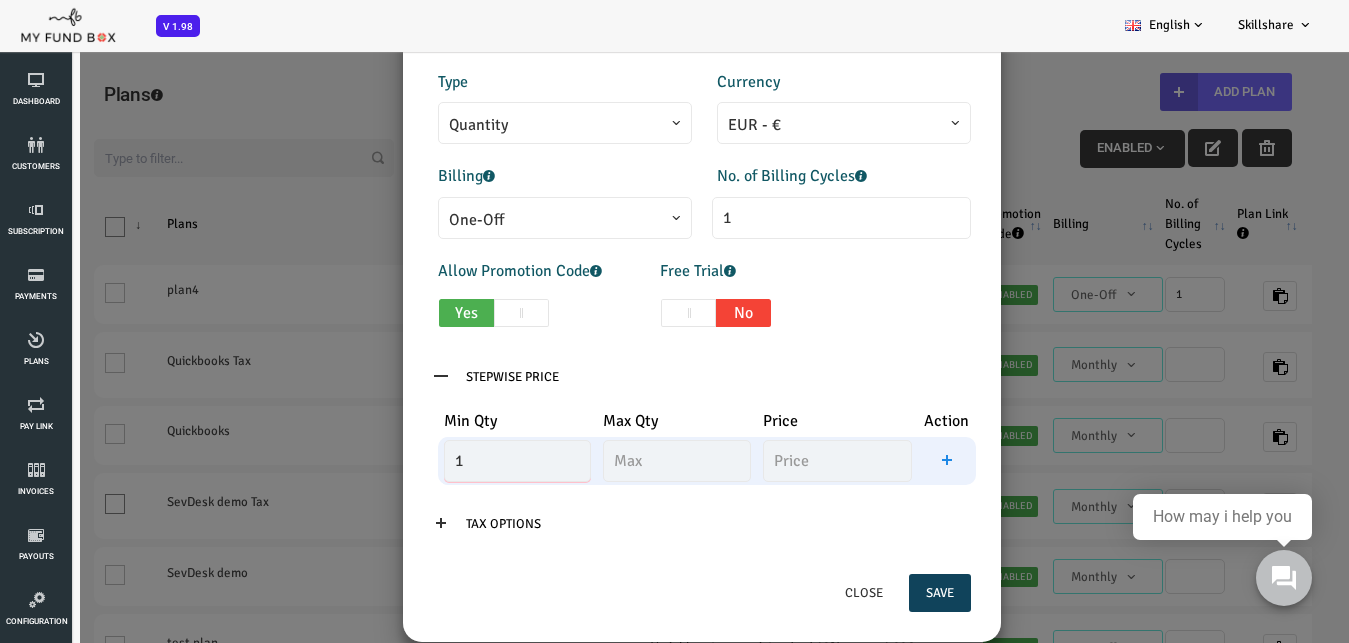 type on "1" 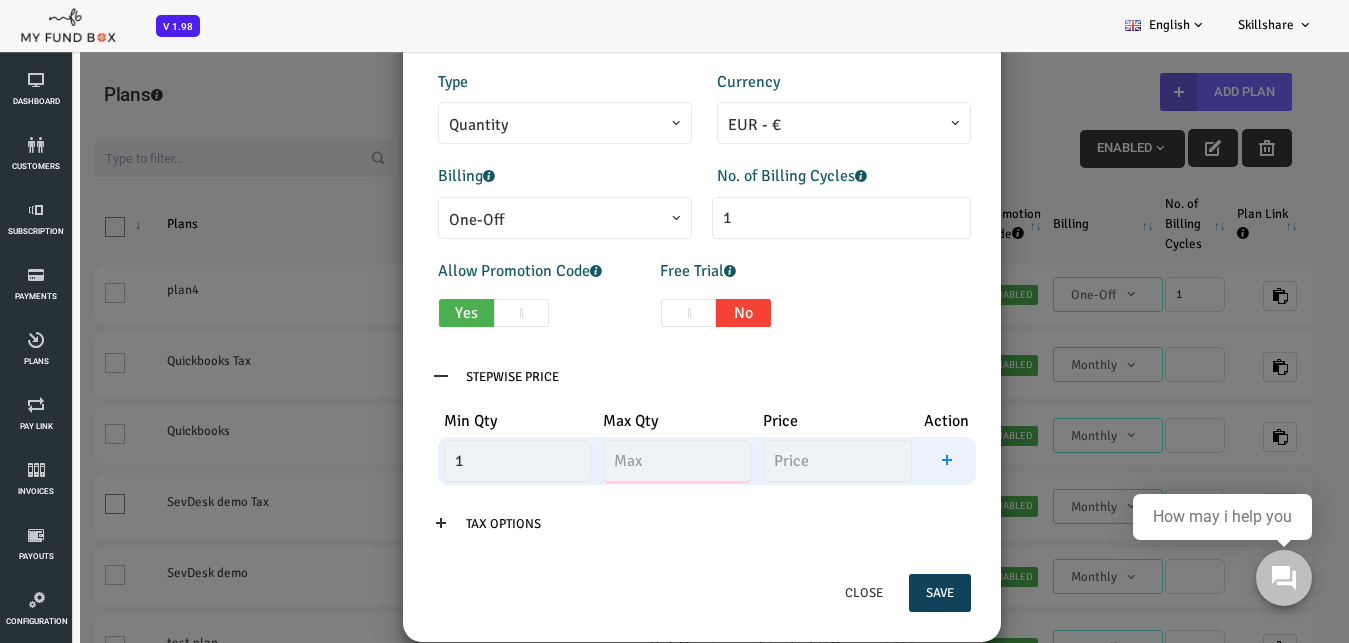 click at bounding box center [623, 461] 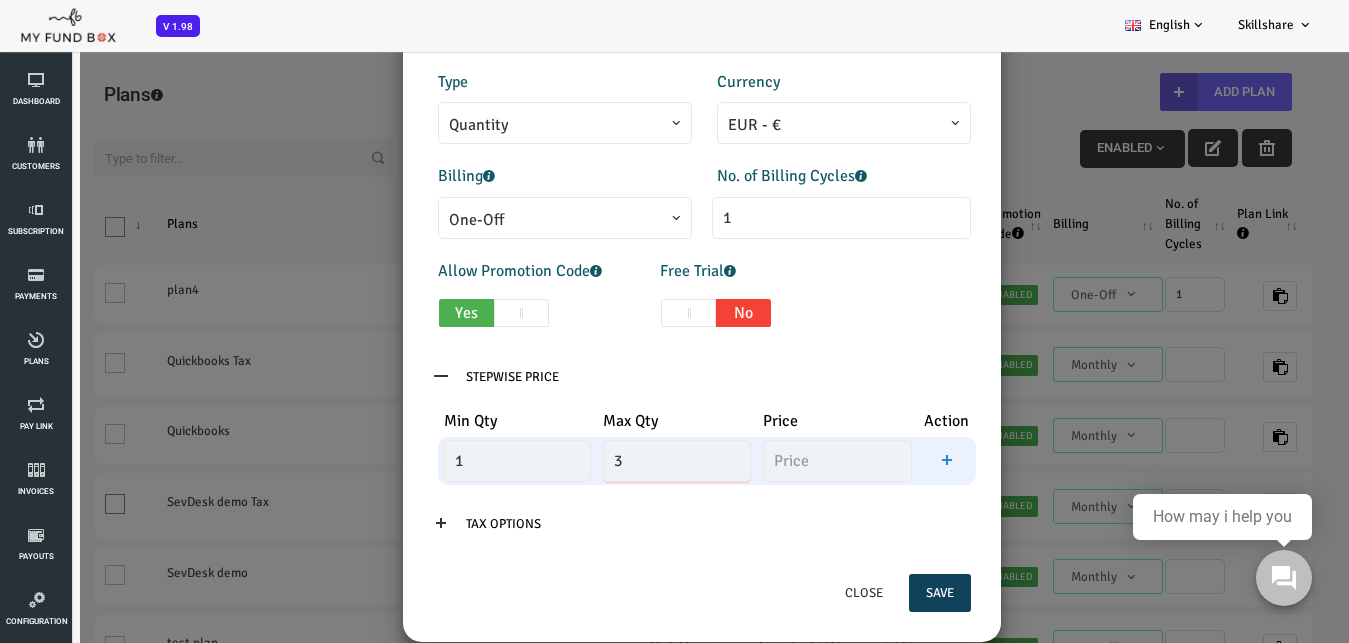 type on "3" 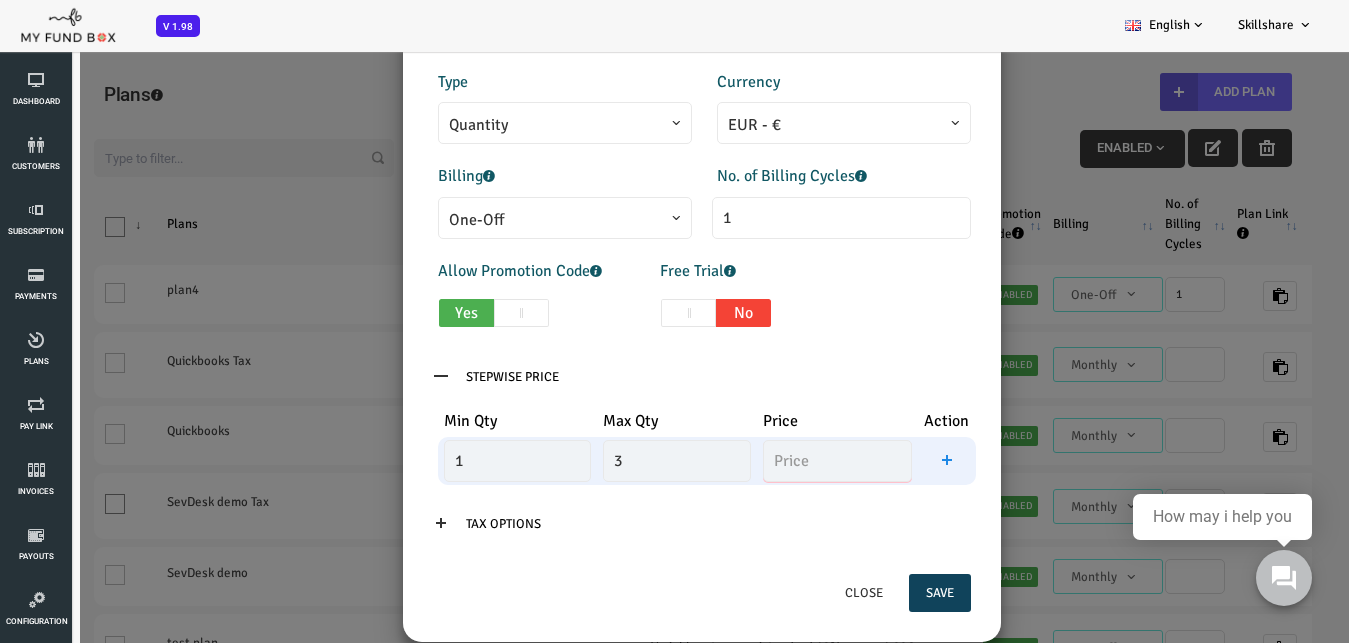 click at bounding box center (783, 461) 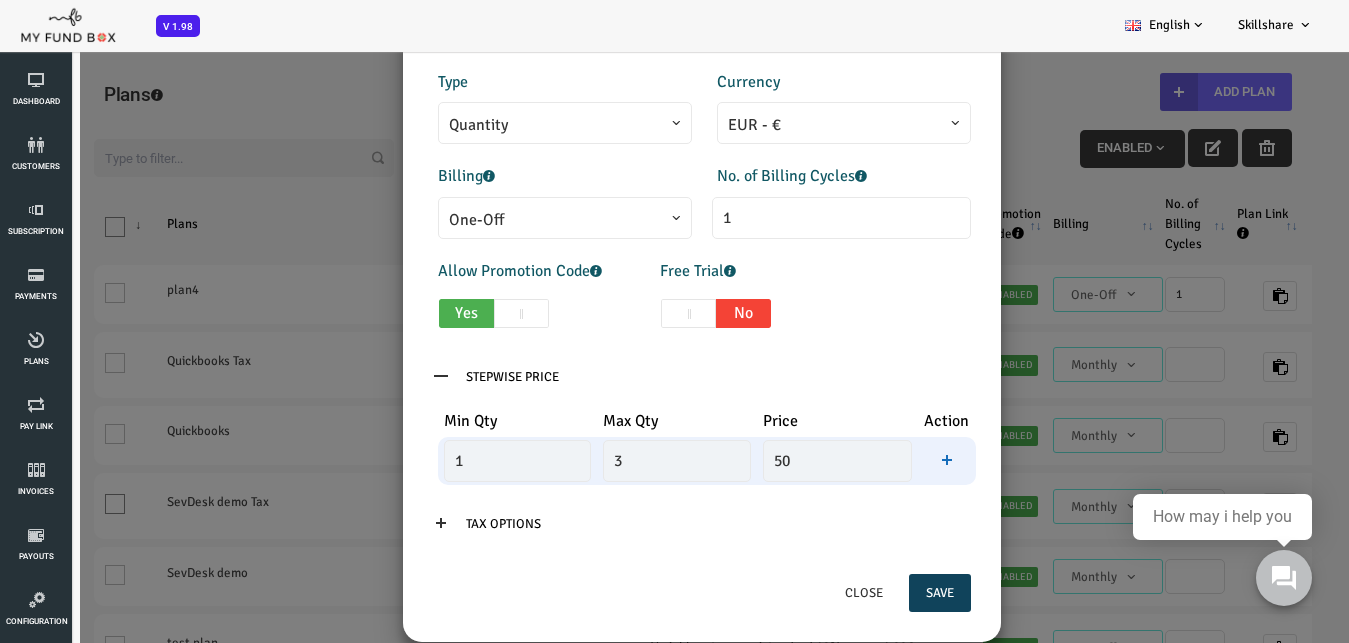 type on "50.00" 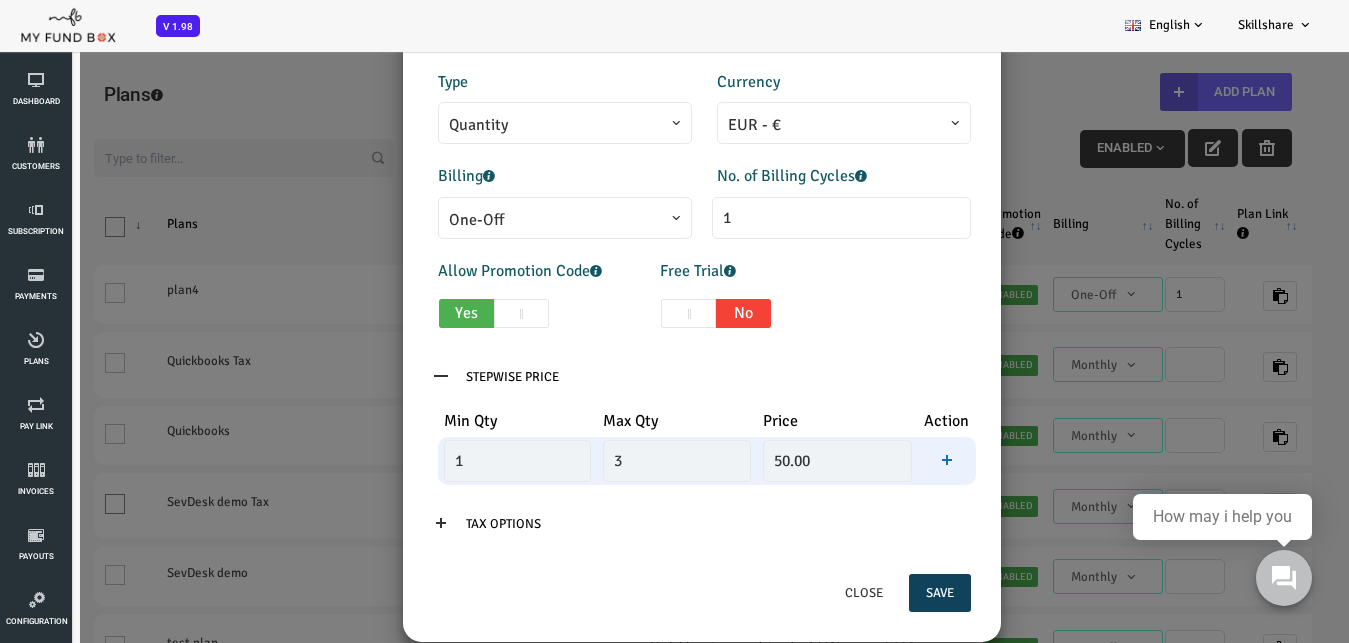 click at bounding box center [893, 460] 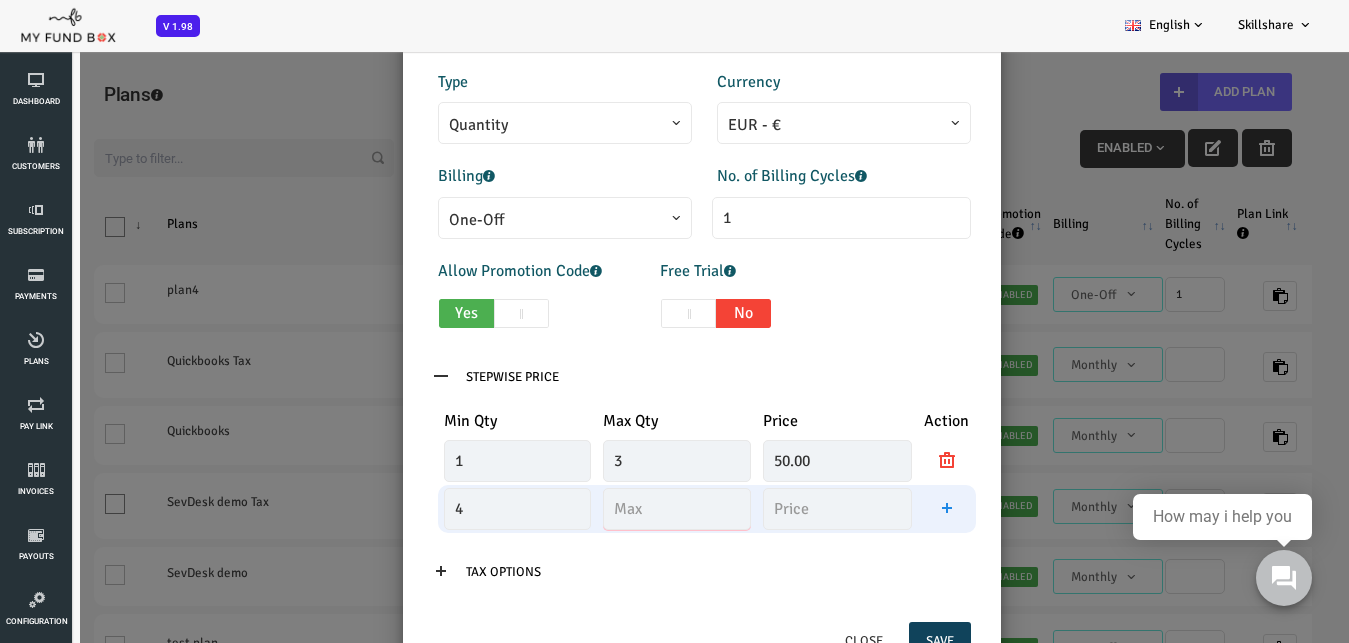 click at bounding box center (623, 509) 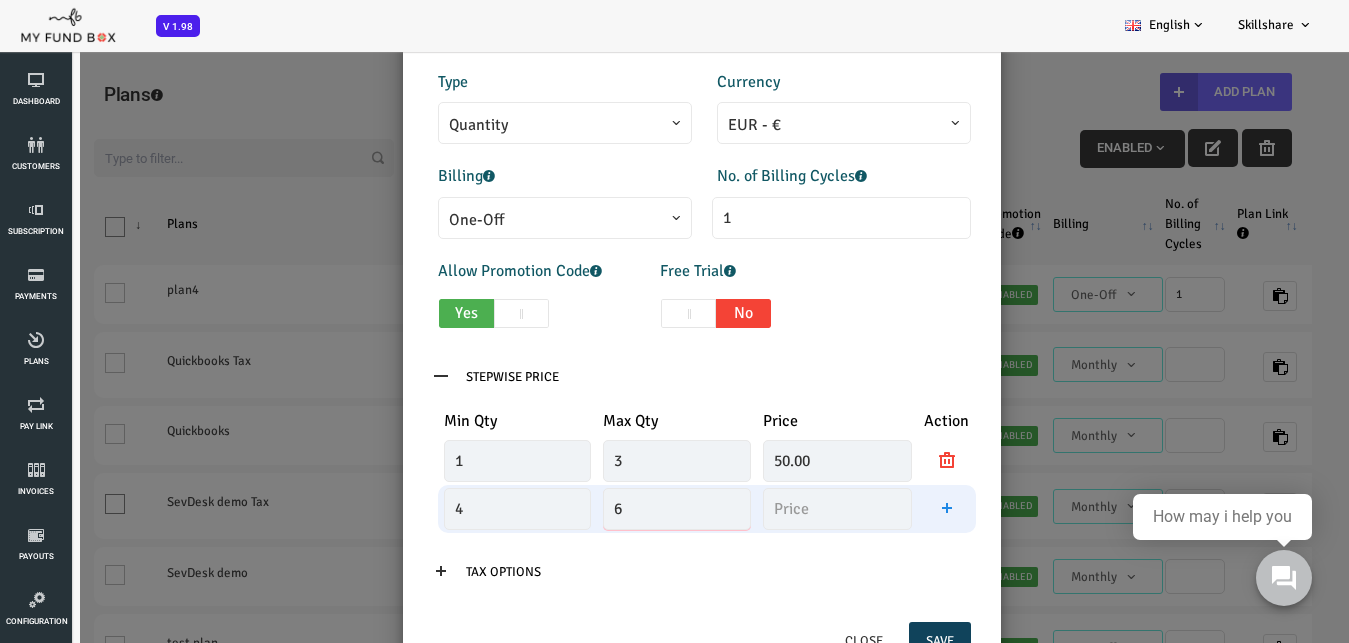 type on "6" 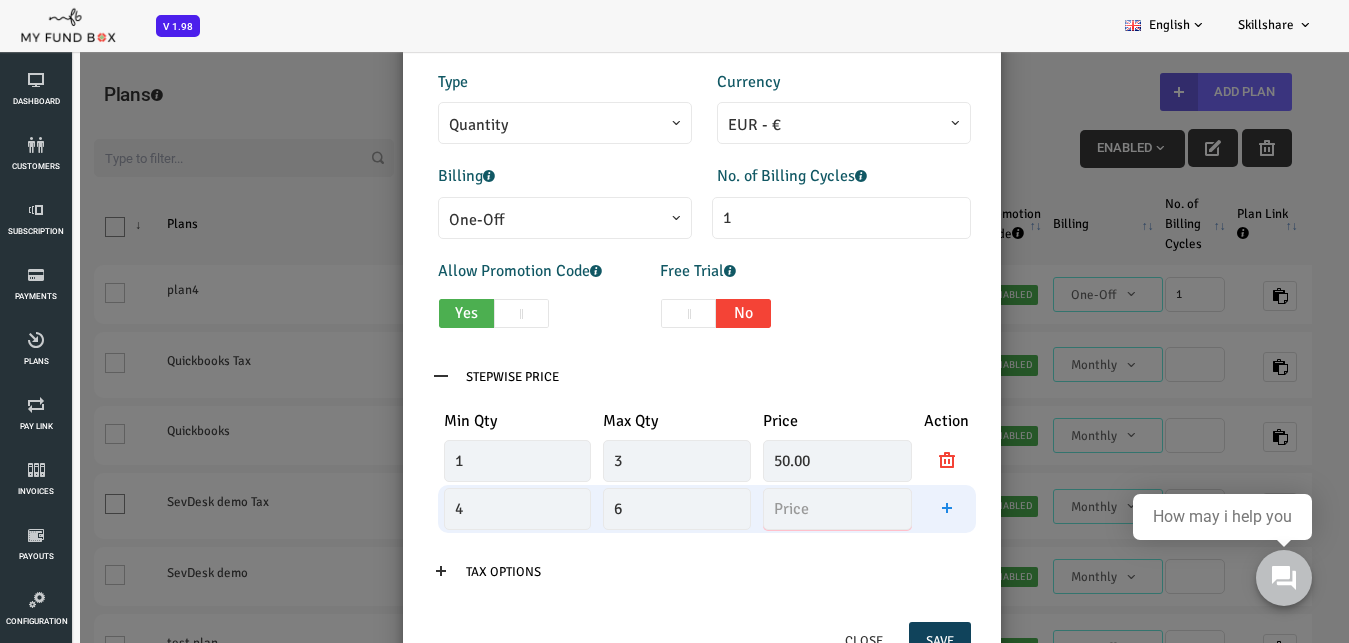 click at bounding box center (783, 509) 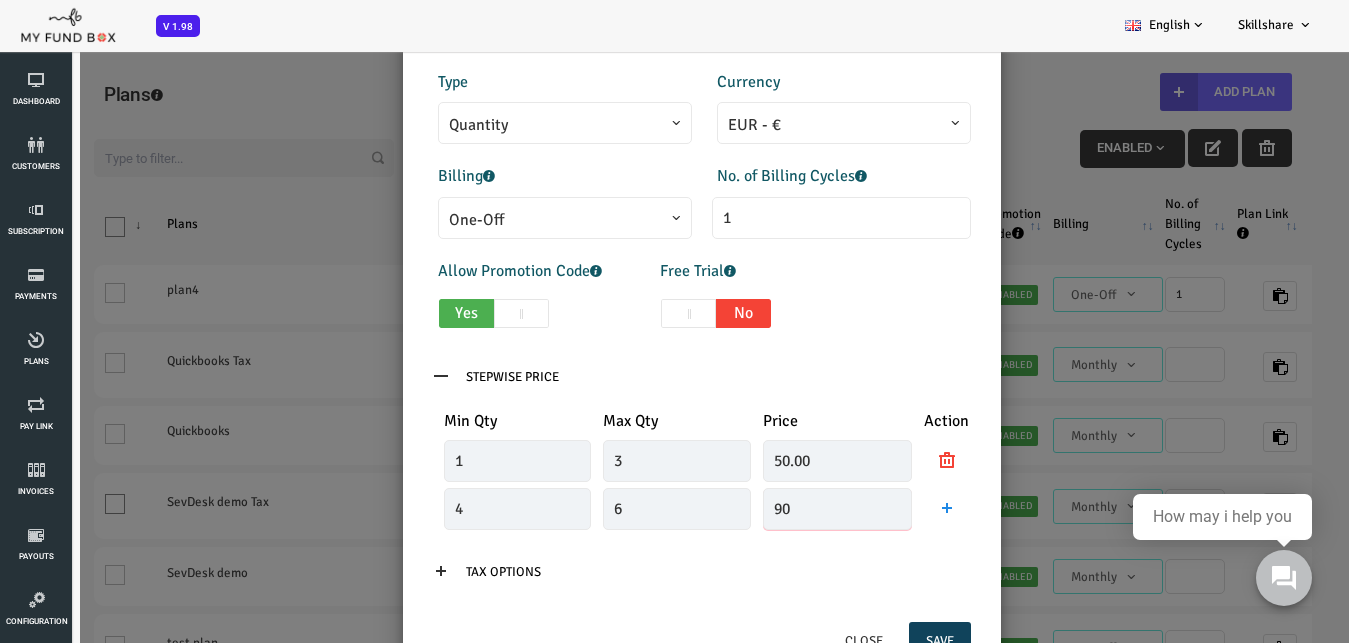 scroll, scrollTop: 431, scrollLeft: 0, axis: vertical 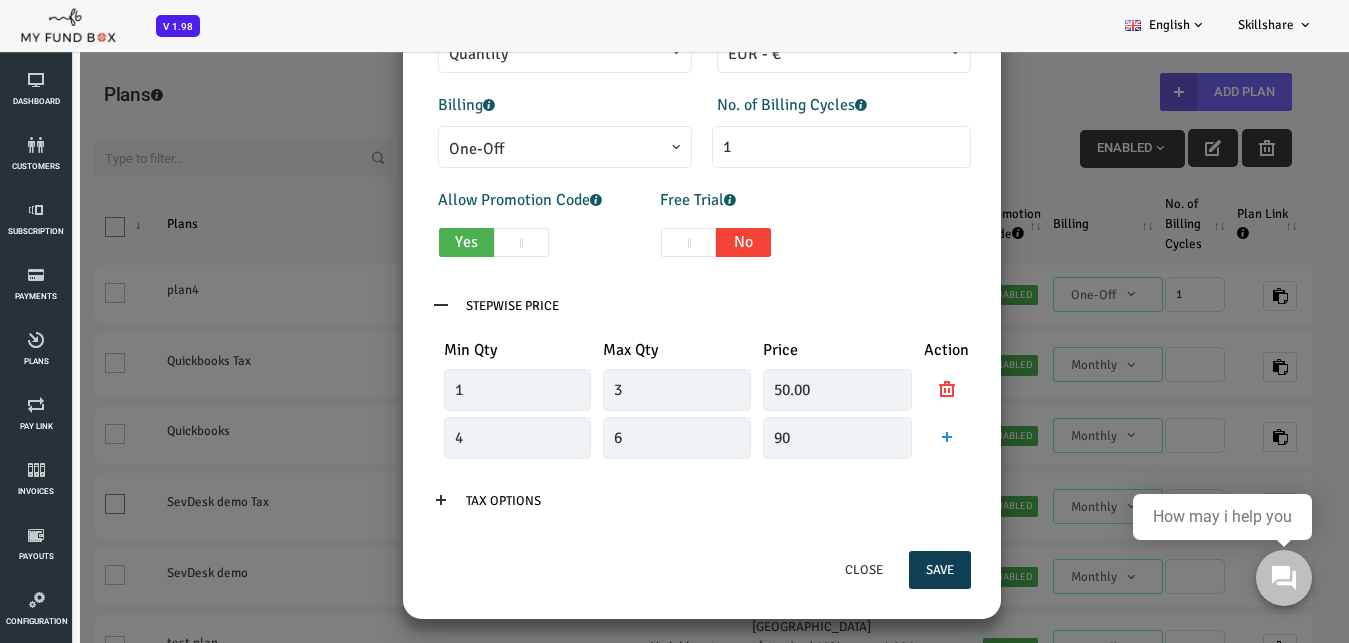 type on "90.00" 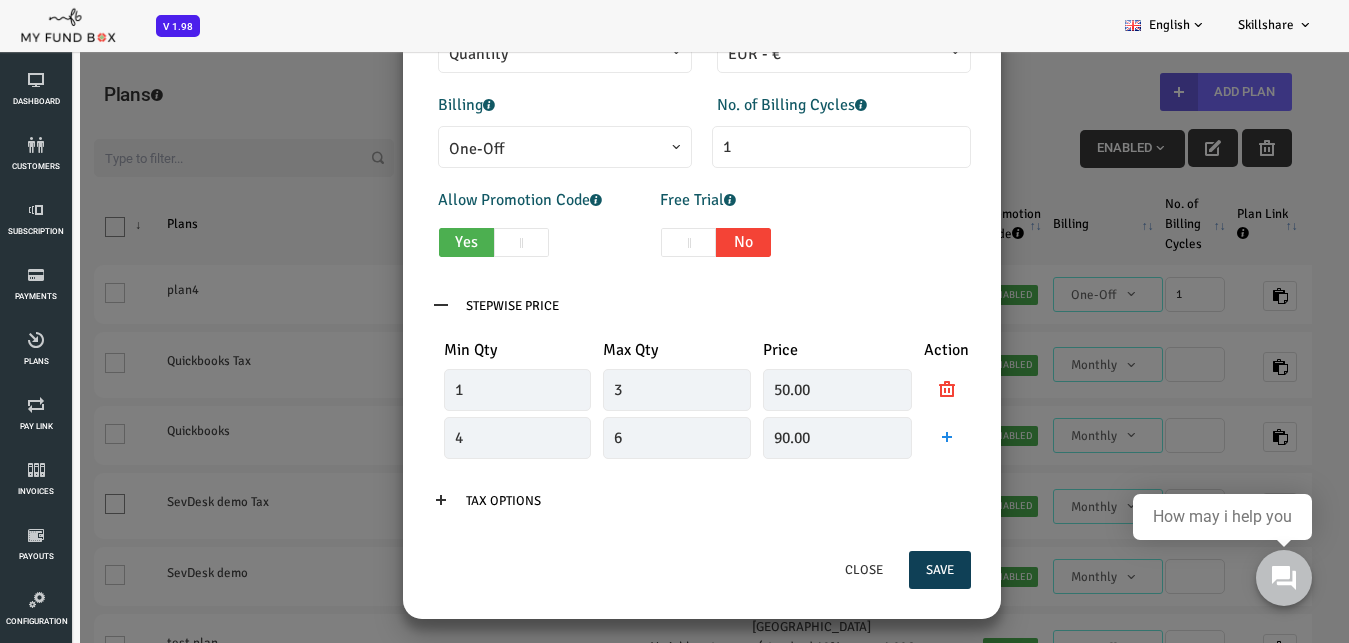 click on "Save" at bounding box center (886, 570) 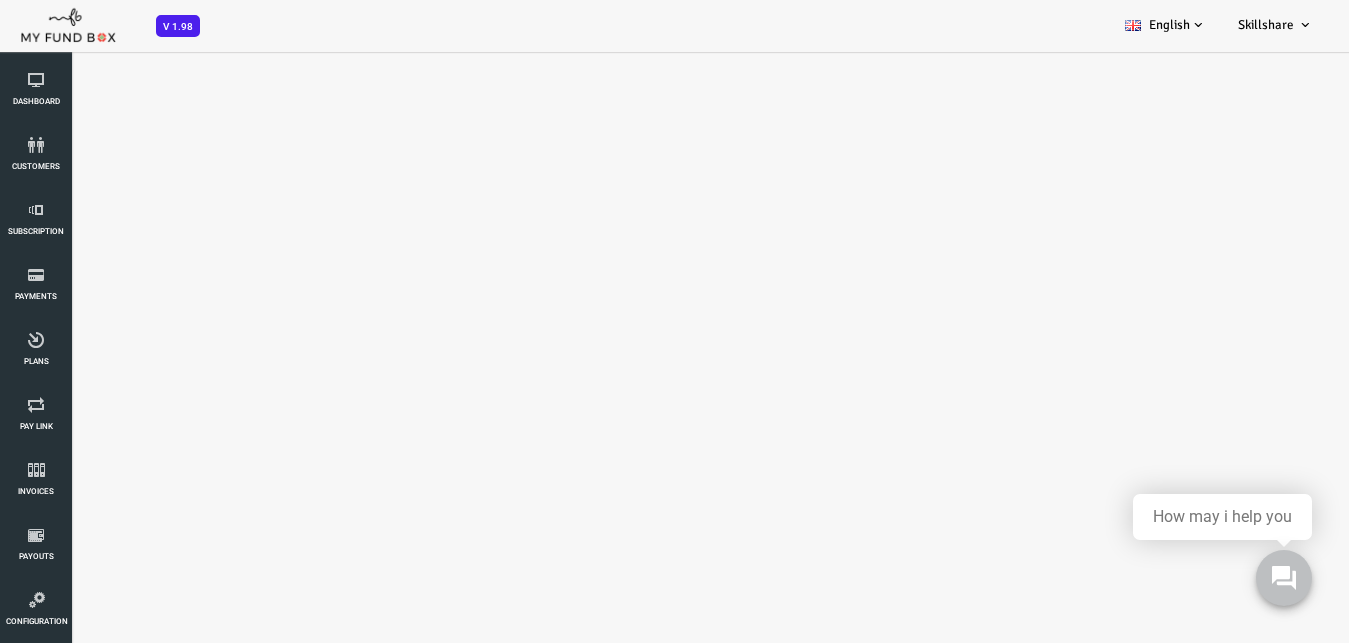 select on "100" 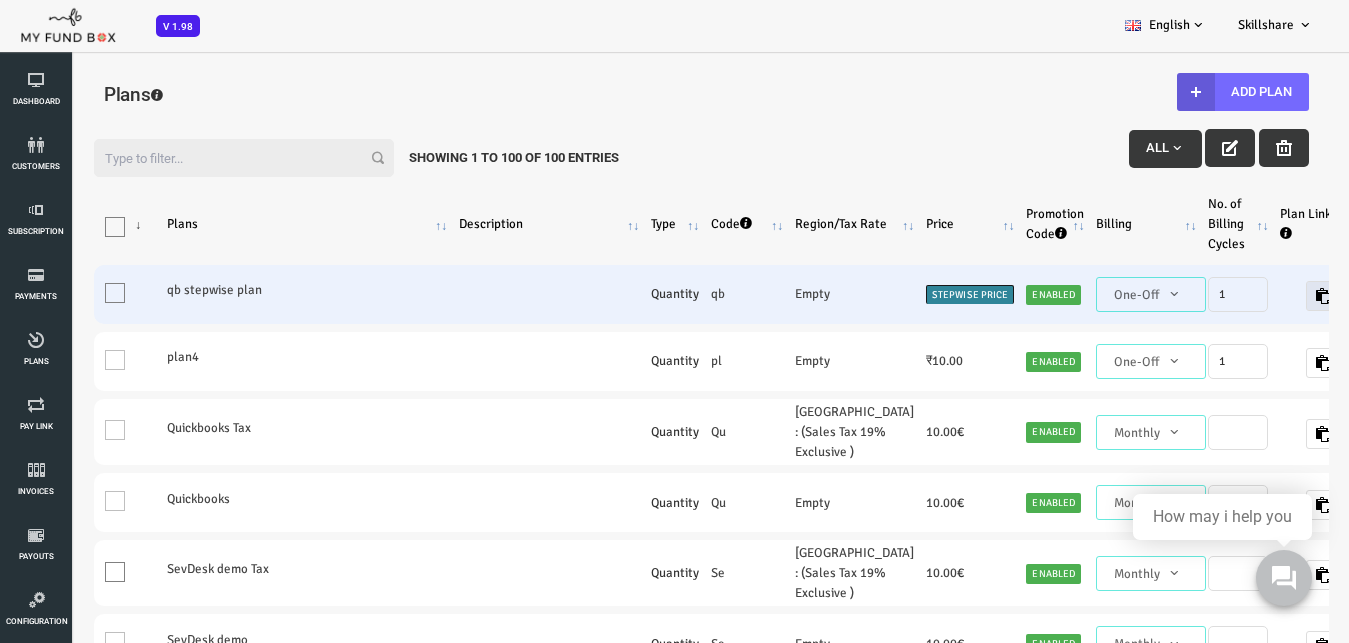 scroll, scrollTop: 0, scrollLeft: 0, axis: both 